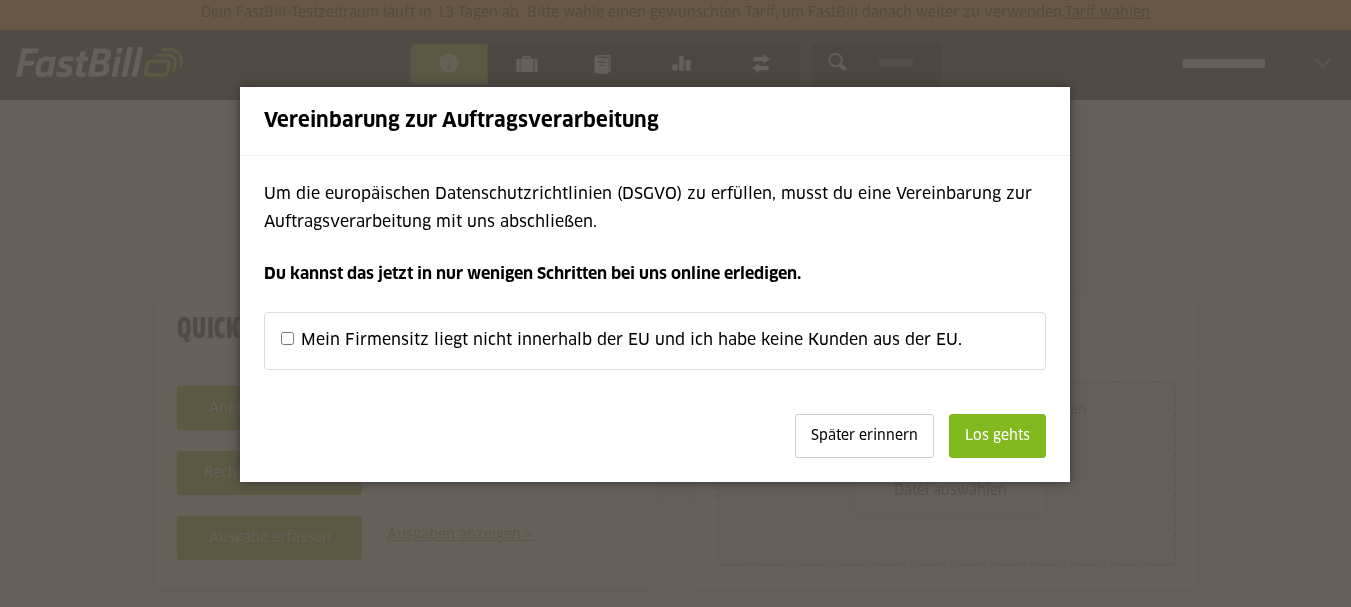 scroll, scrollTop: 0, scrollLeft: 0, axis: both 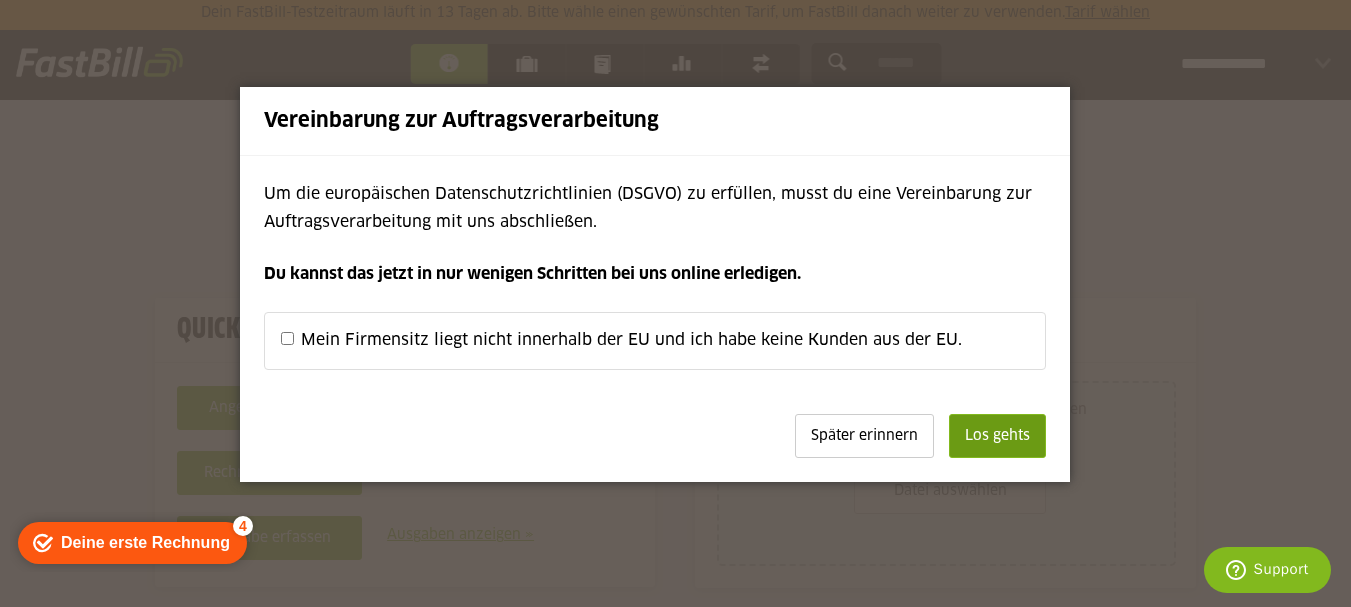 click on "Los gehts" at bounding box center (997, 436) 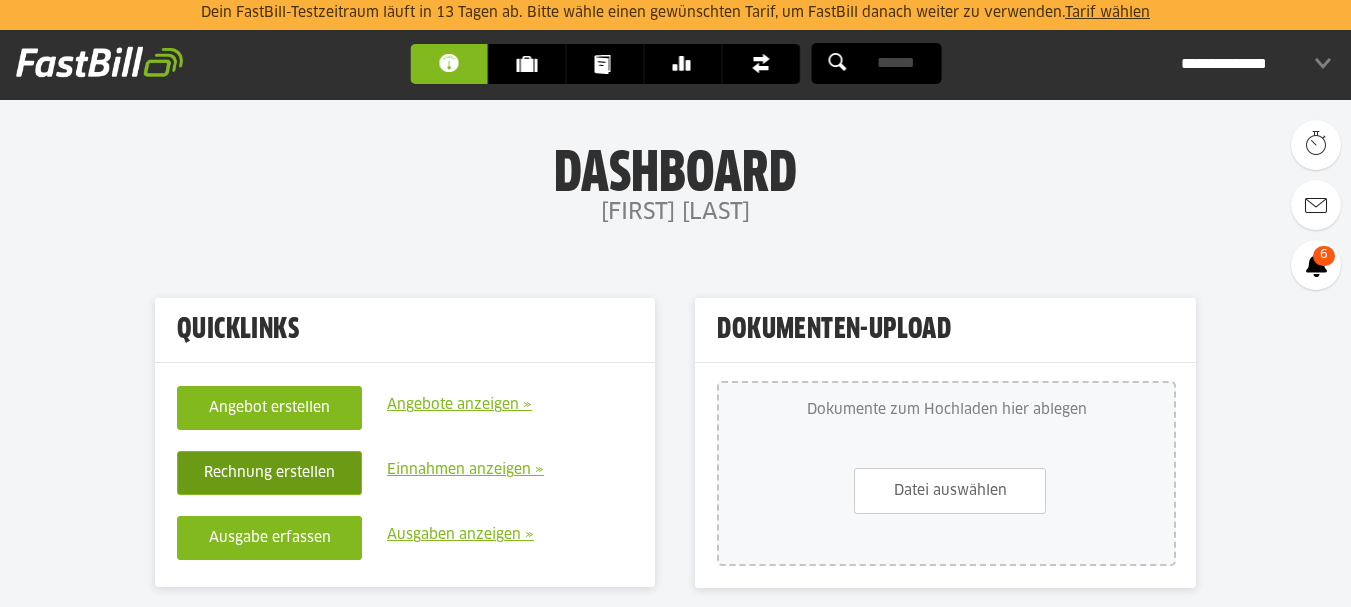 scroll, scrollTop: 0, scrollLeft: 0, axis: both 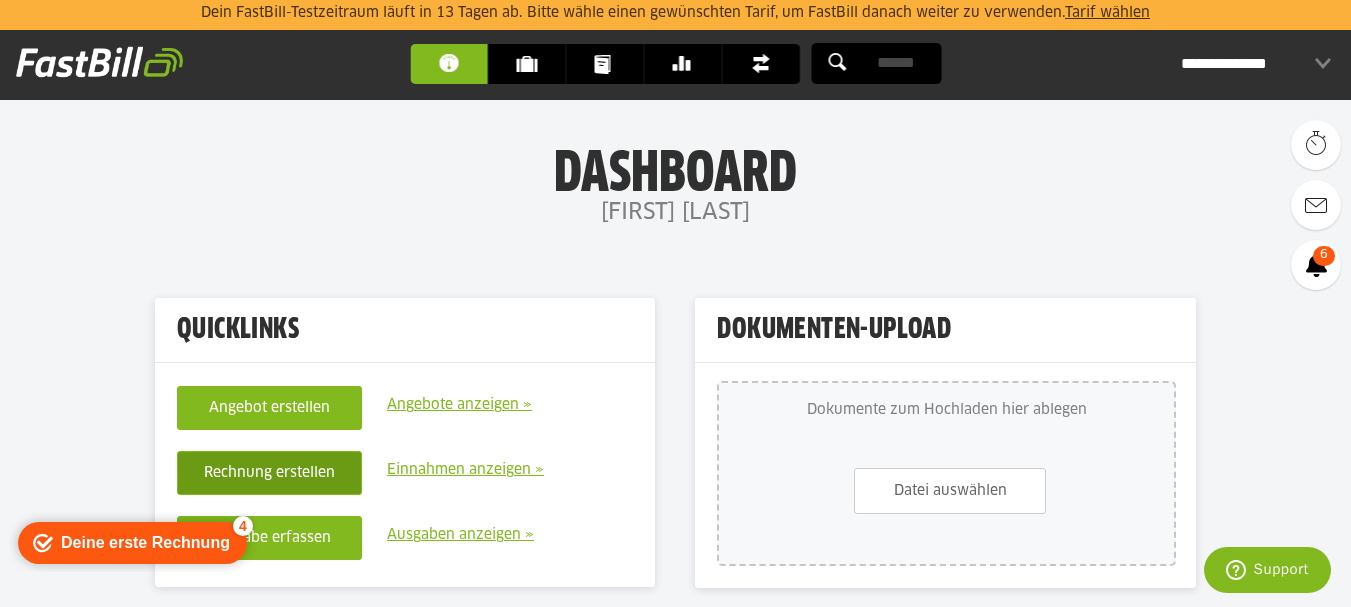 click on "Rechnung erstellen" at bounding box center [269, 473] 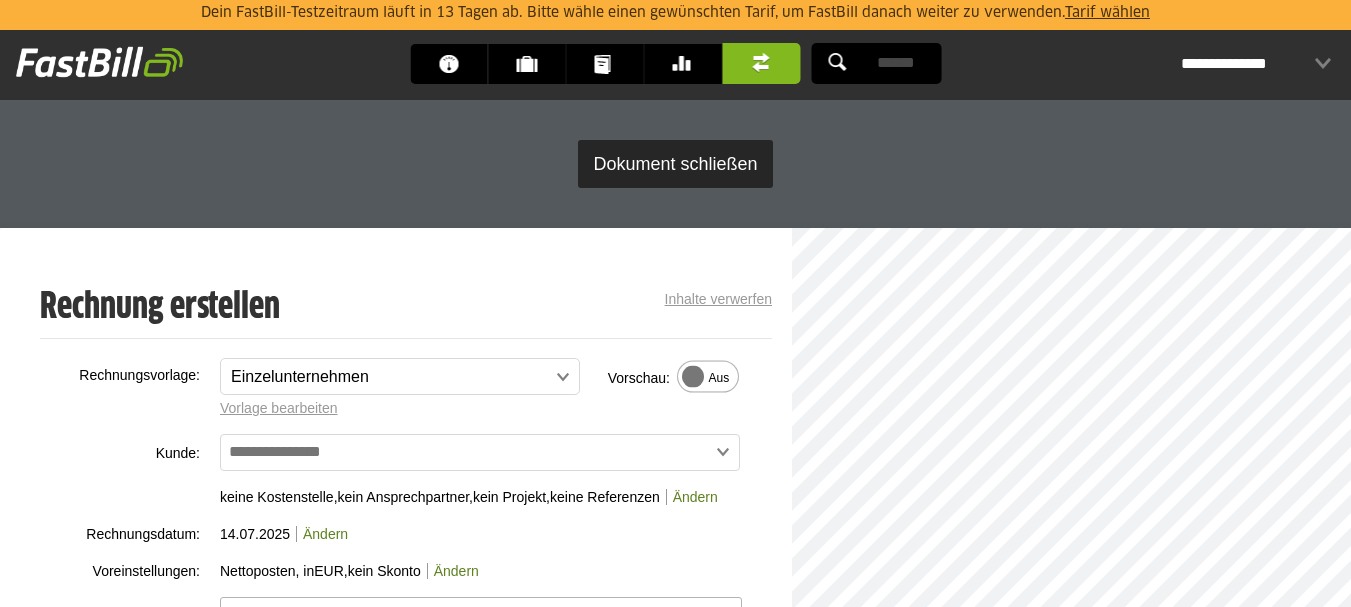 scroll, scrollTop: 0, scrollLeft: 0, axis: both 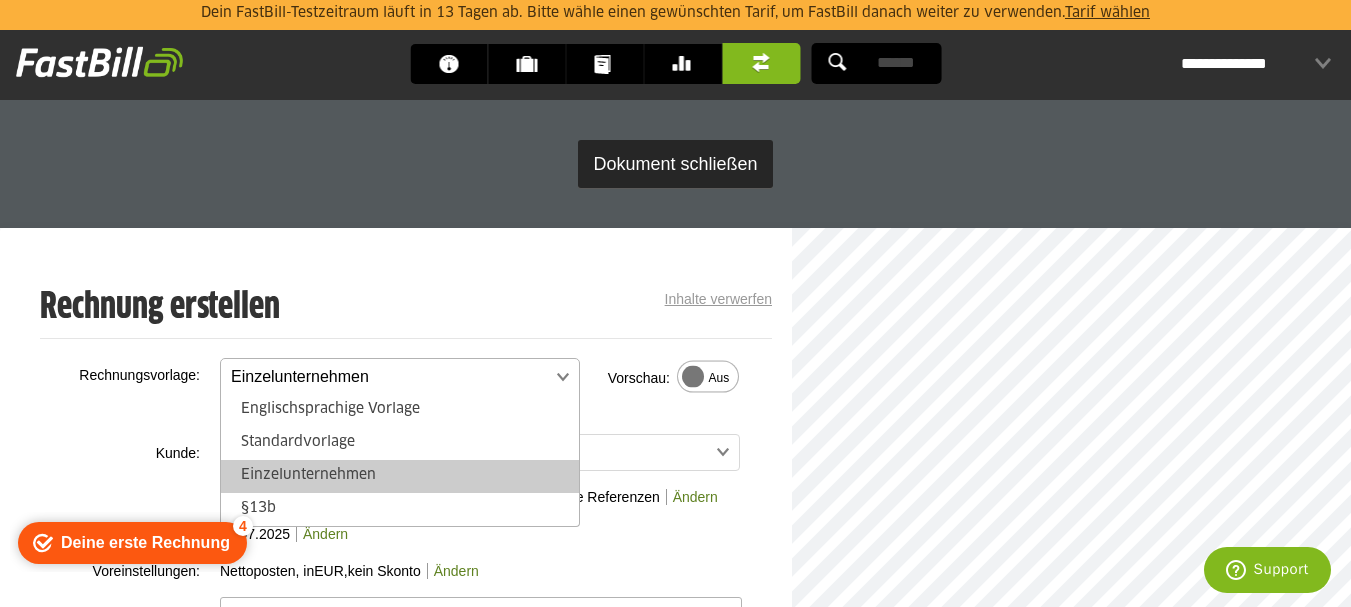 click at bounding box center [390, 377] 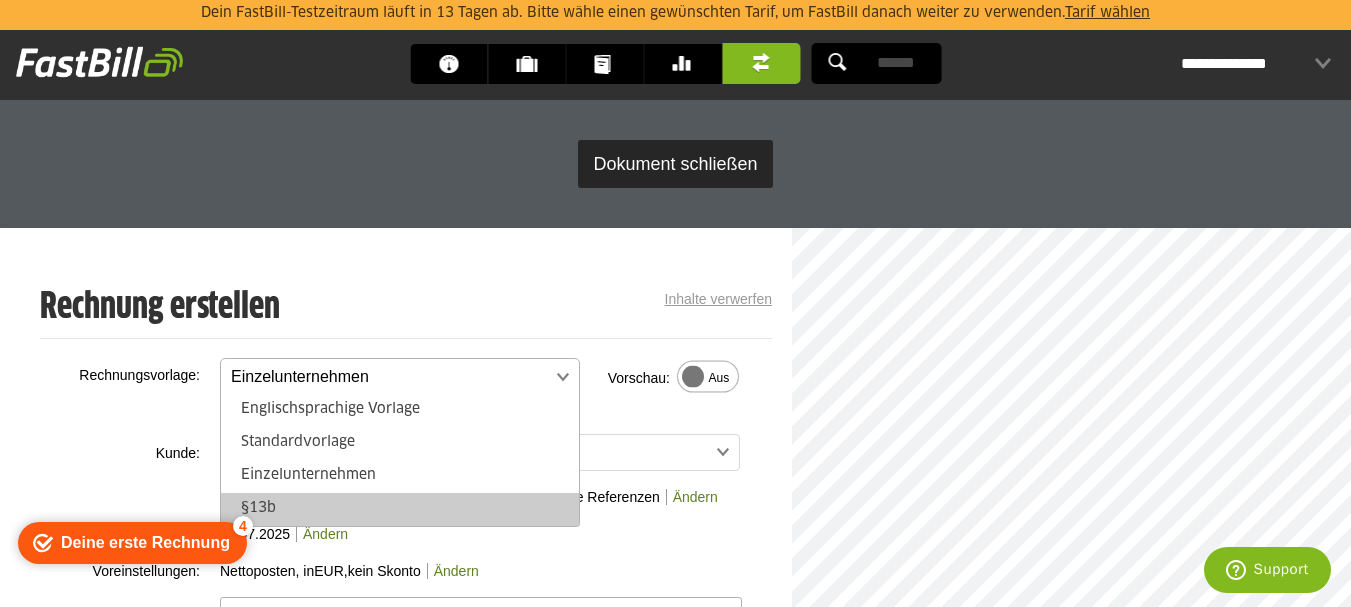 click on "§13b" at bounding box center [400, 509] 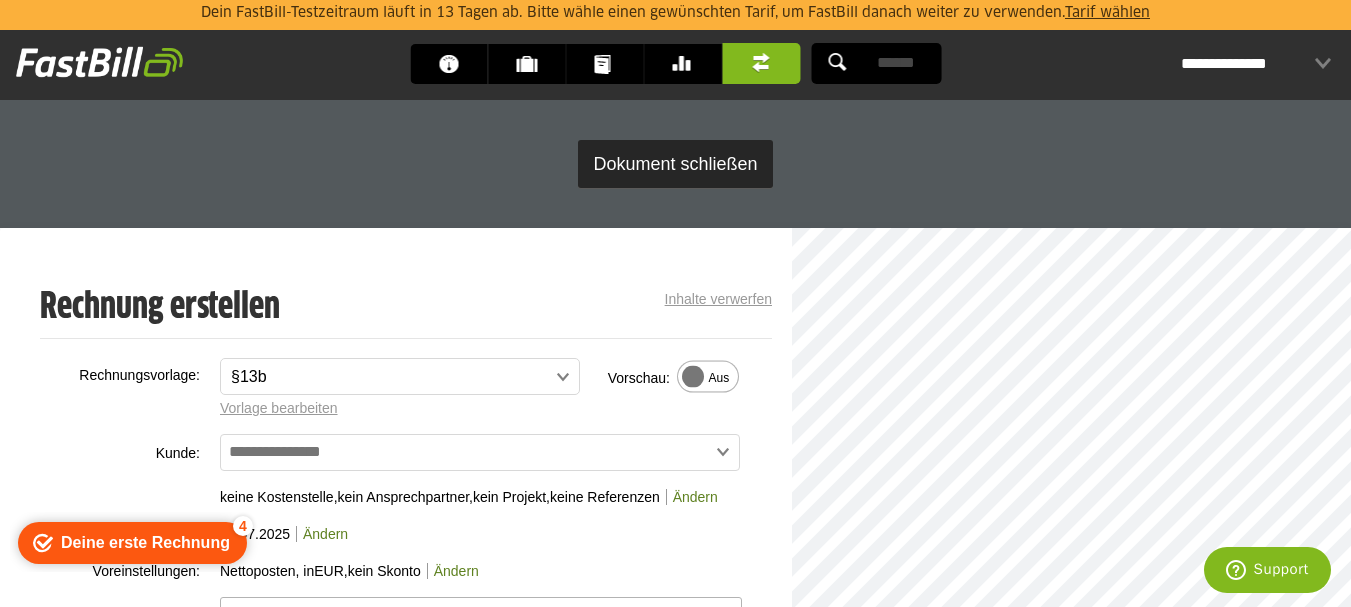 click on "**********" at bounding box center (505, 531) 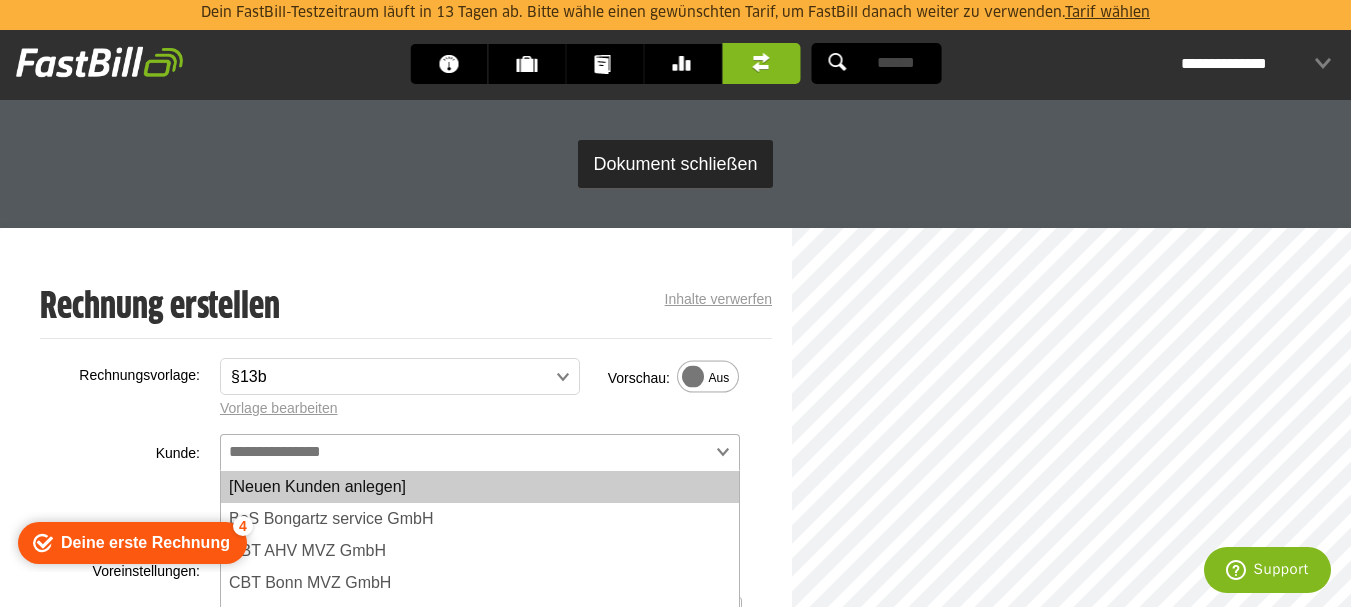 click at bounding box center (480, 452) 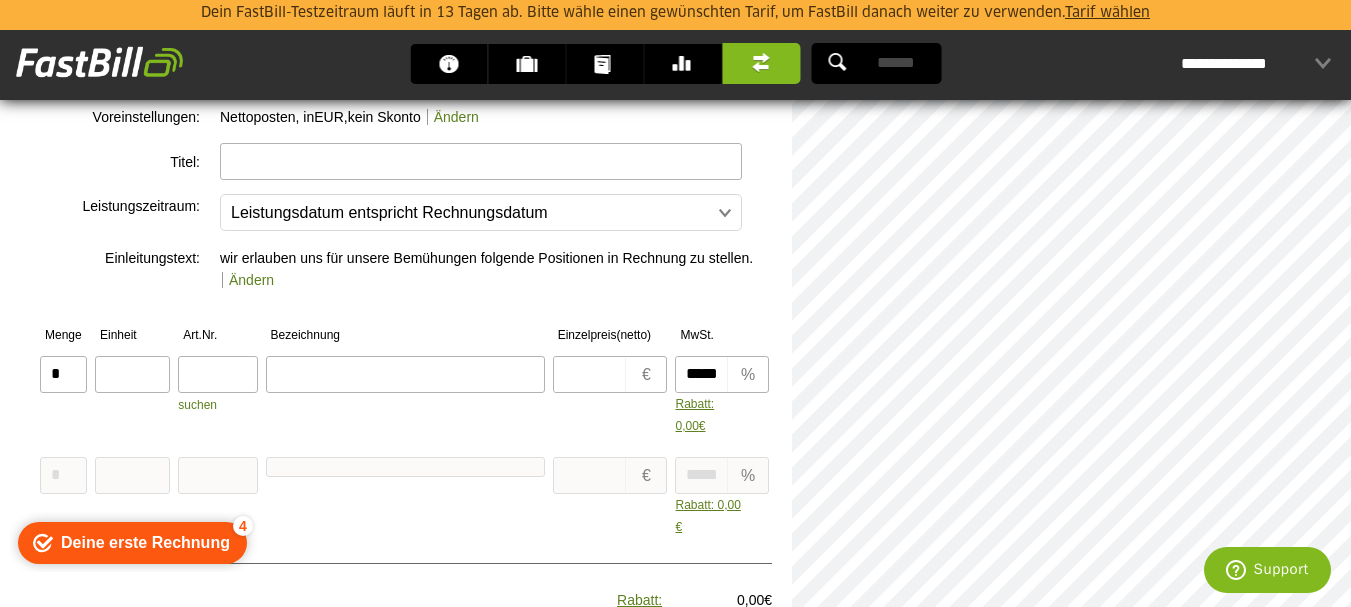 scroll, scrollTop: 451, scrollLeft: 0, axis: vertical 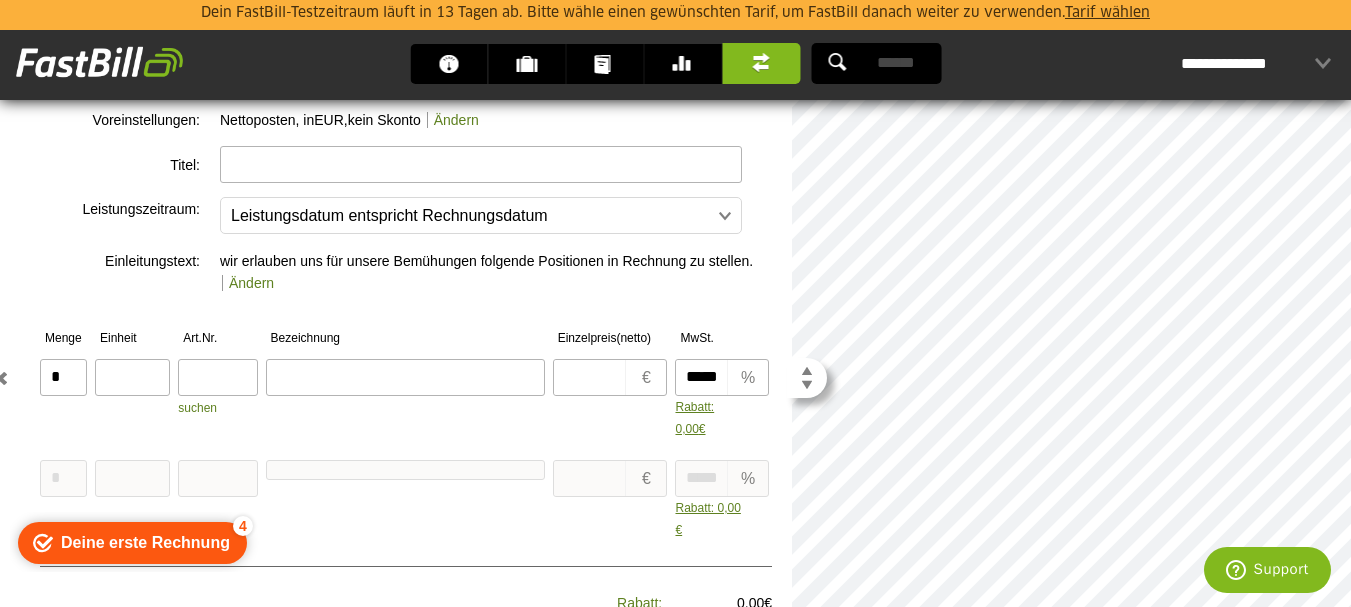 click at bounding box center (405, 377) 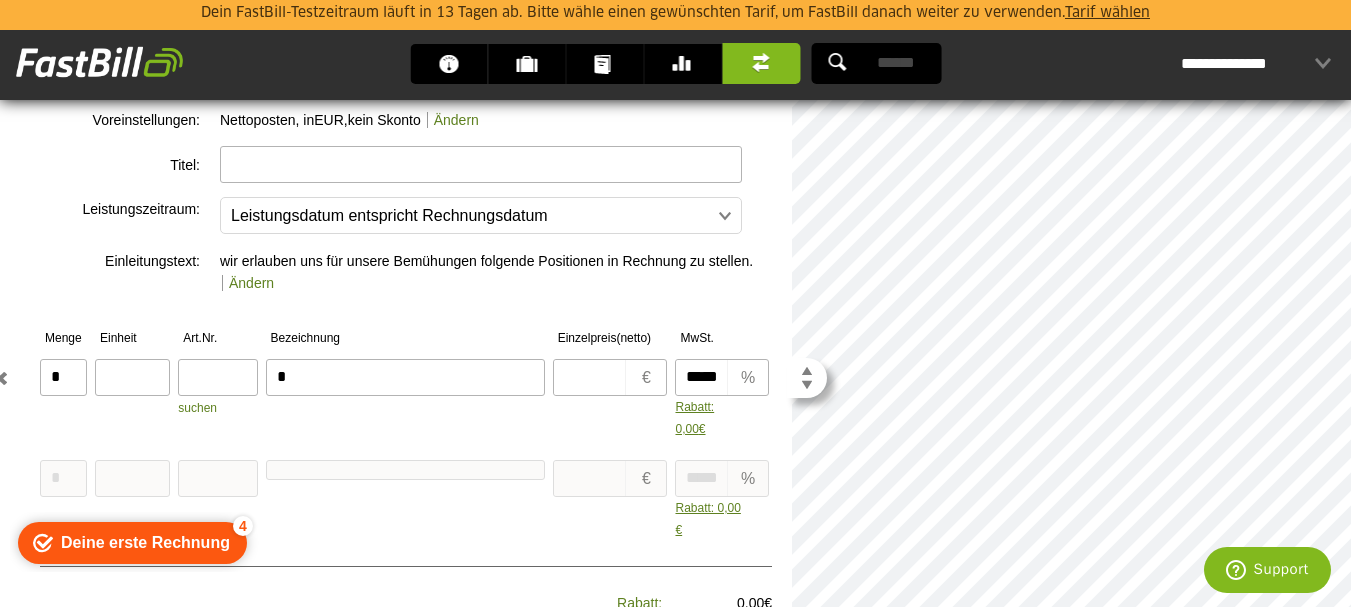 type on "*" 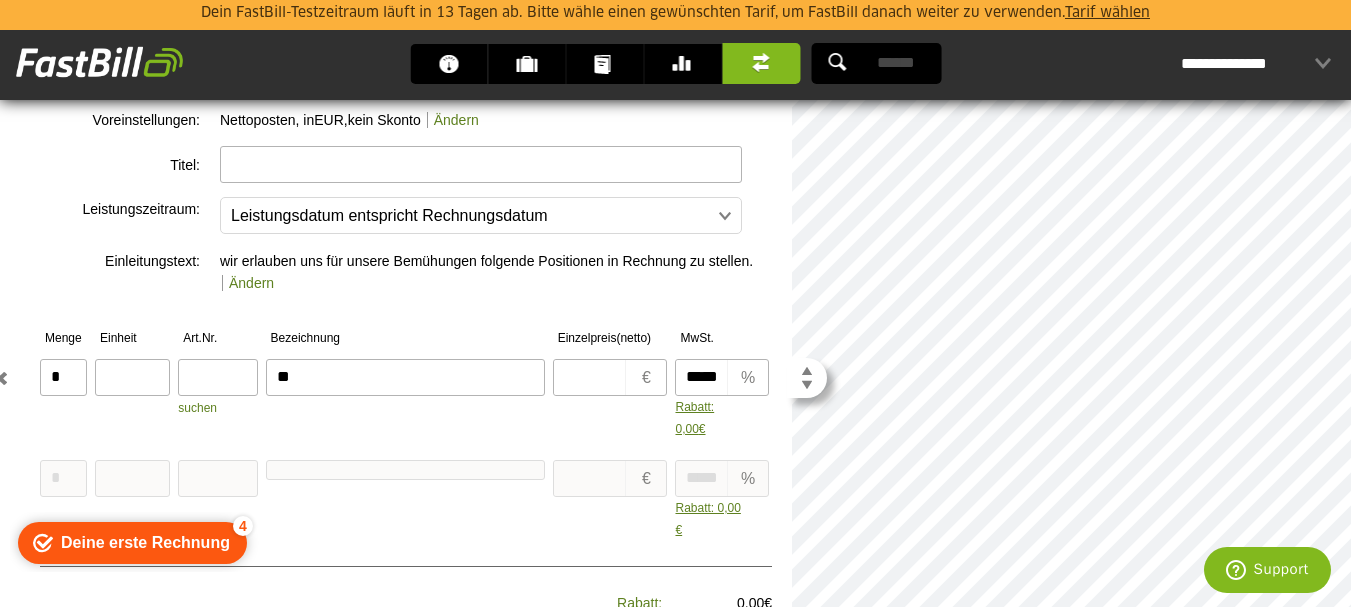 type on "***" 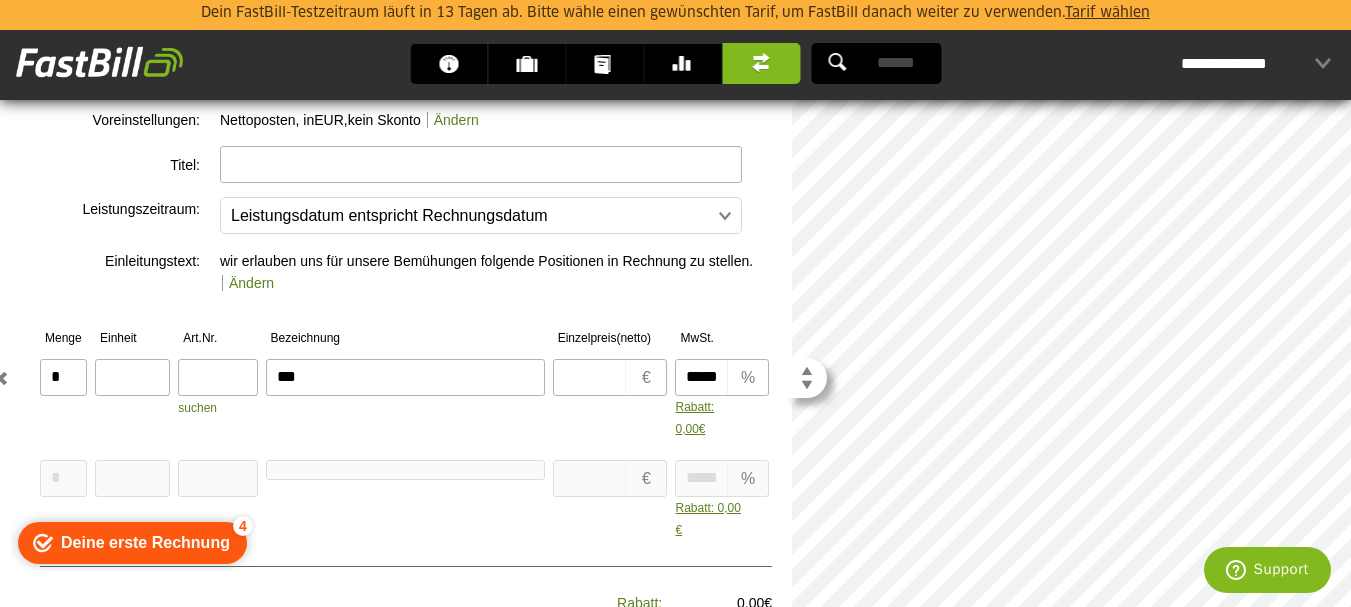 type on "***" 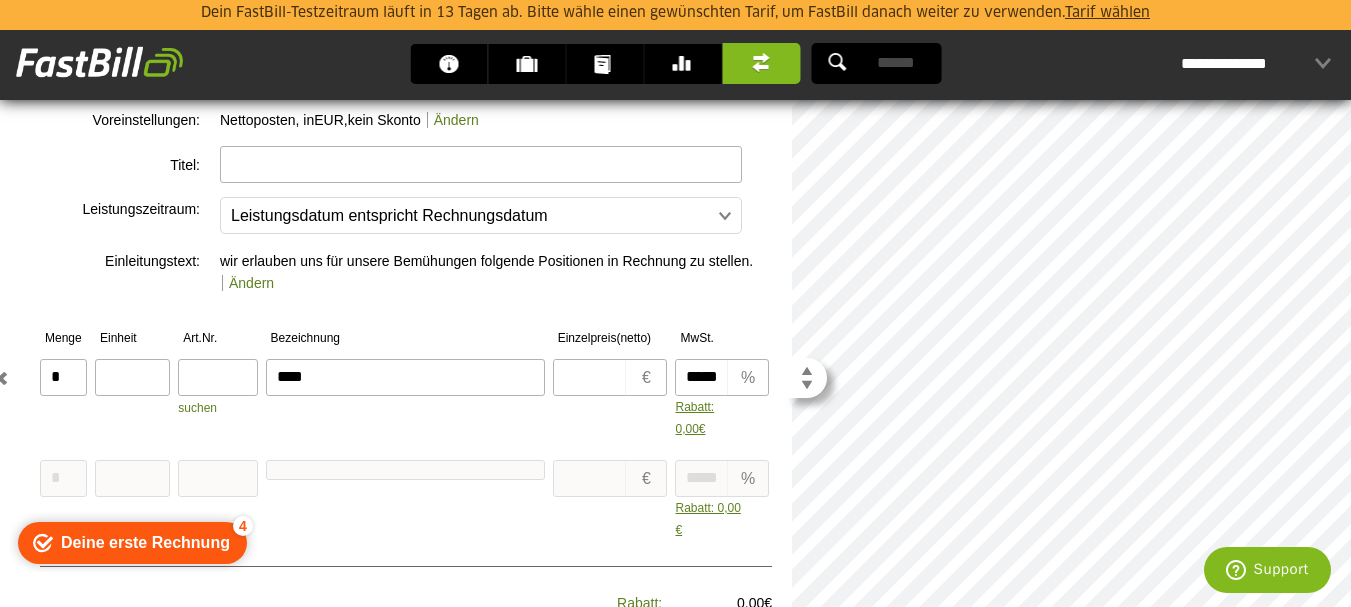 type on "****" 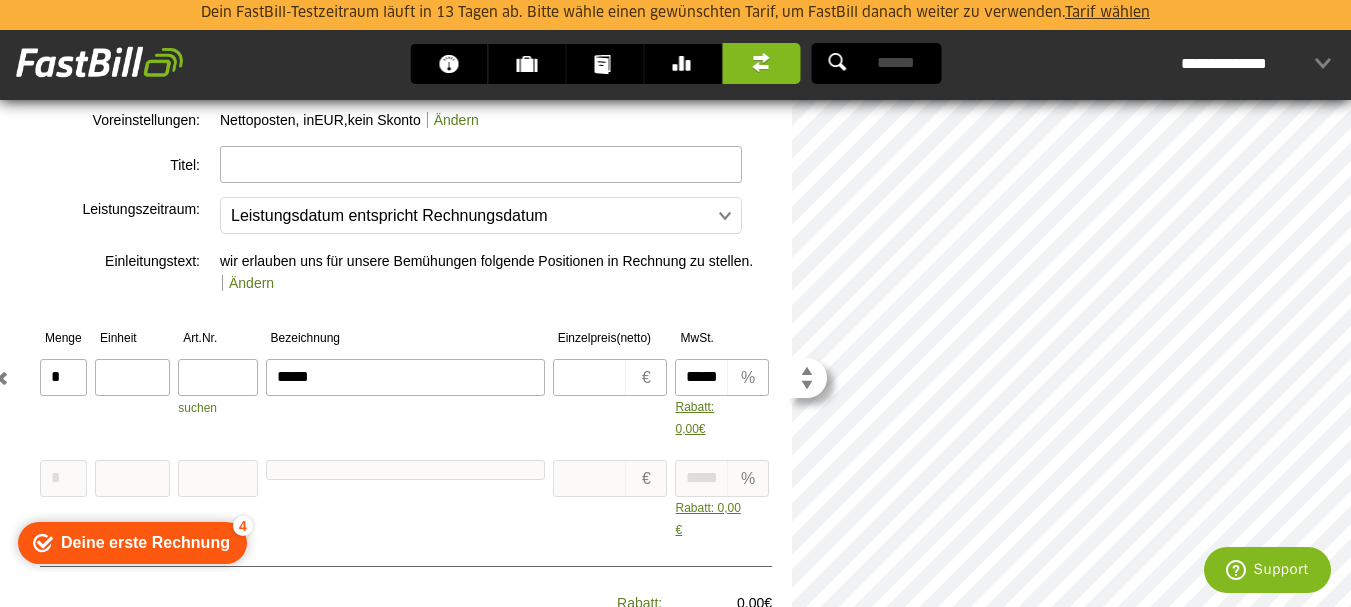 type on "*****" 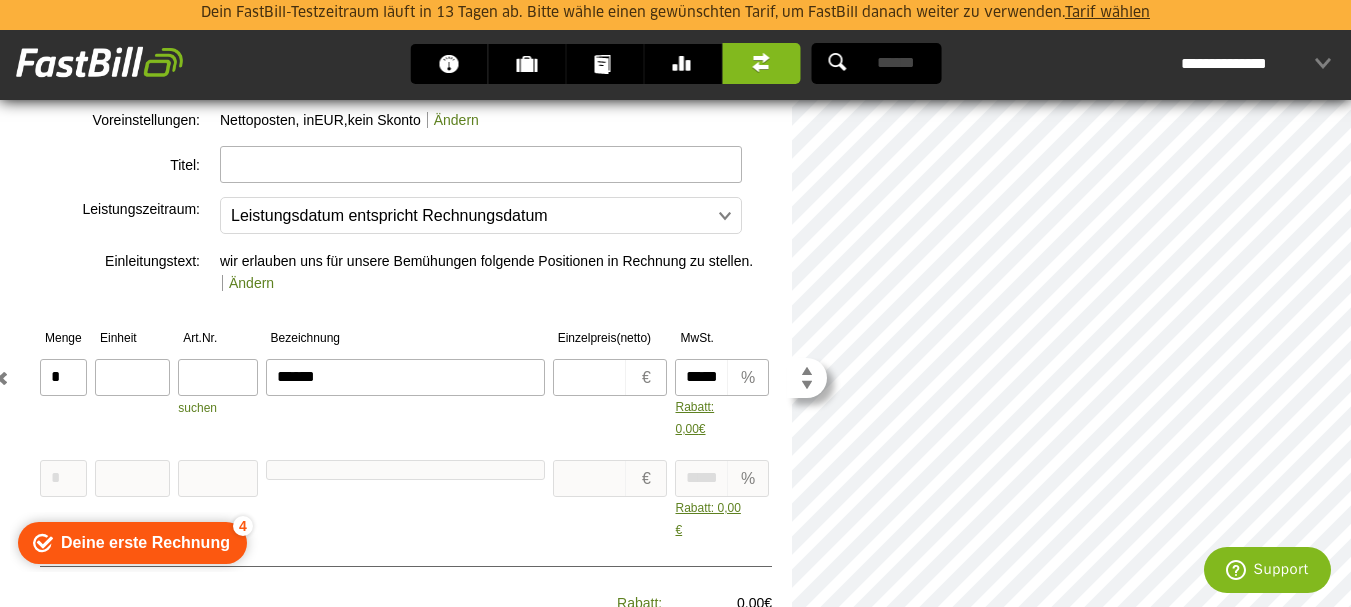 type on "******" 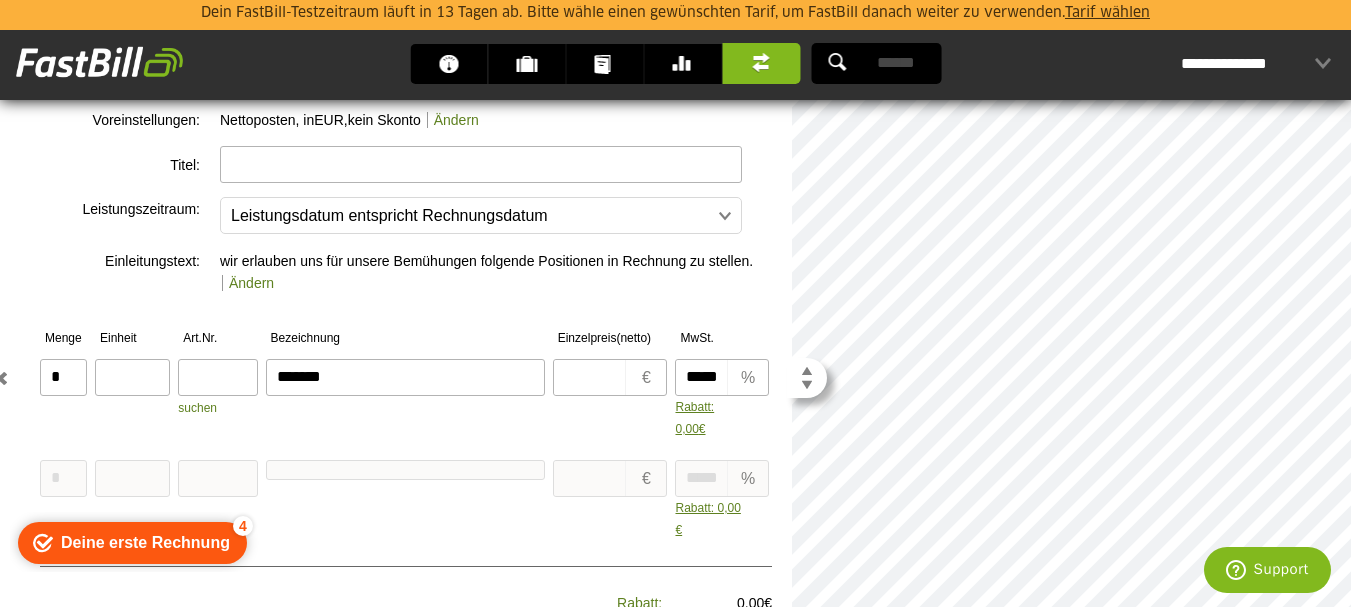 type on "*******" 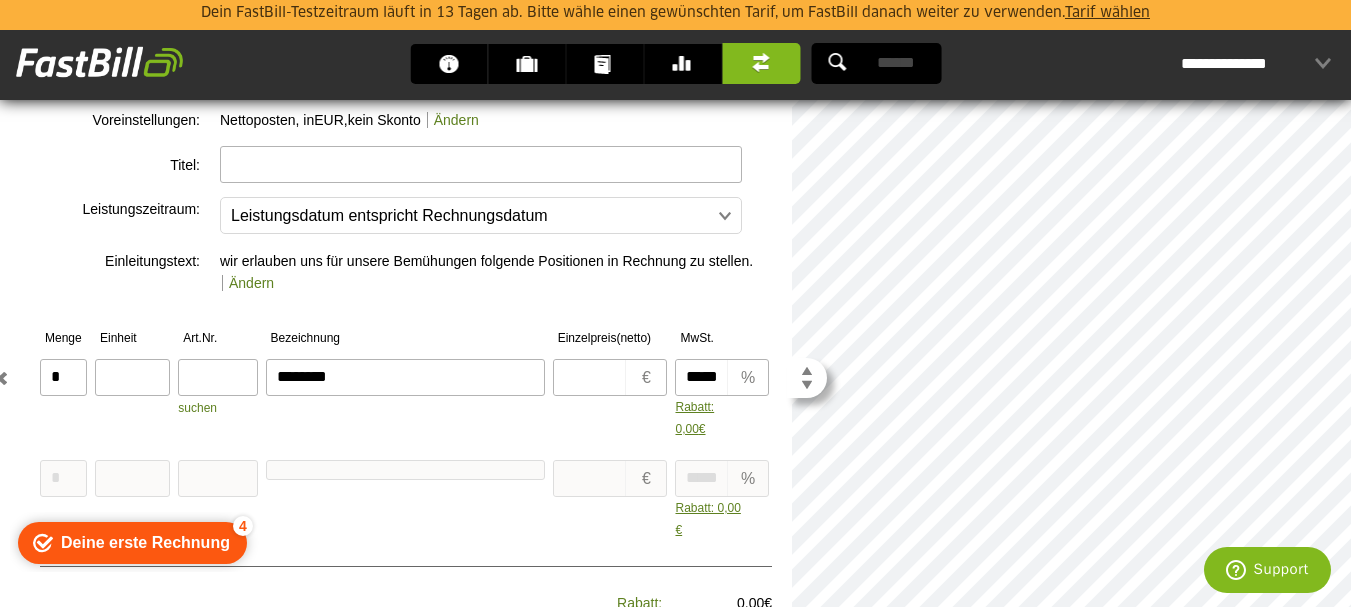 type on "********" 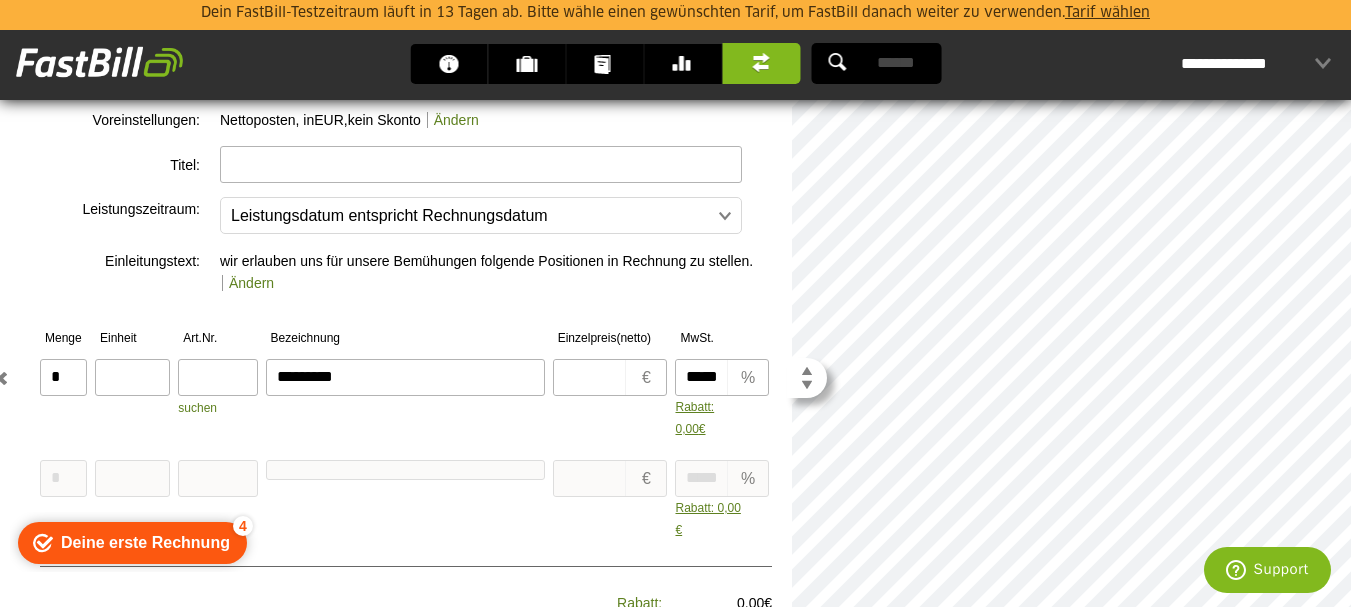 type on "*********" 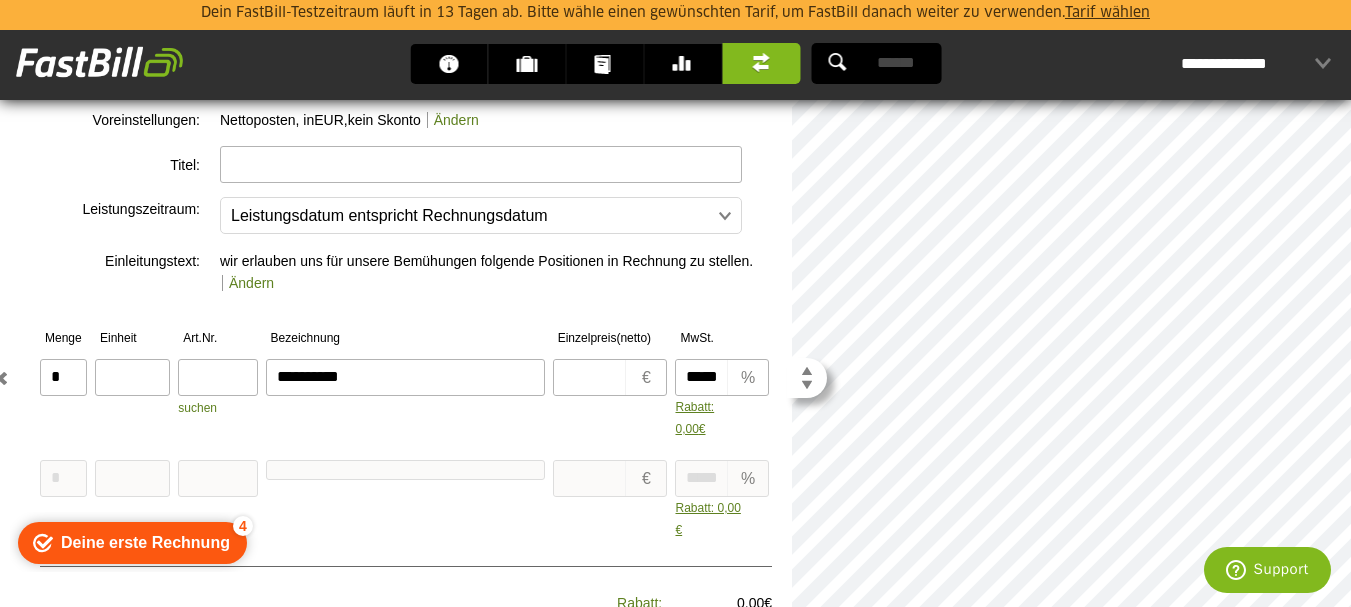 type on "**********" 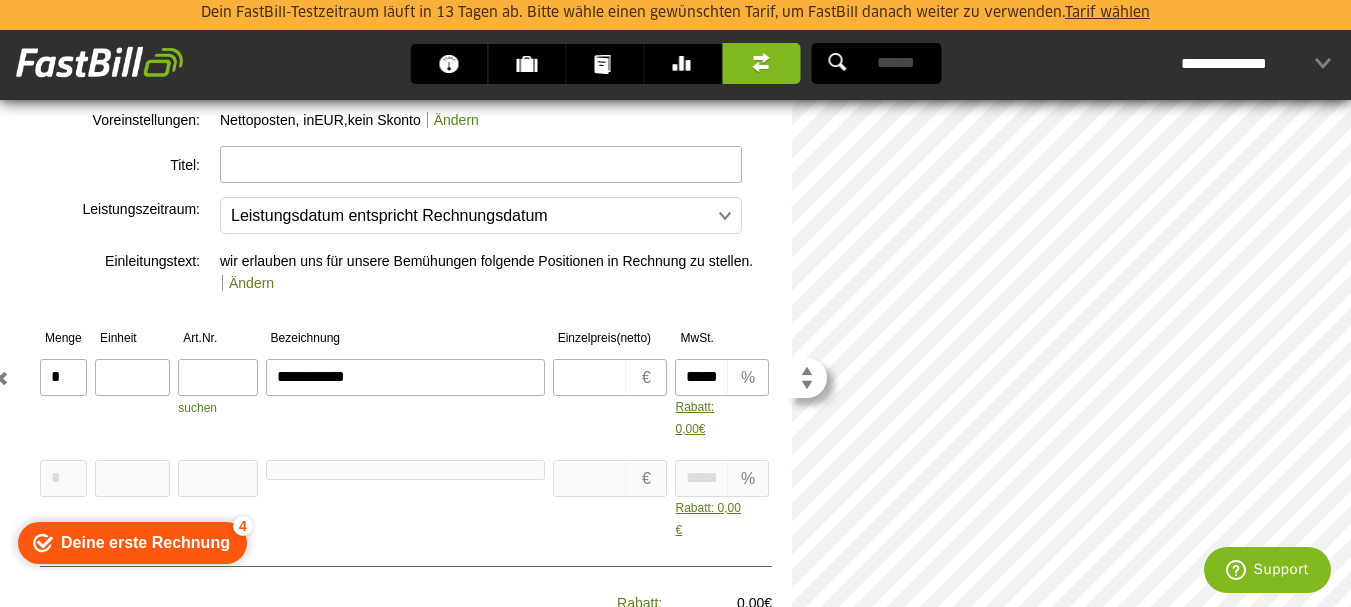 type on "**********" 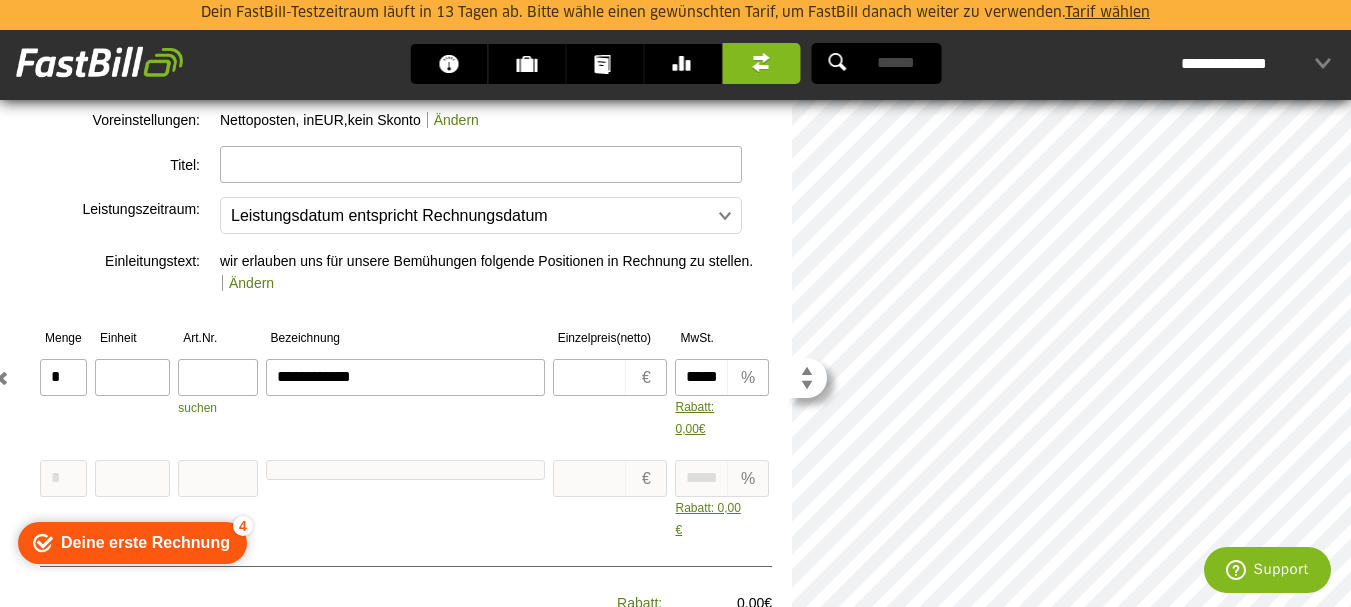 type on "**********" 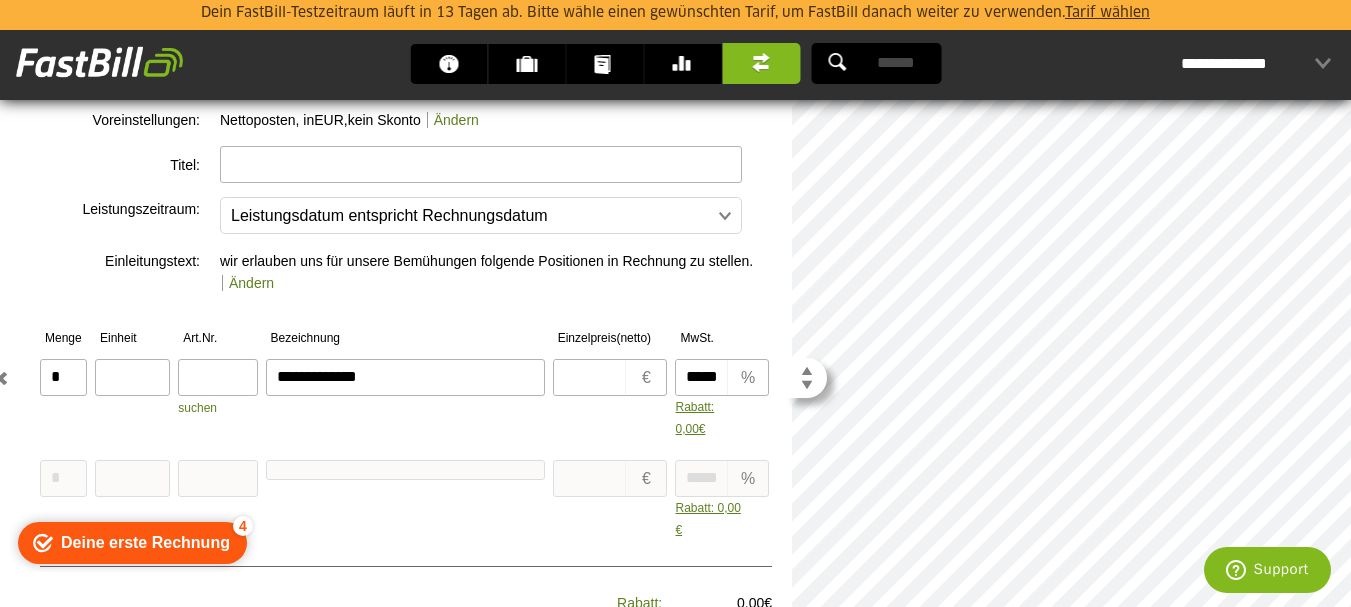 type on "**********" 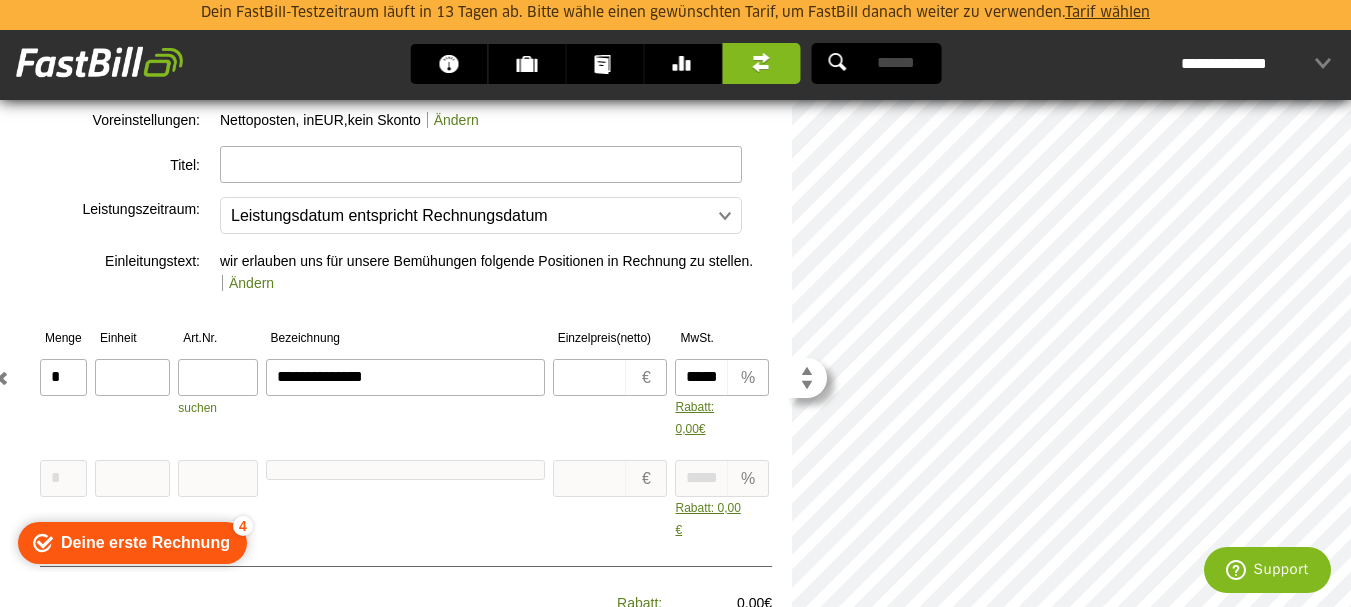type on "**********" 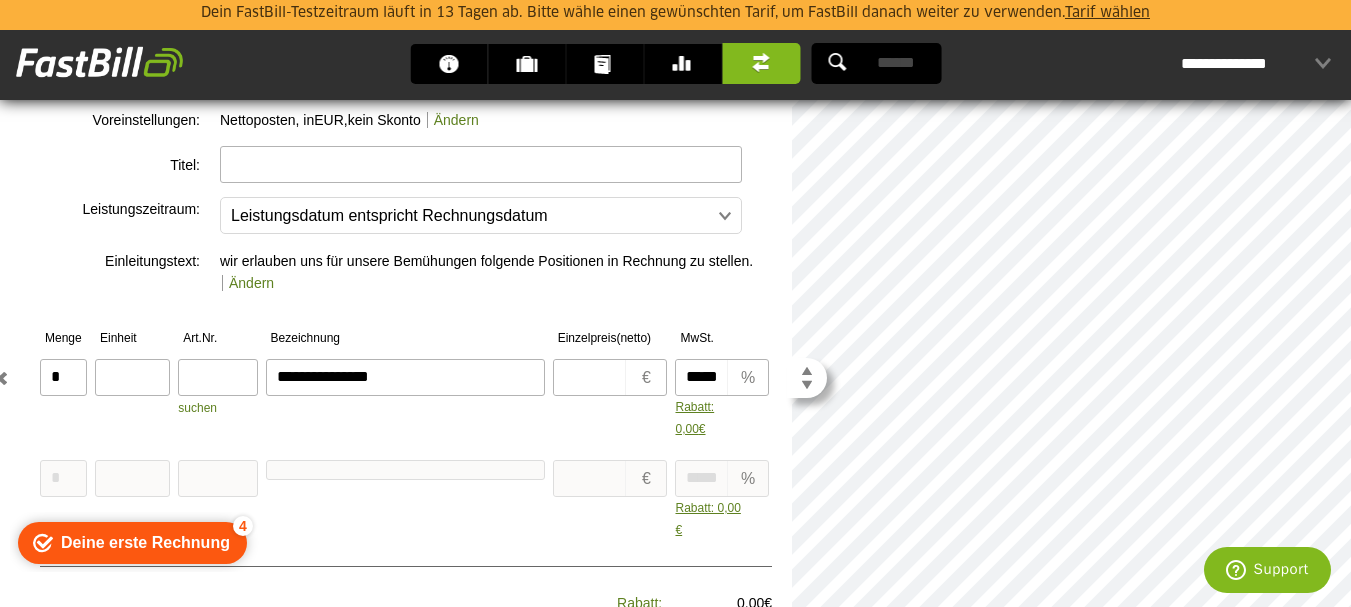type on "**********" 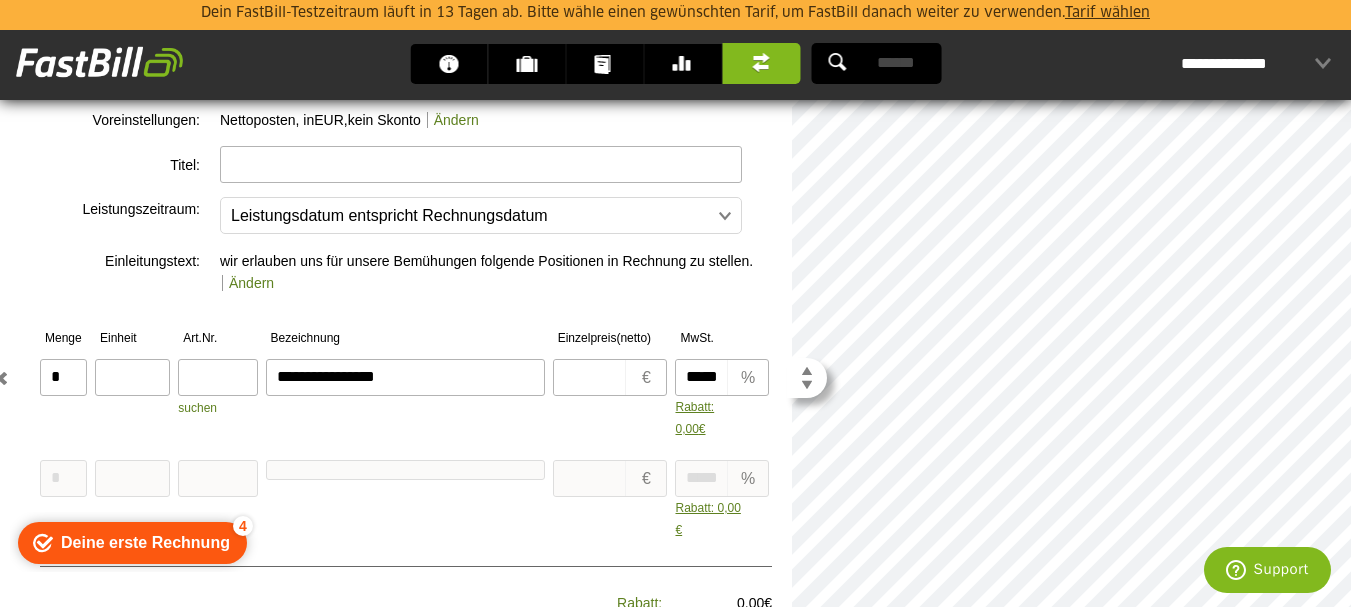 type on "**********" 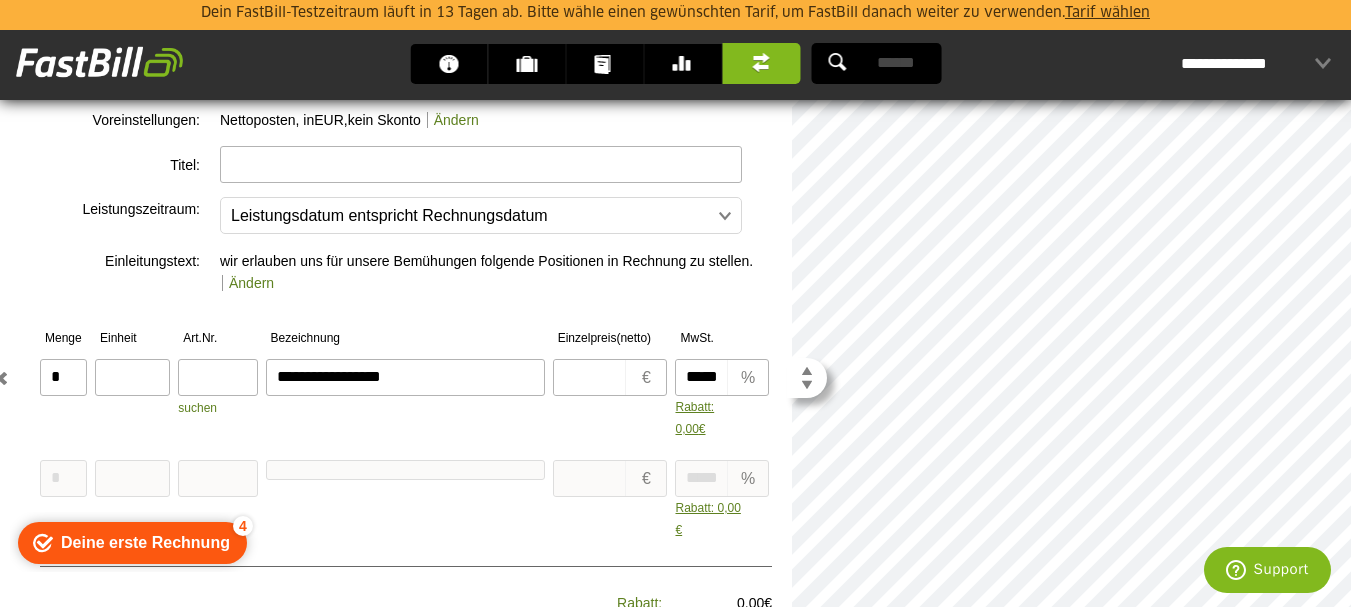 type on "**********" 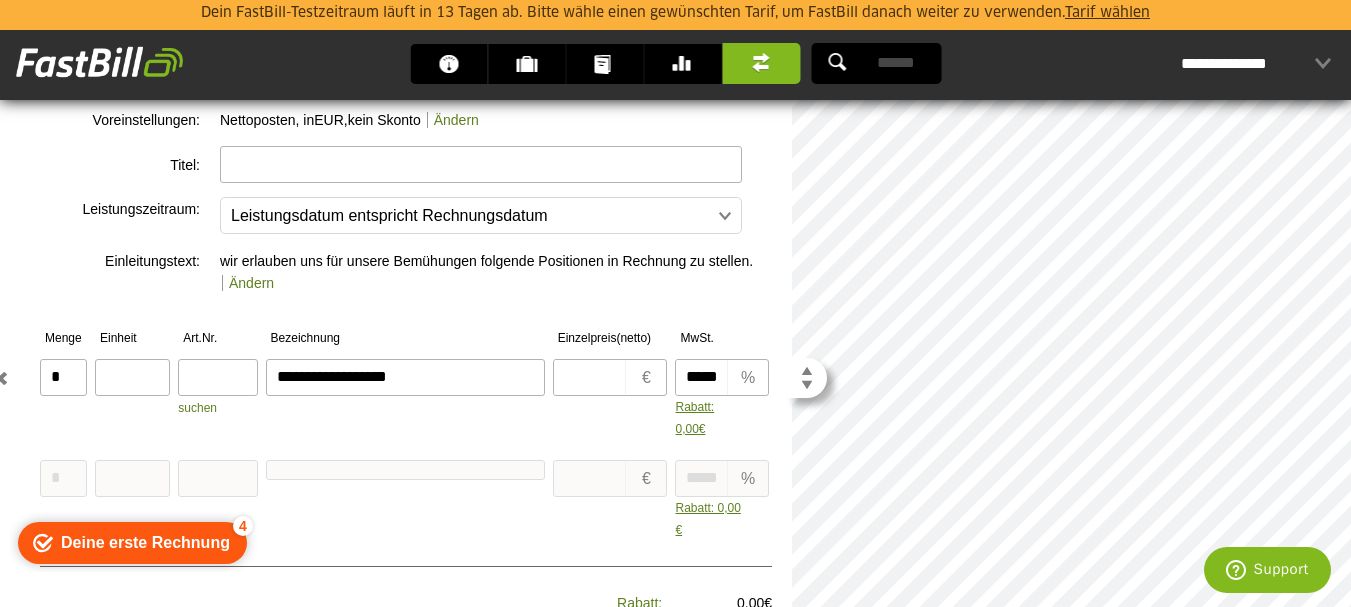 type on "**********" 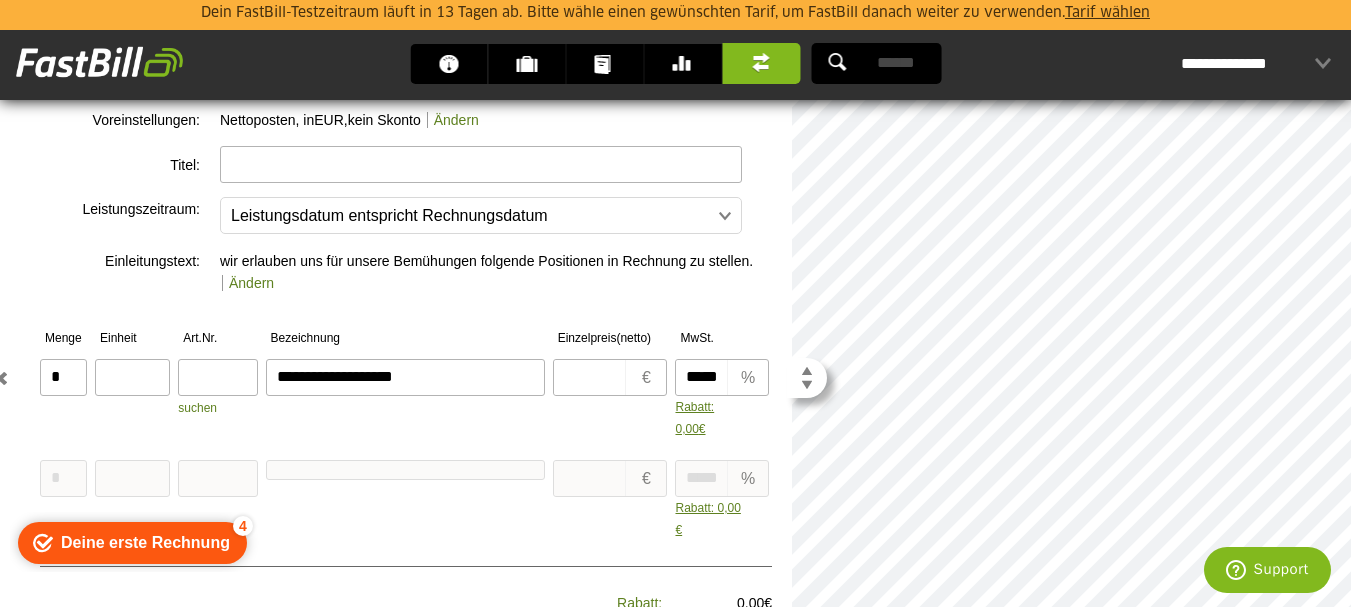 type on "**********" 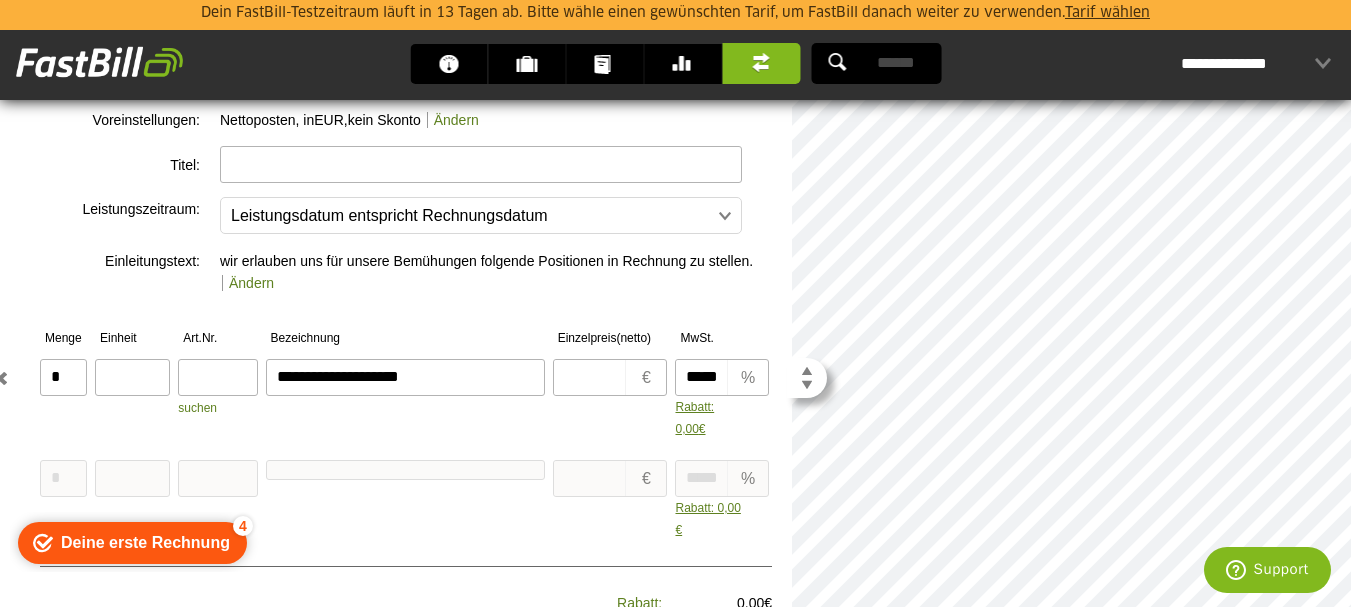 type on "**********" 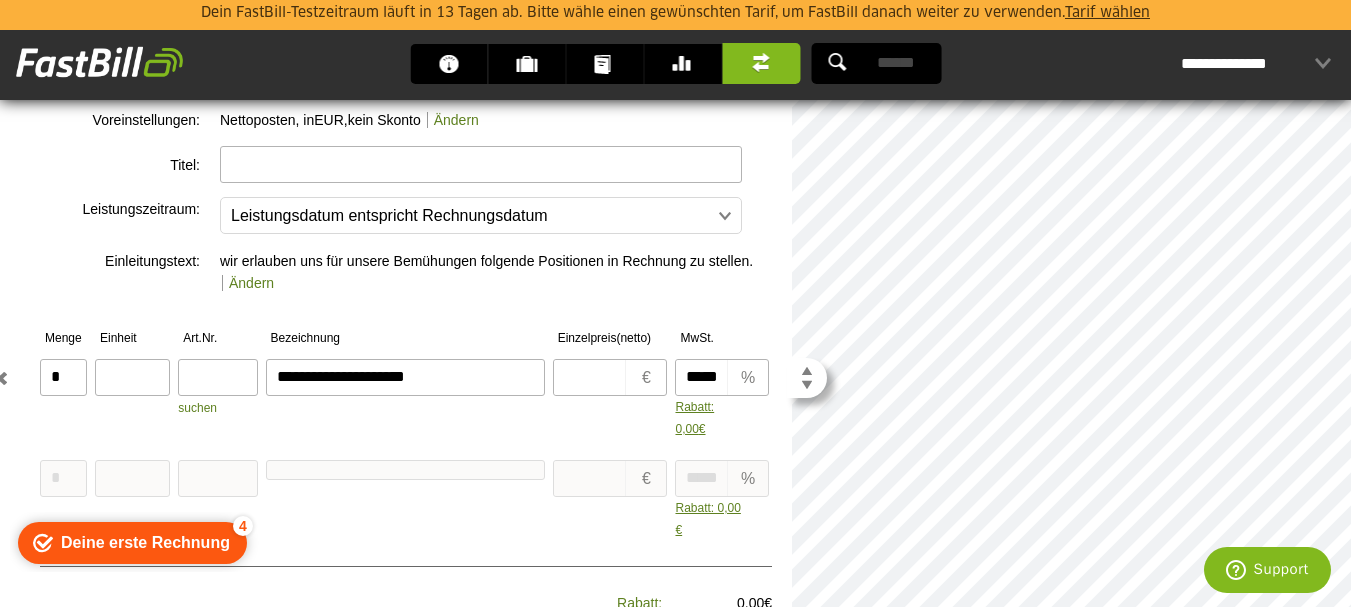 type on "**********" 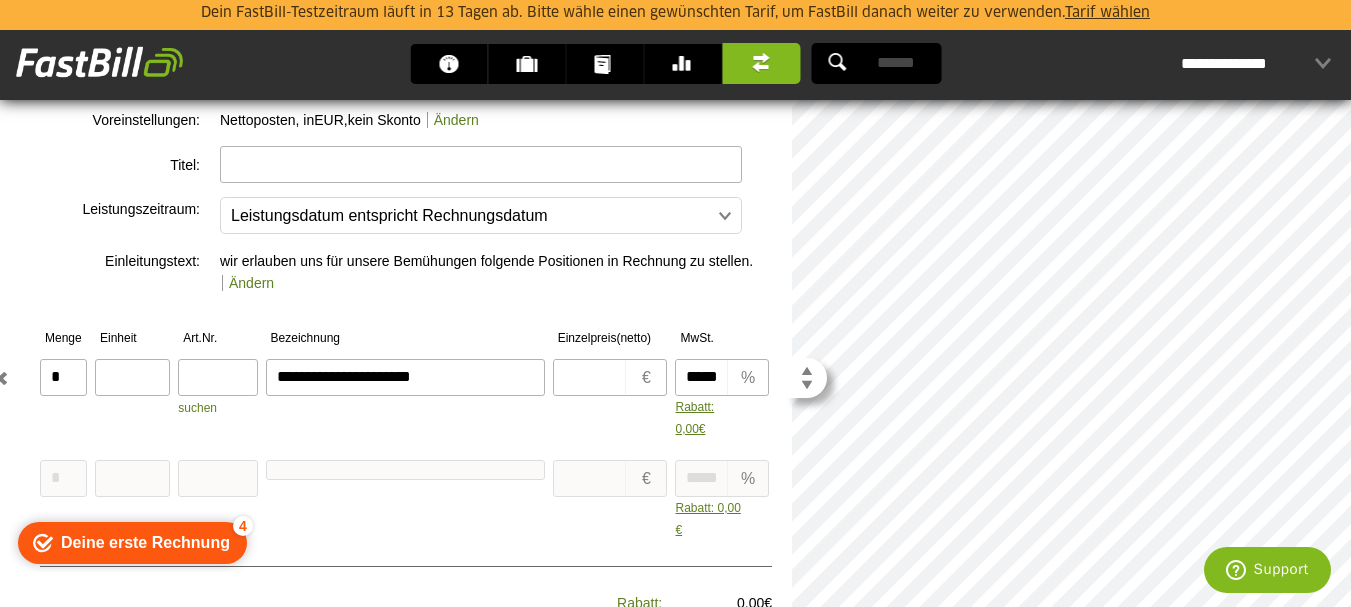 type on "**********" 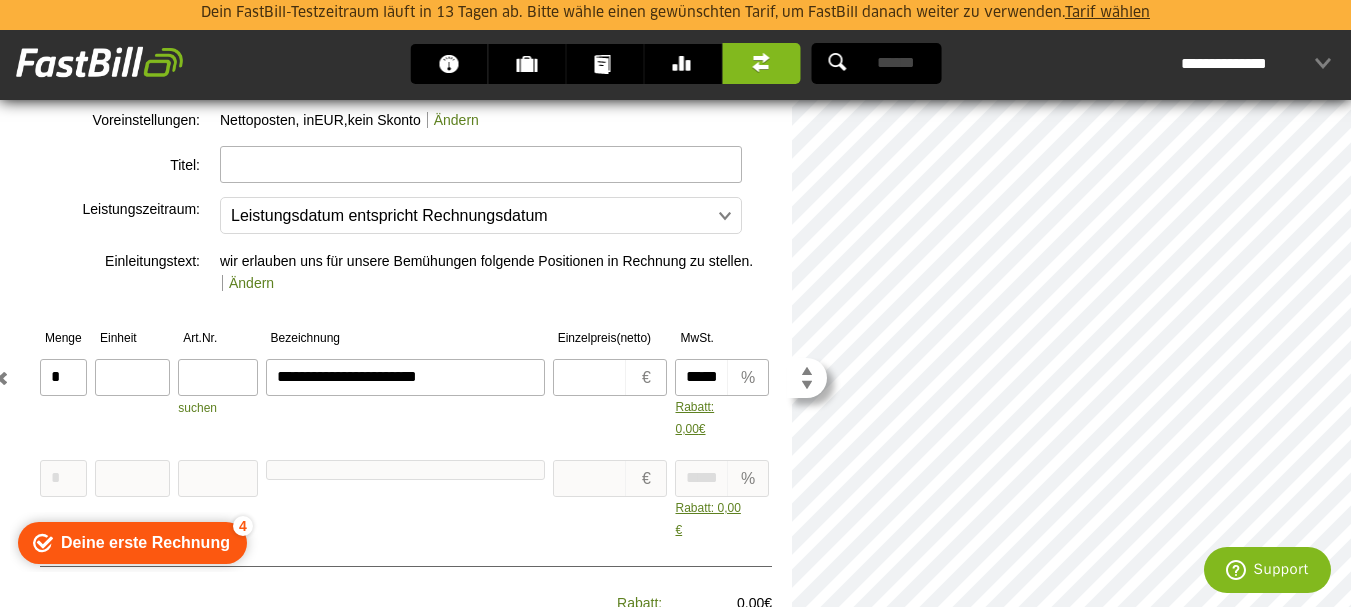 type on "**********" 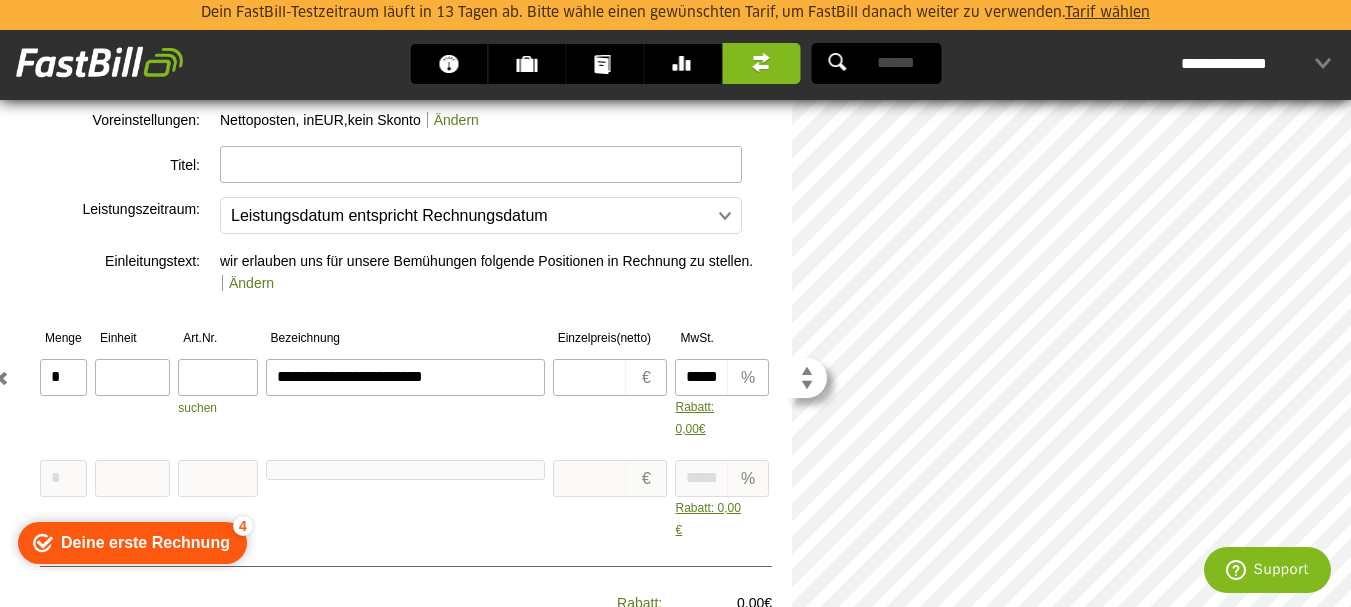 type on "**********" 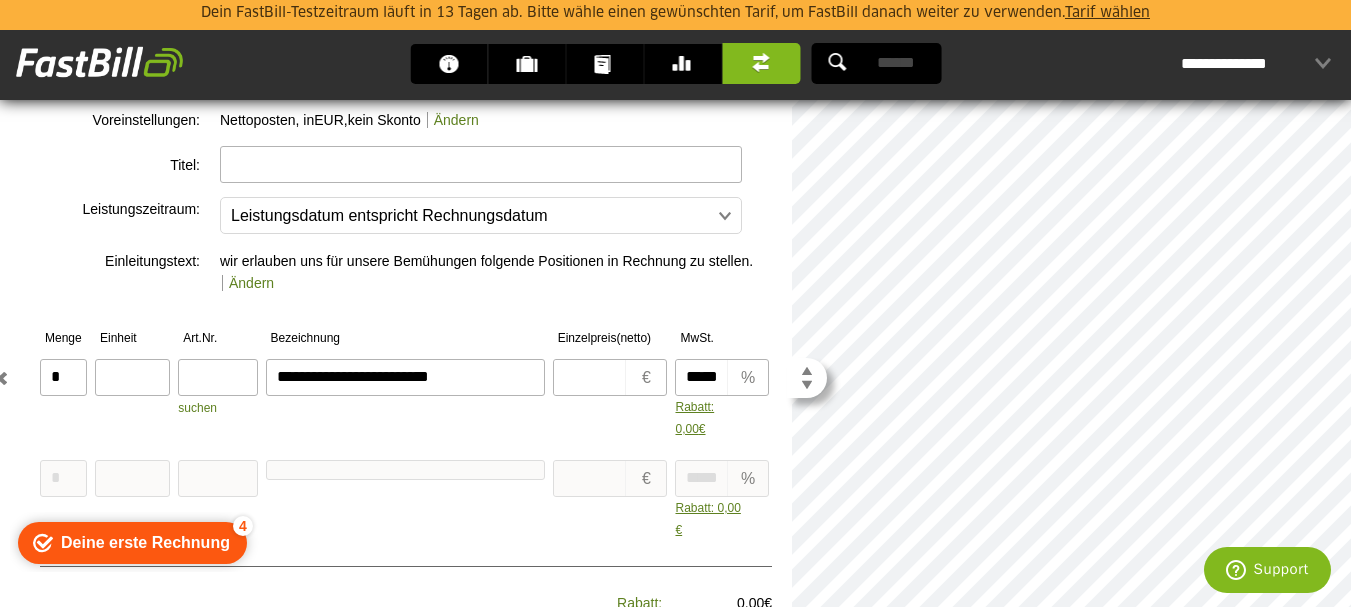 type on "**********" 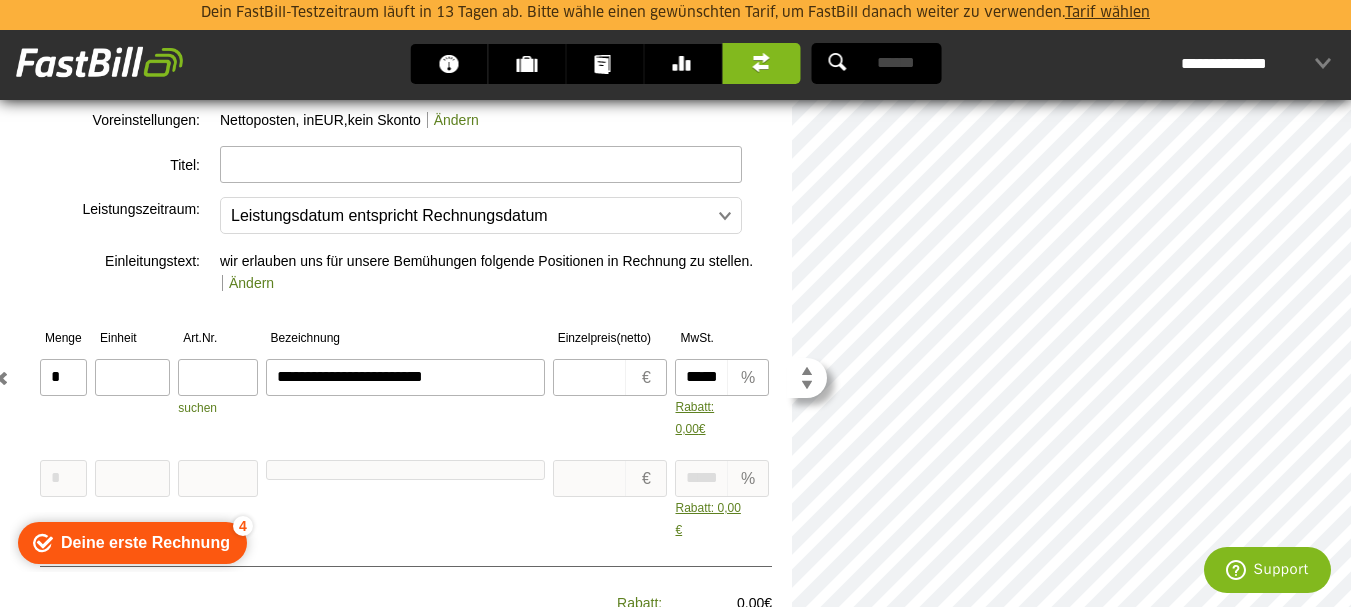 type on "**********" 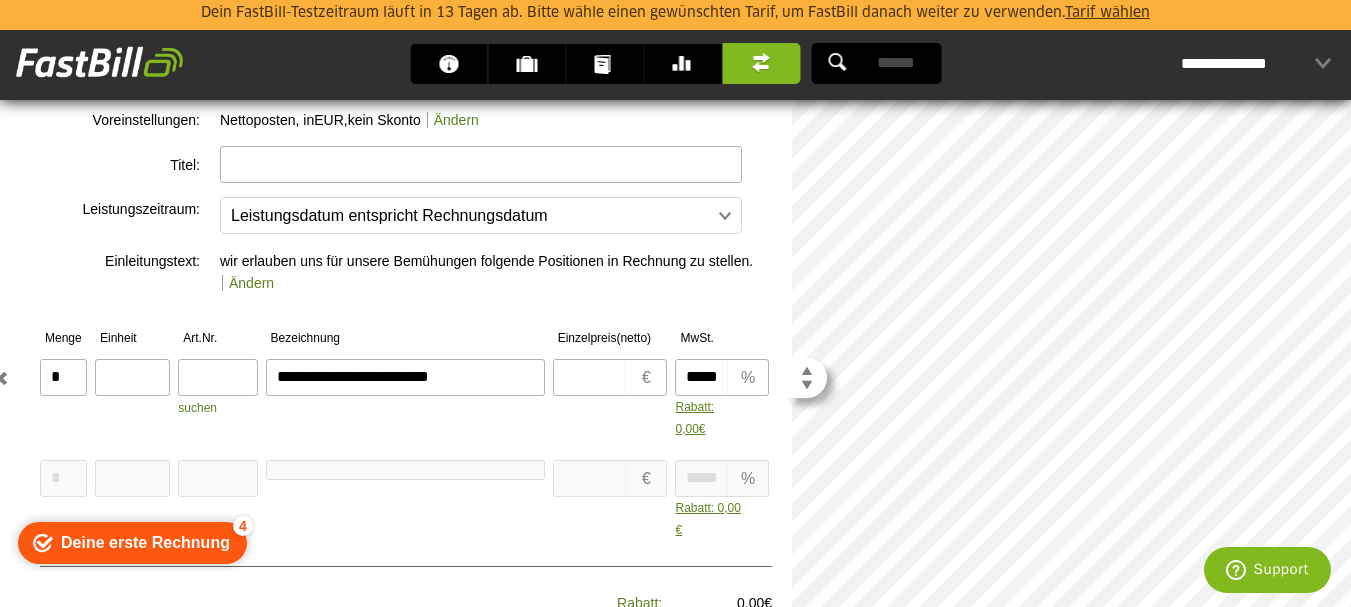 type on "**********" 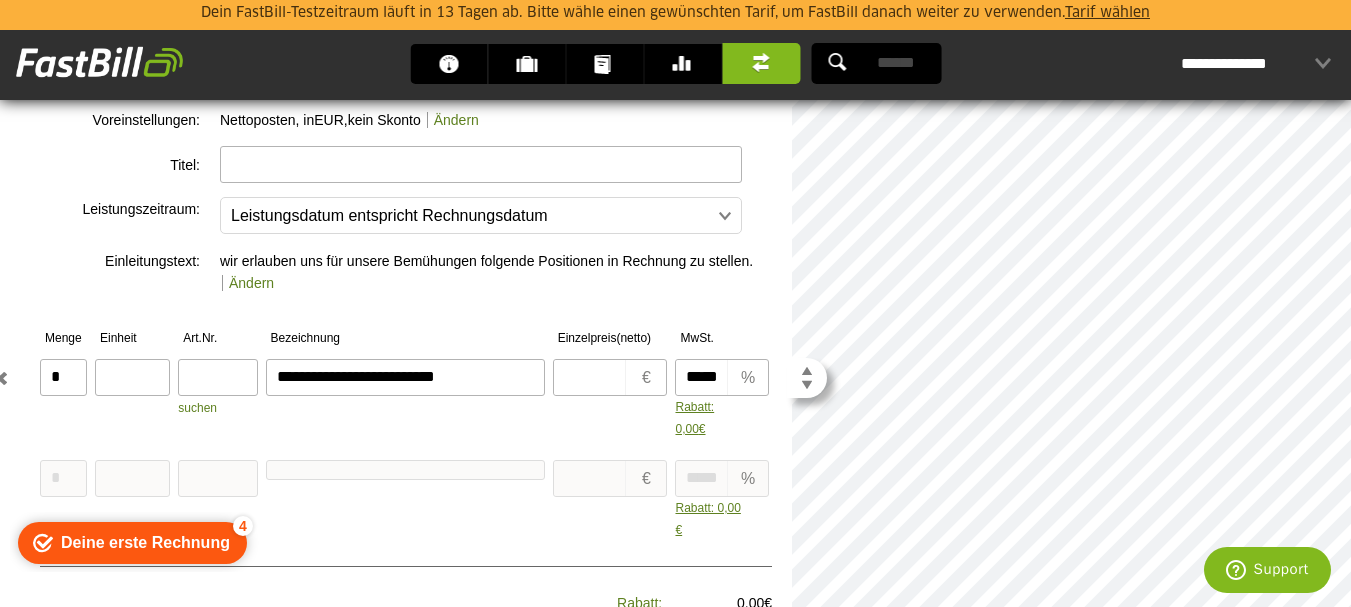 type on "**********" 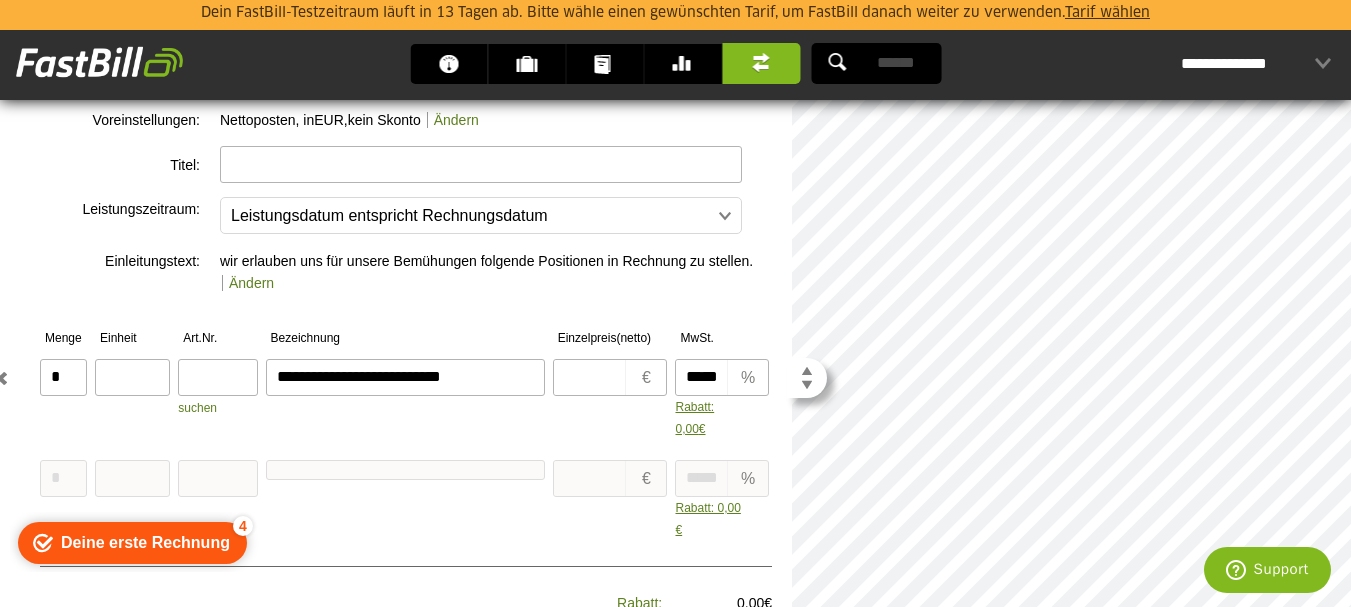 type on "**********" 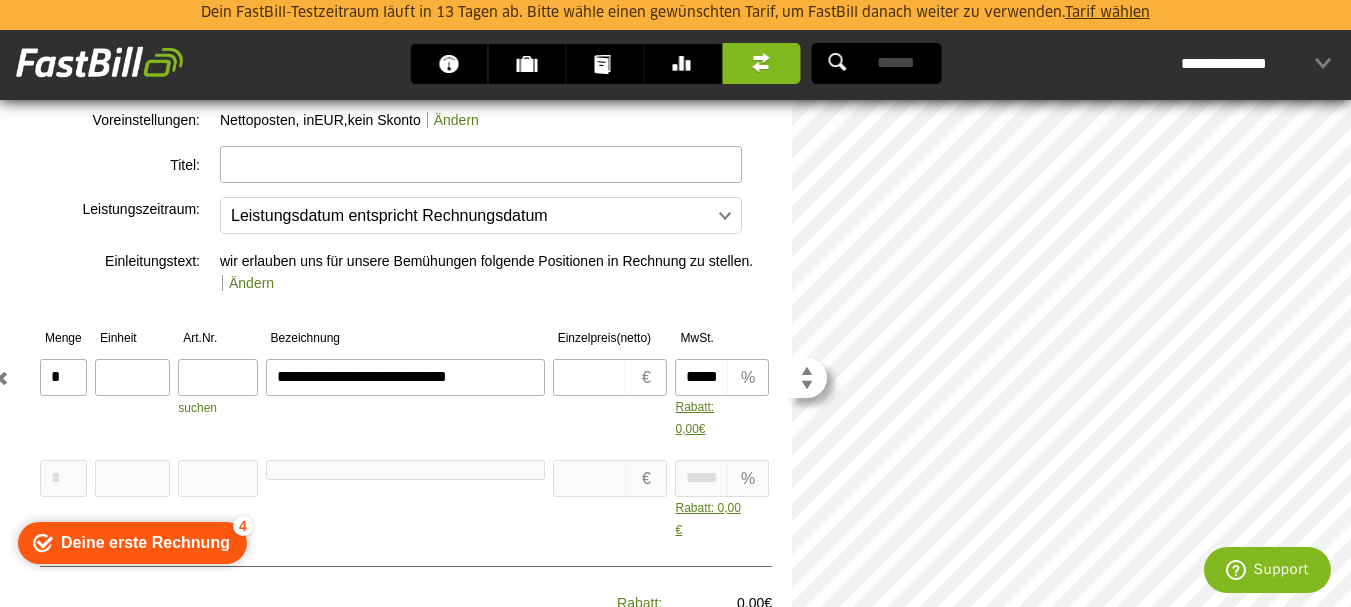 type on "**********" 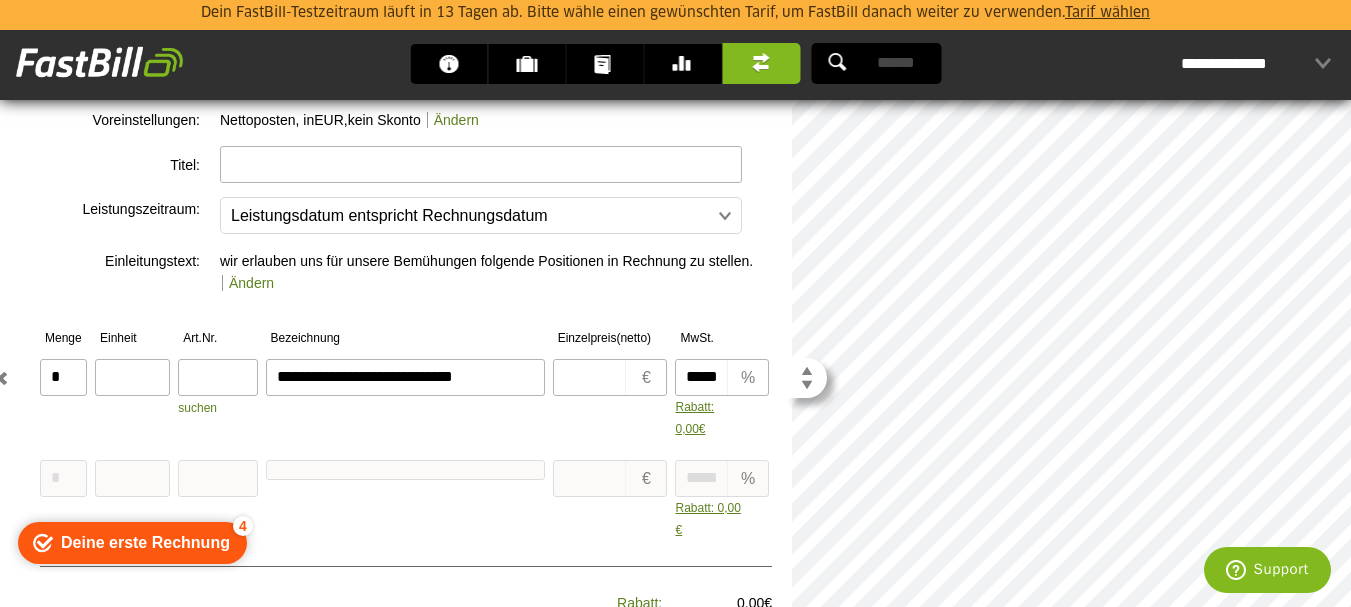type on "**********" 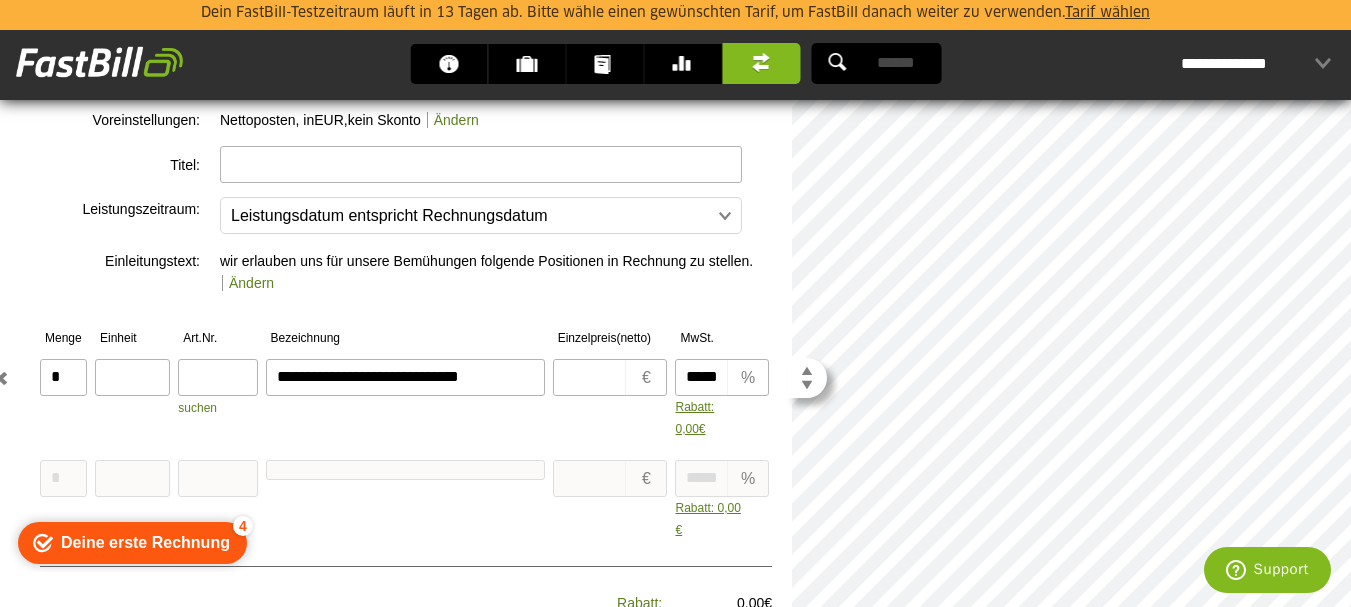 type on "**********" 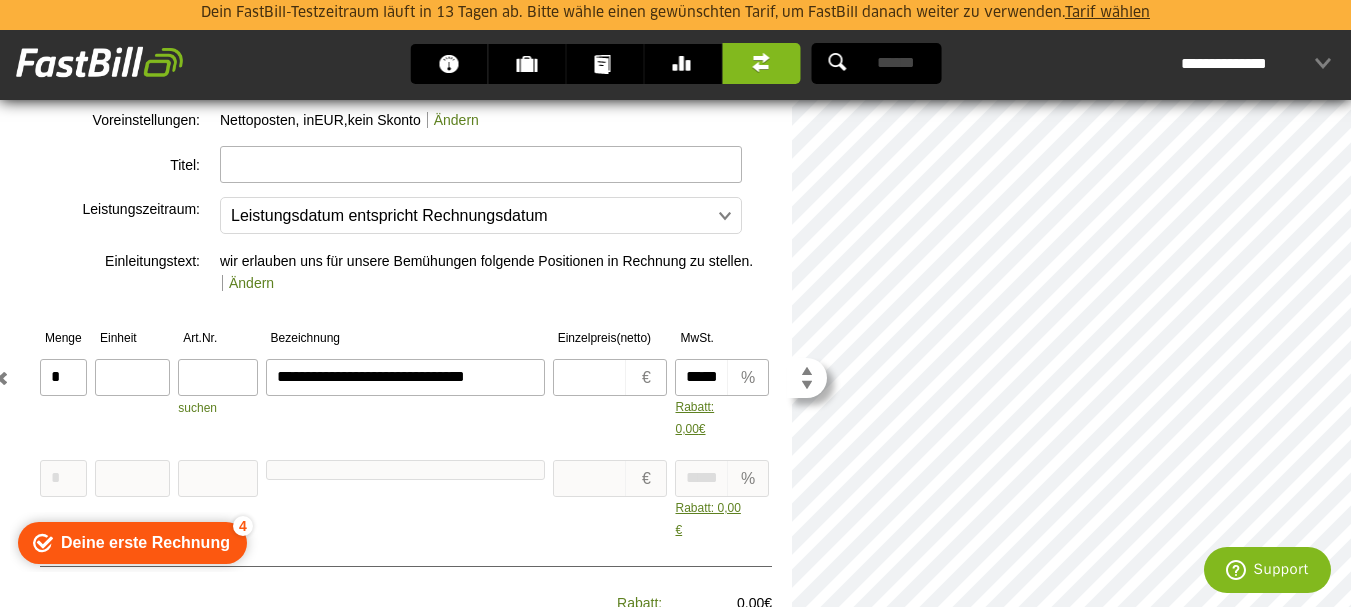 type on "**********" 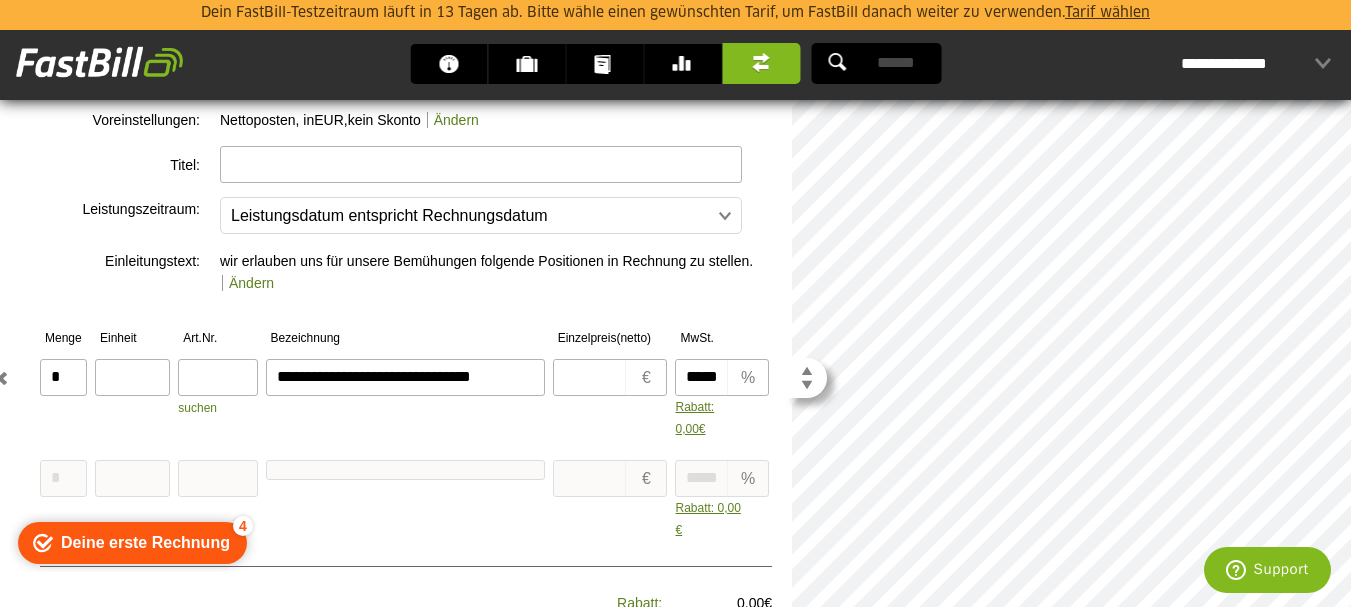 type on "**********" 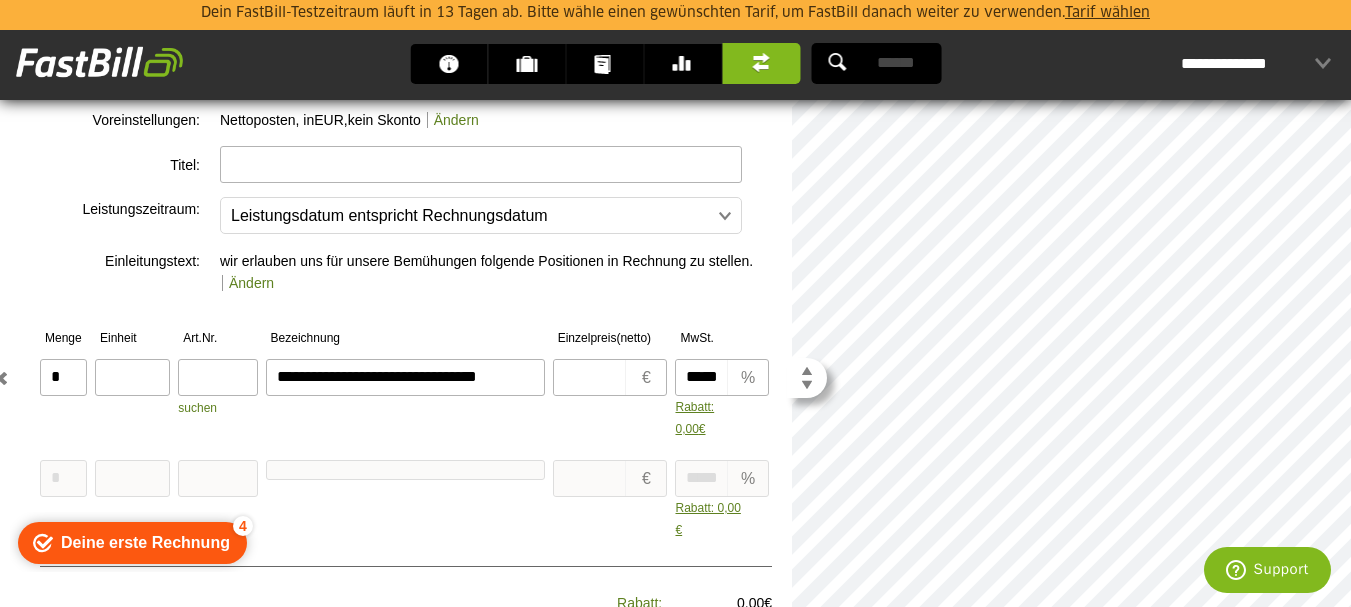 type on "**********" 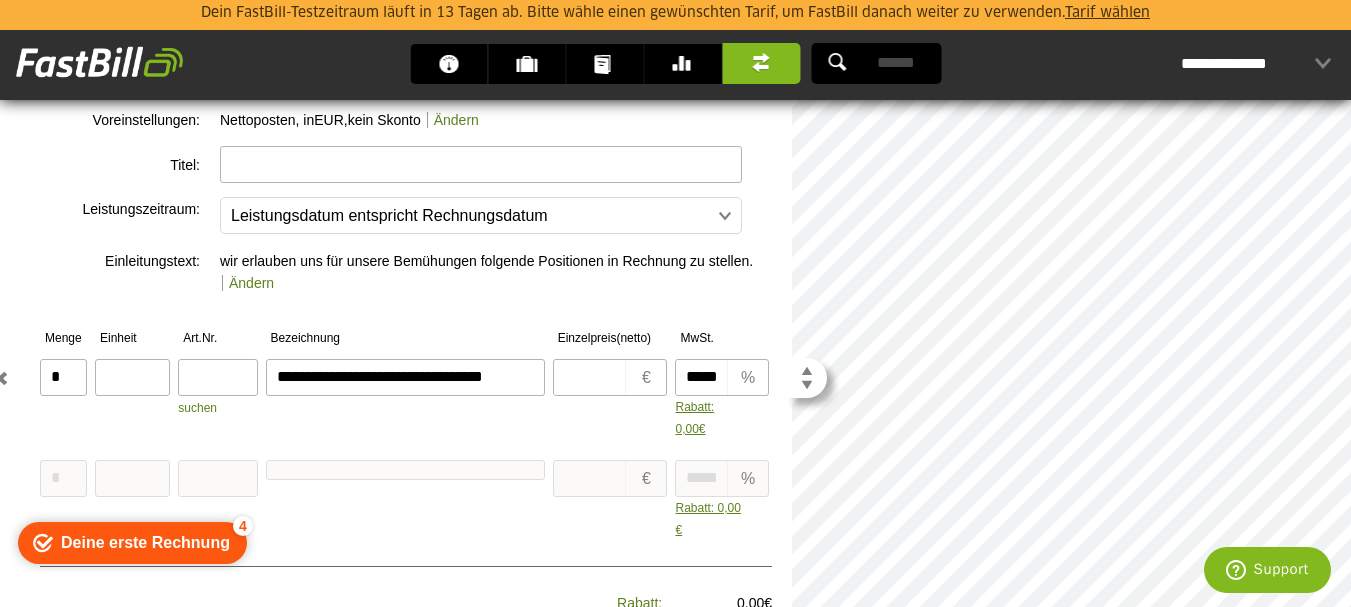 type on "**********" 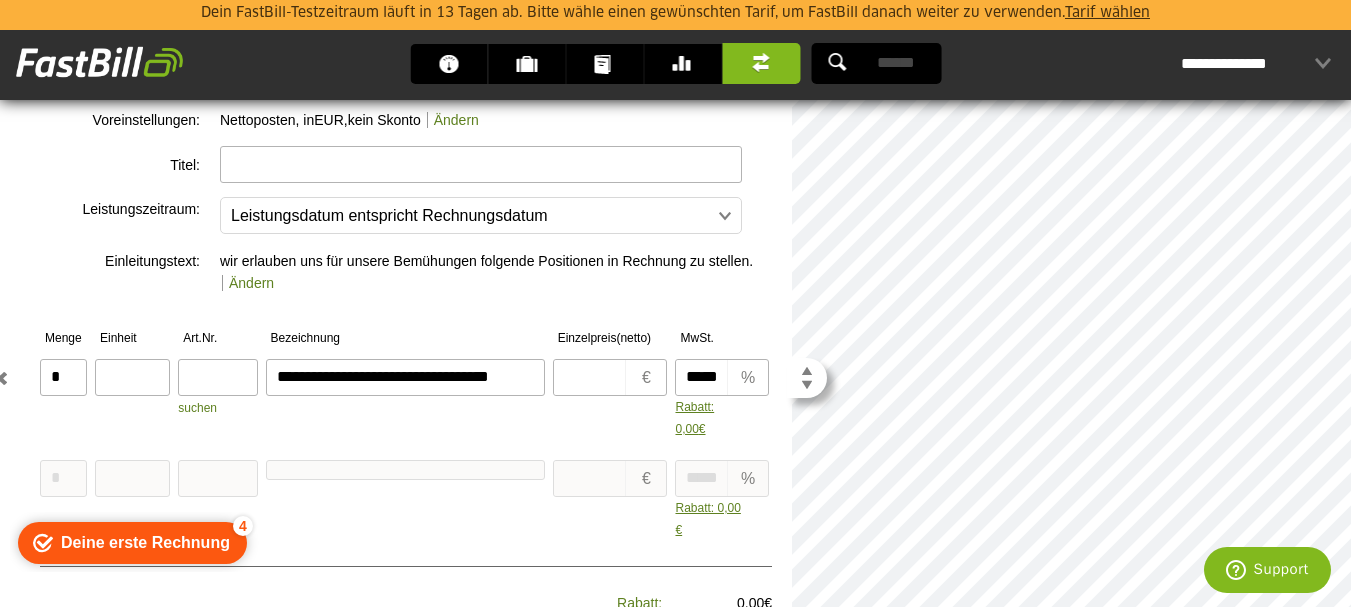 type on "**********" 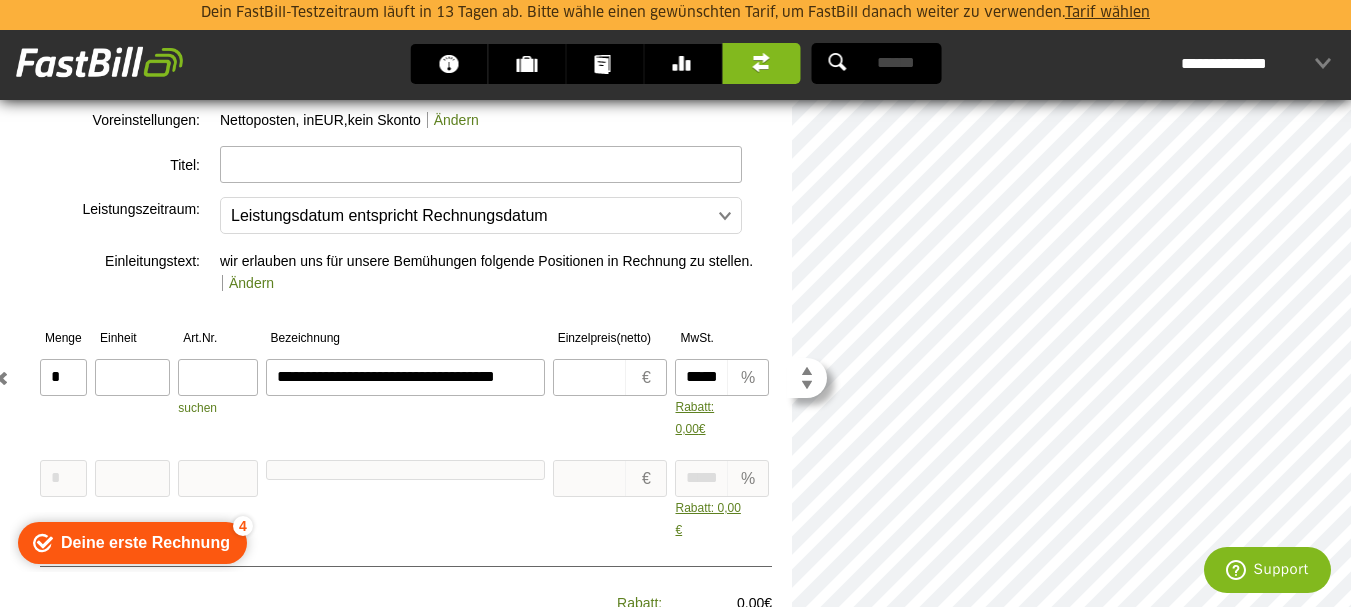 type on "**********" 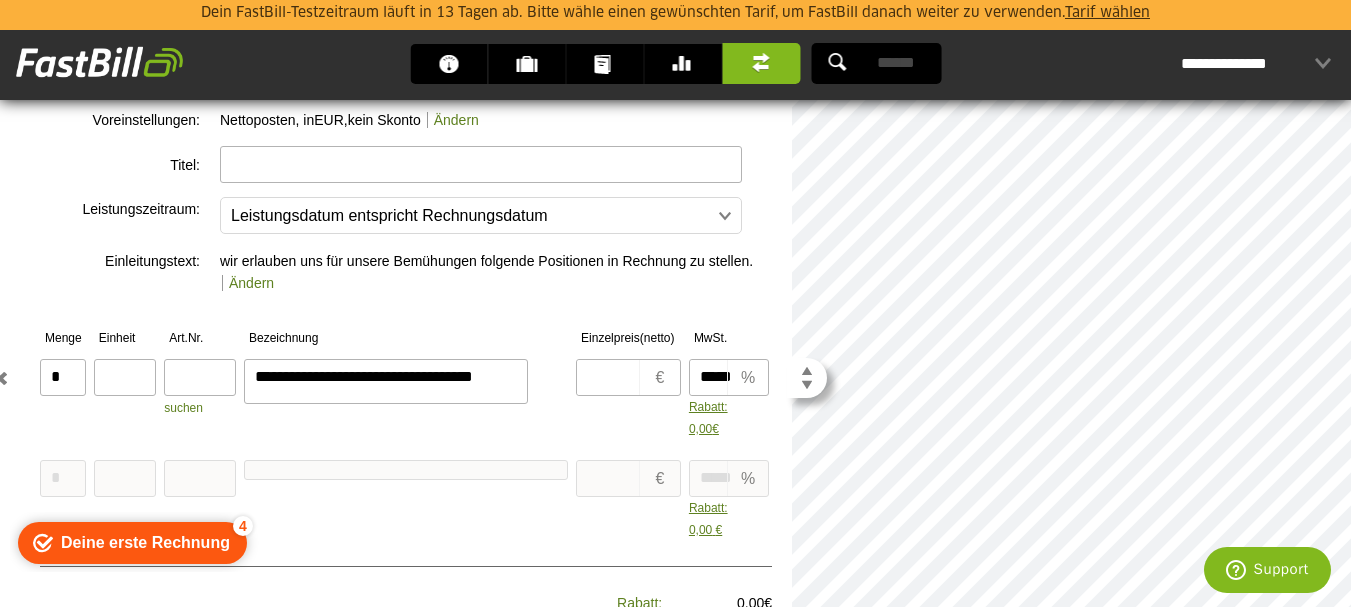 scroll, scrollTop: 44, scrollLeft: 0, axis: vertical 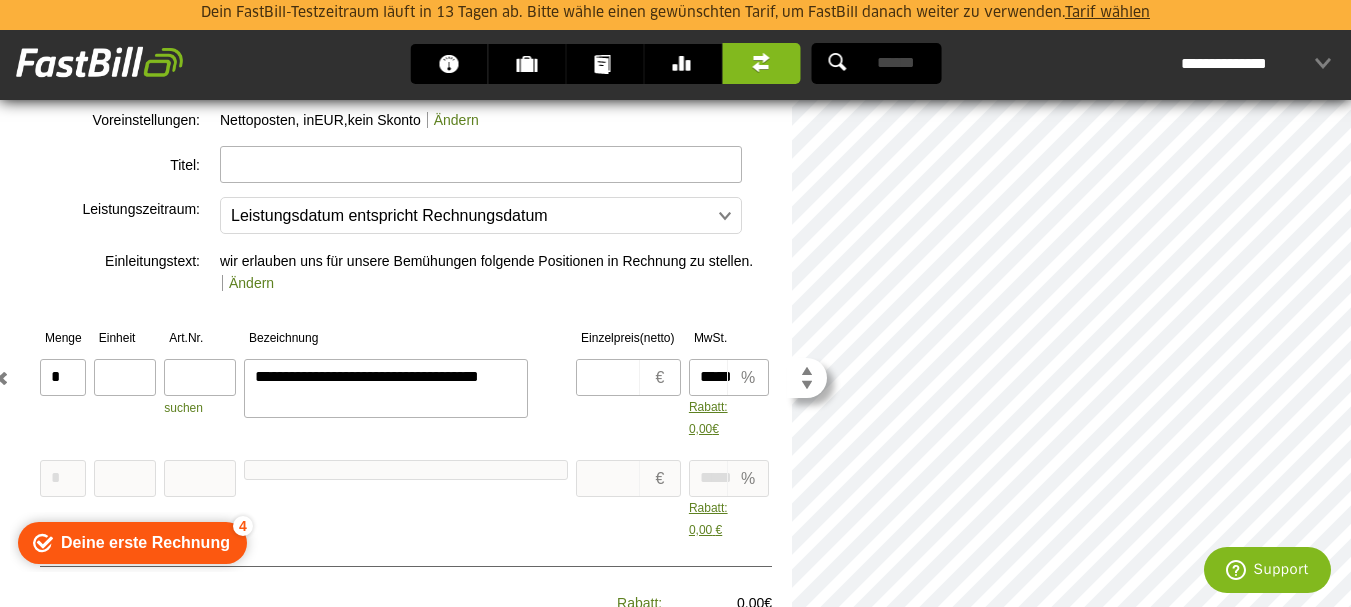 type on "**********" 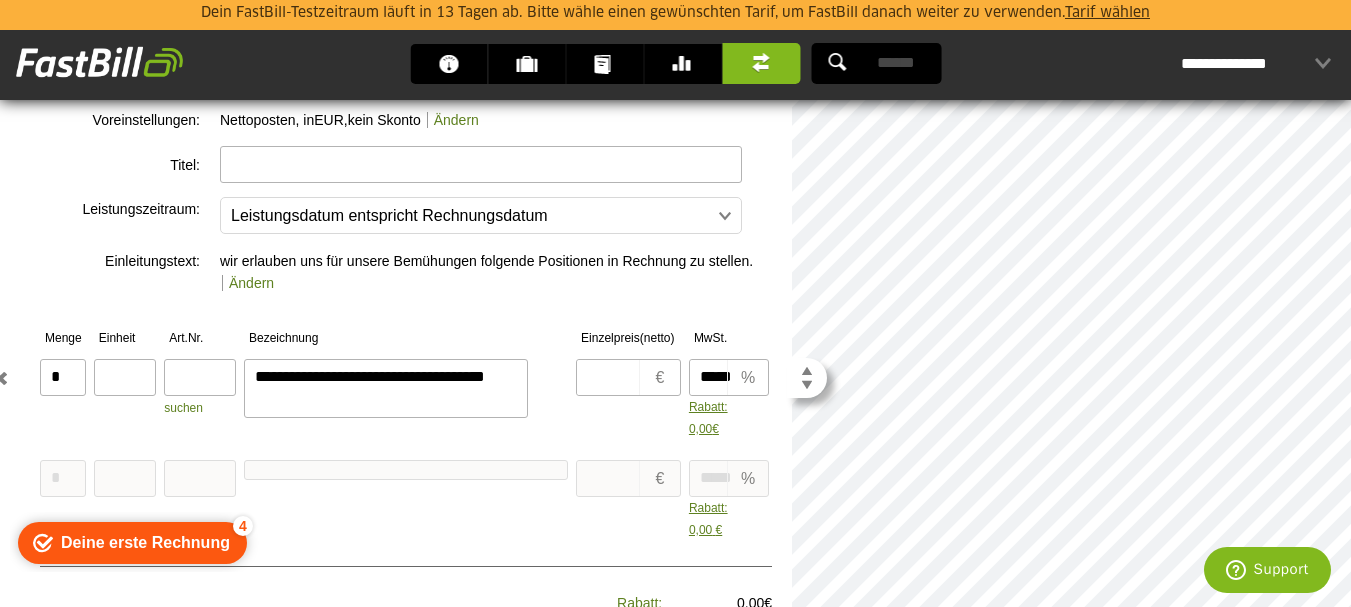 type on "**********" 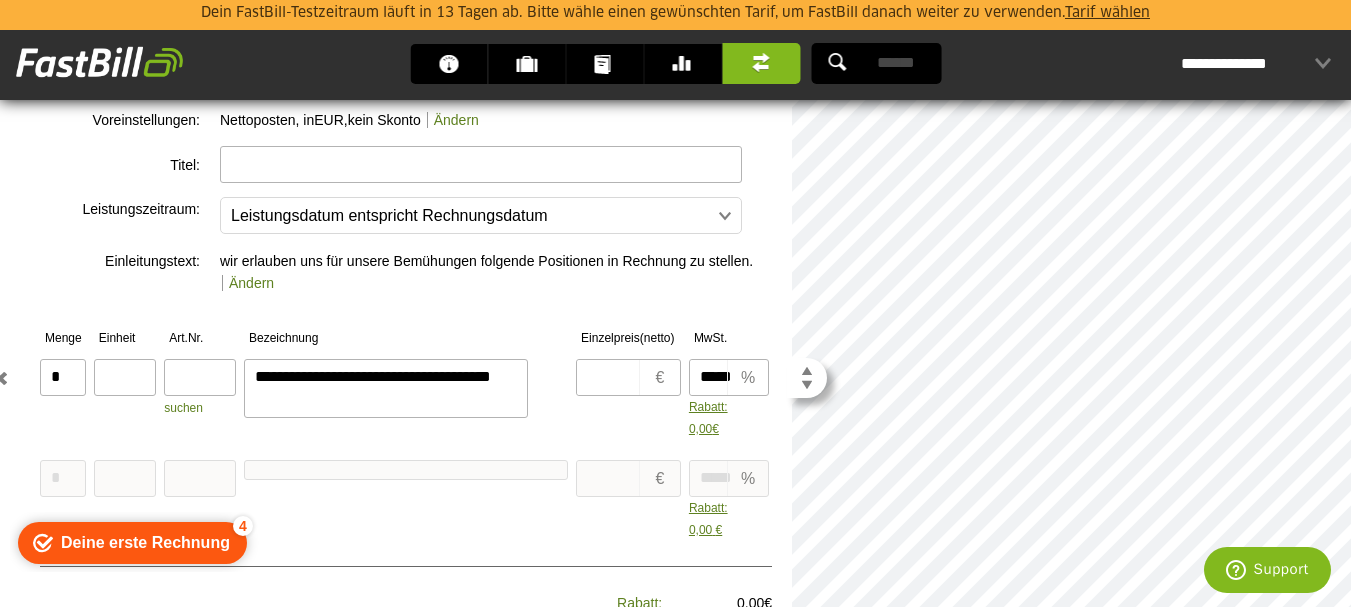 type on "**********" 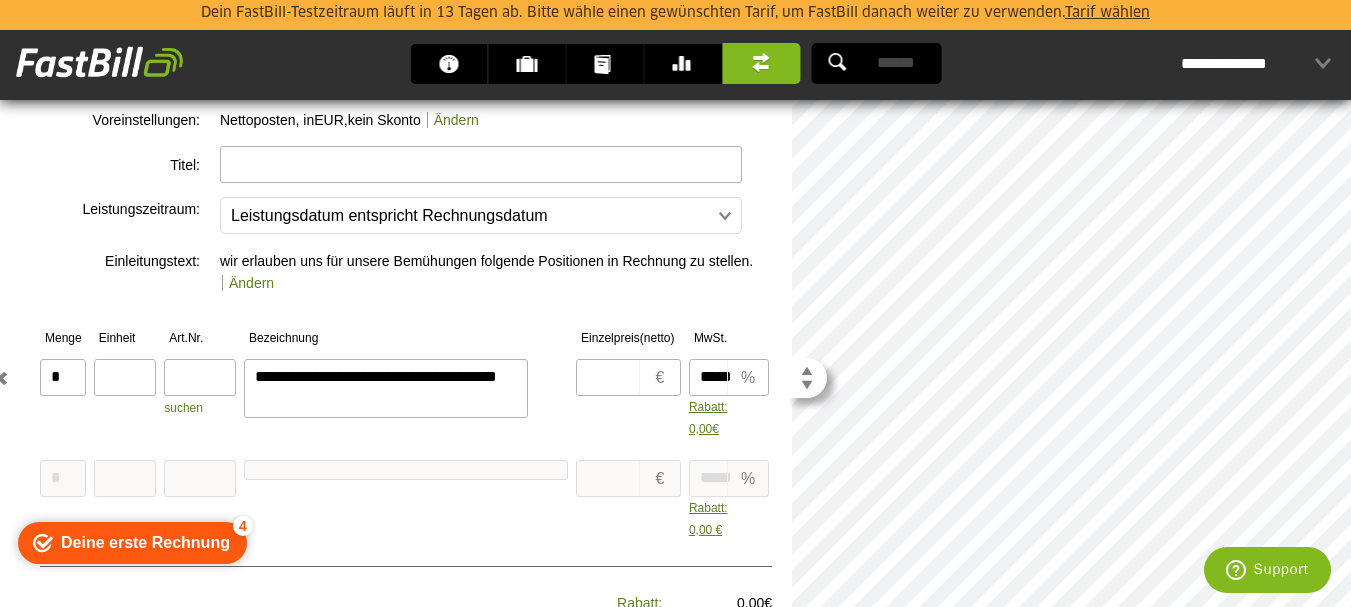 type on "**********" 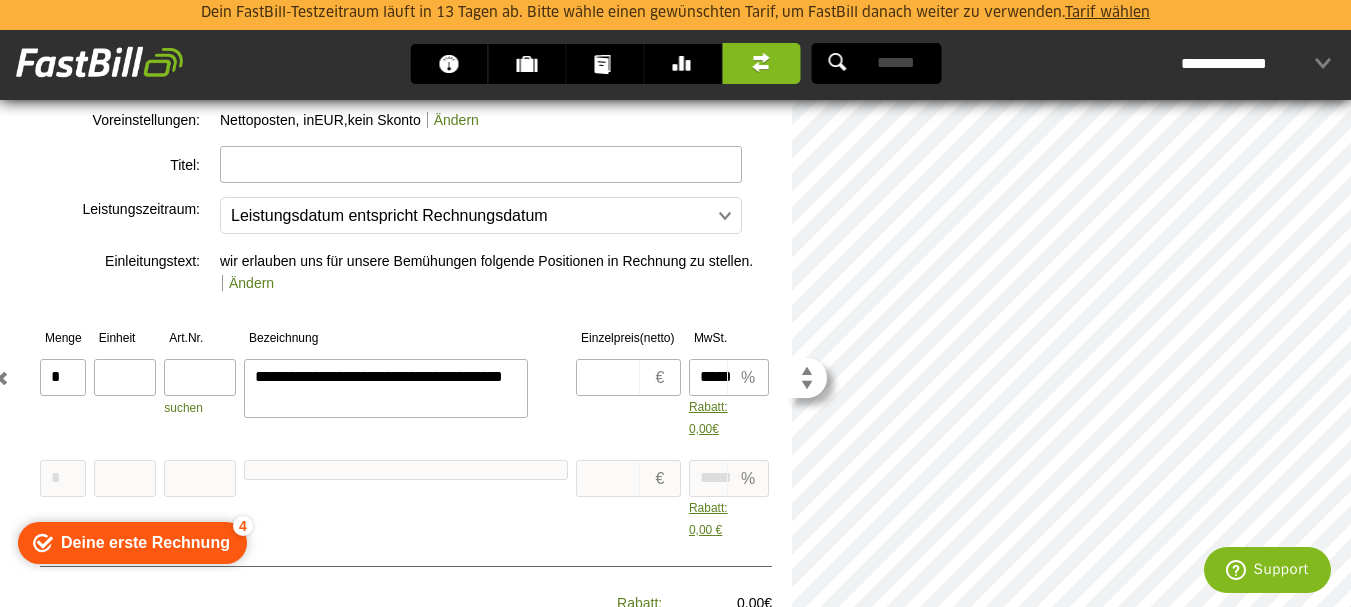 type on "**********" 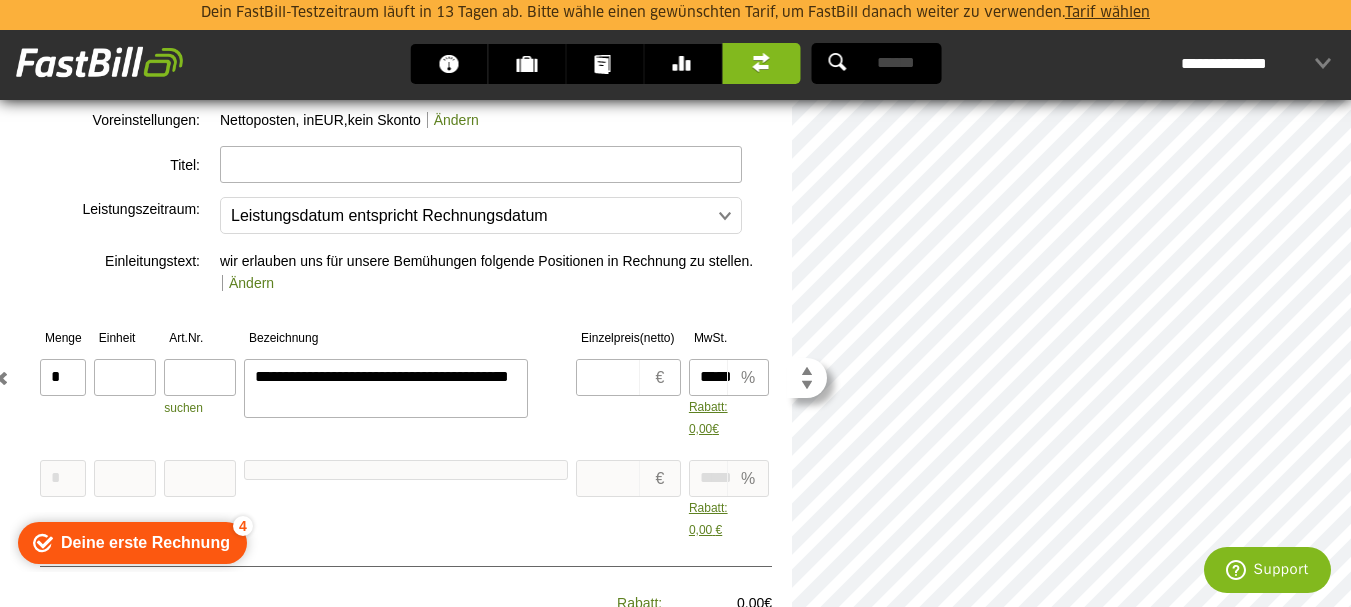 type on "**********" 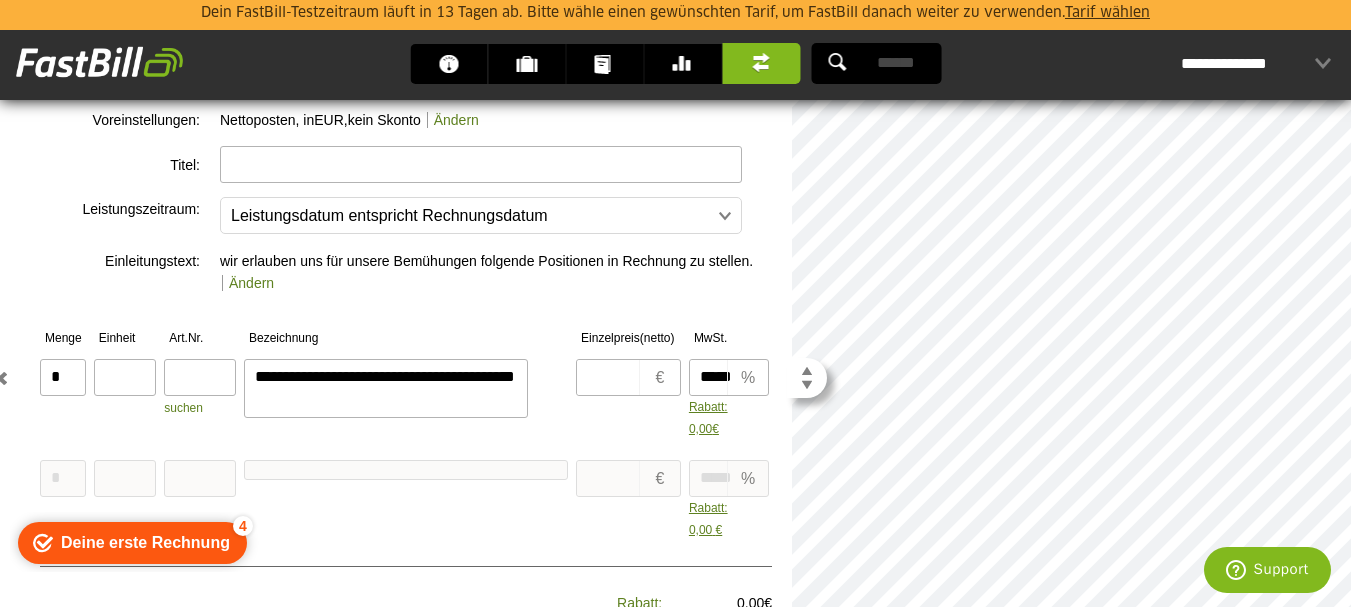 type on "**********" 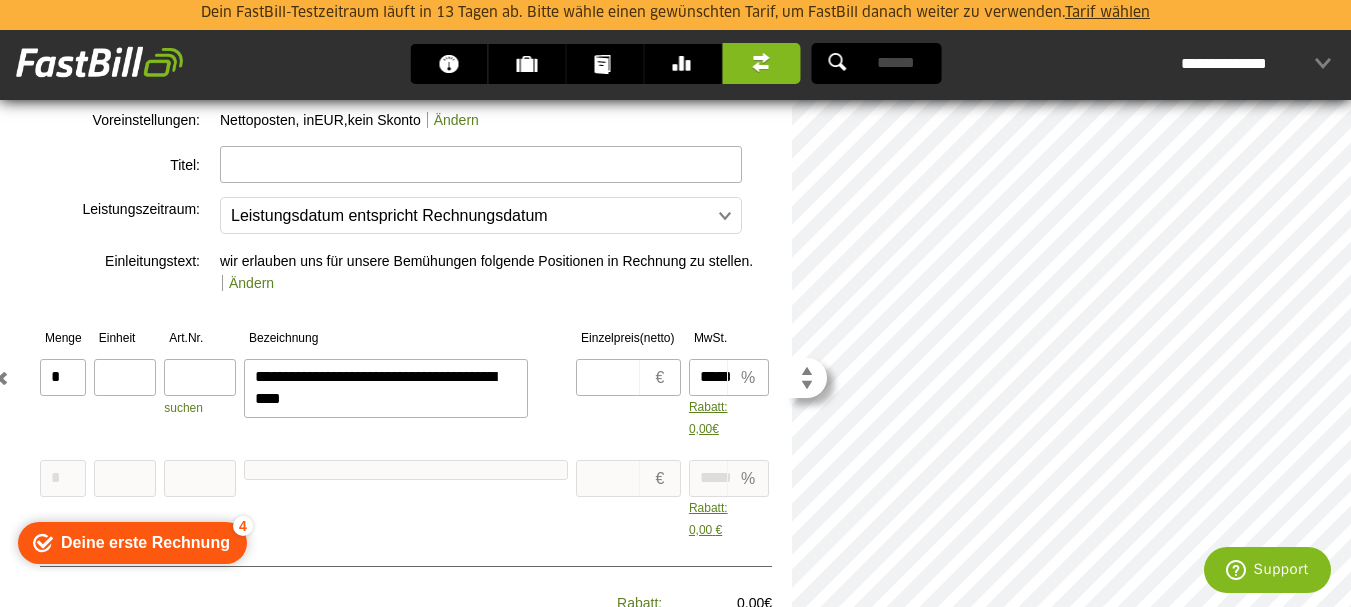 type on "**********" 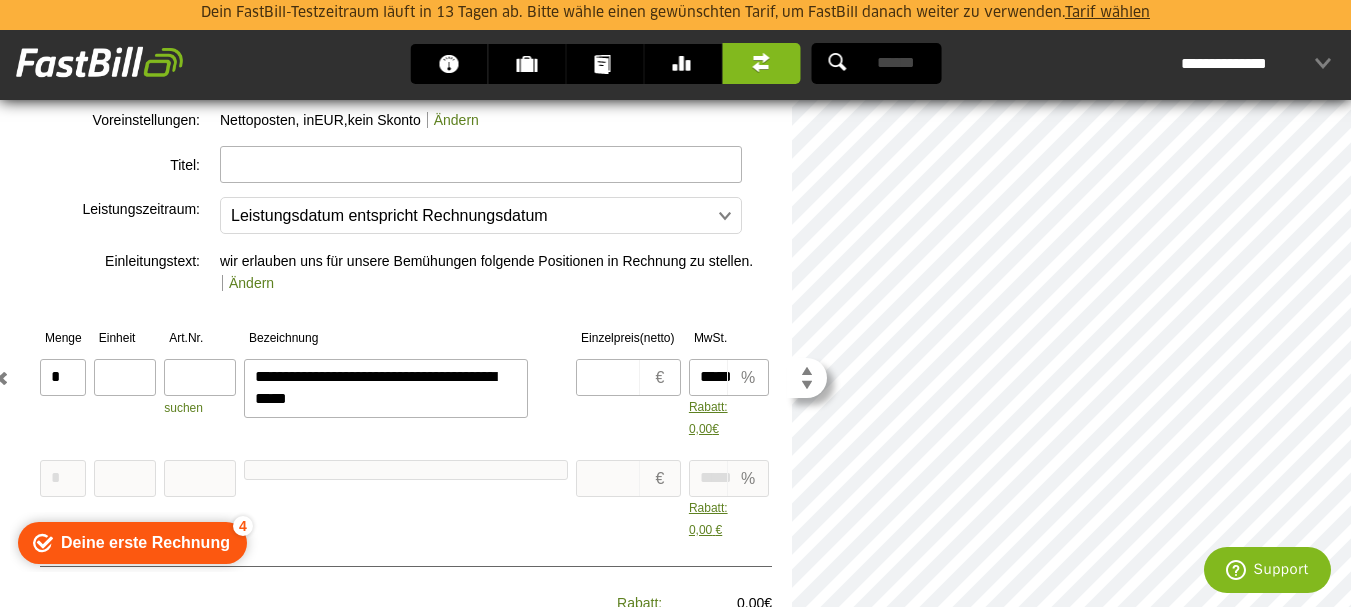 type on "**********" 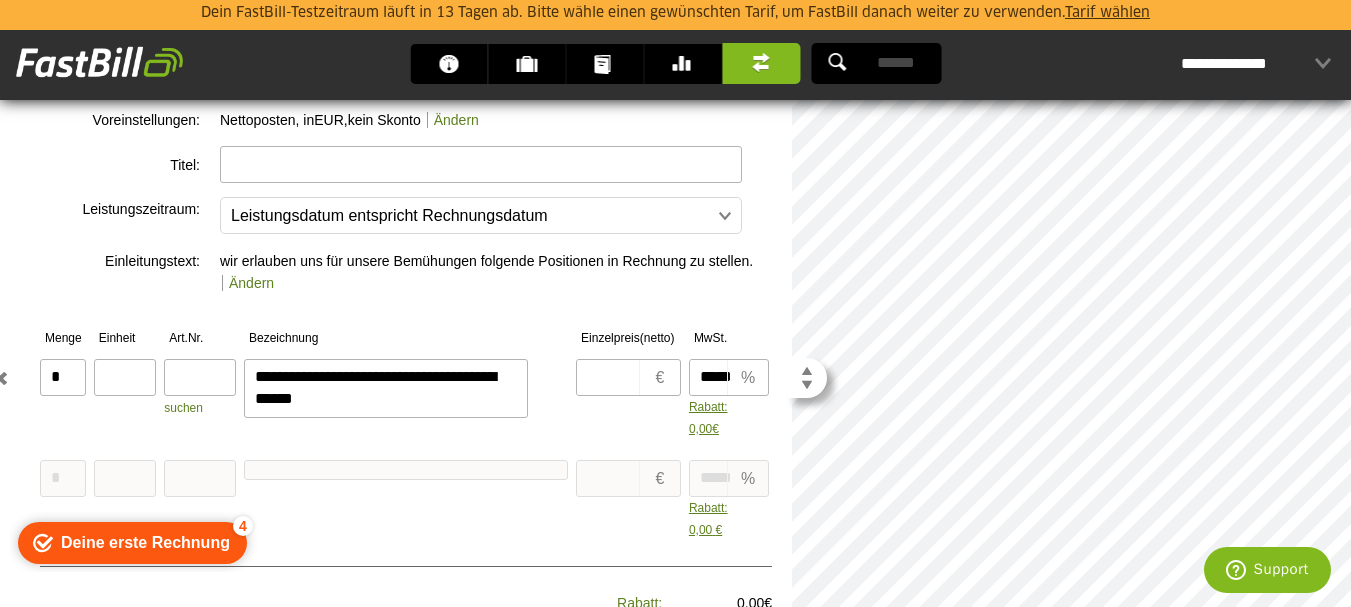 type on "**********" 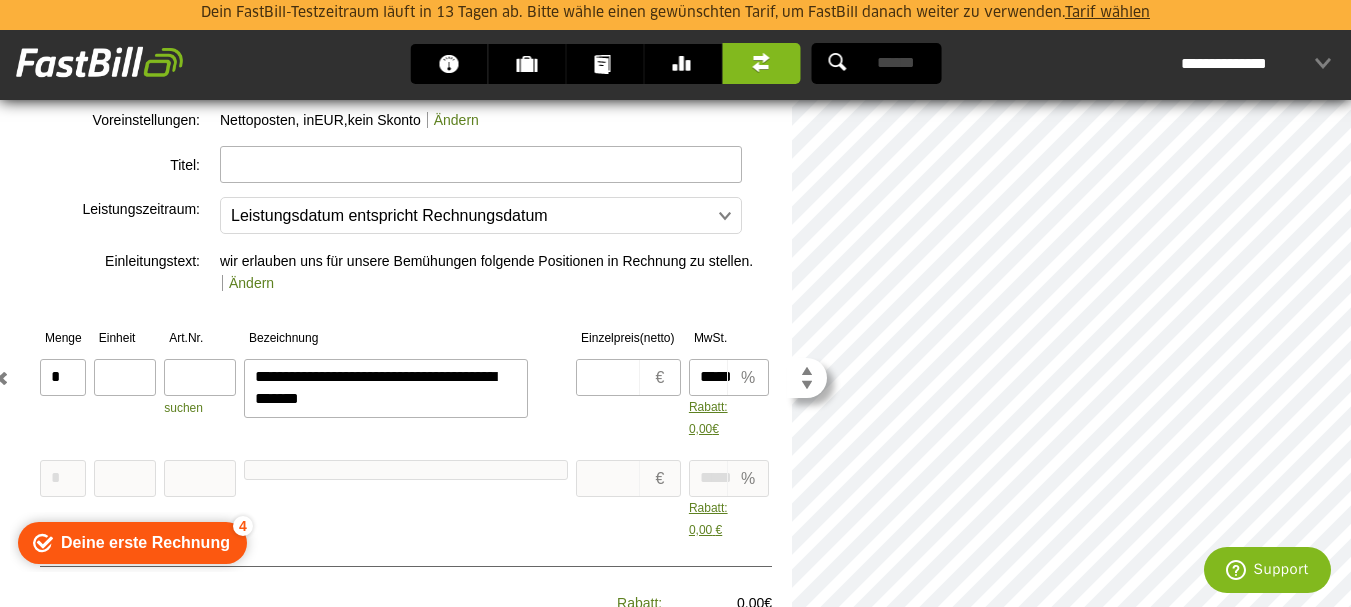 type on "**********" 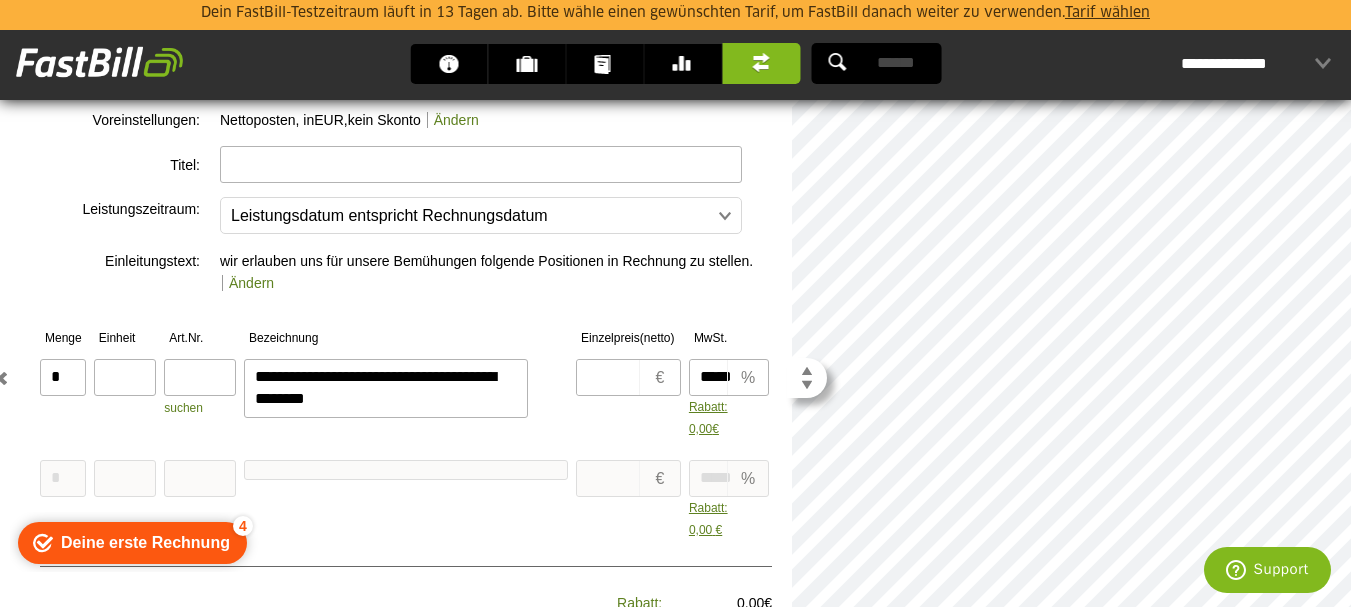 type on "**********" 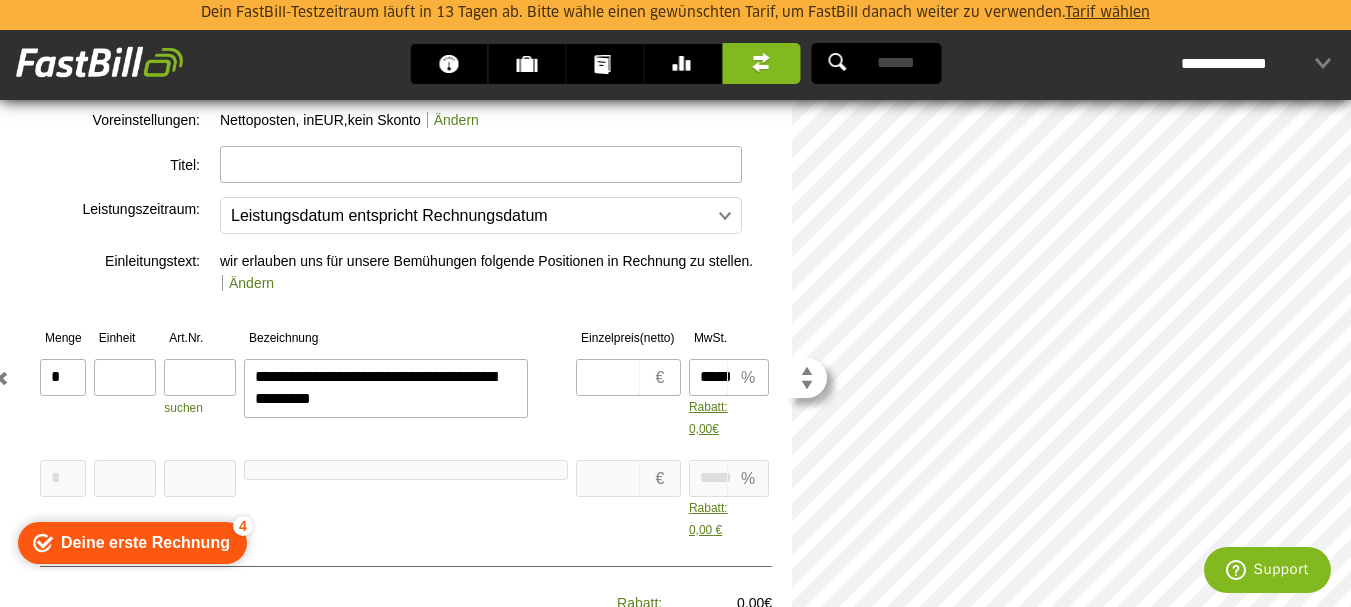 type on "**********" 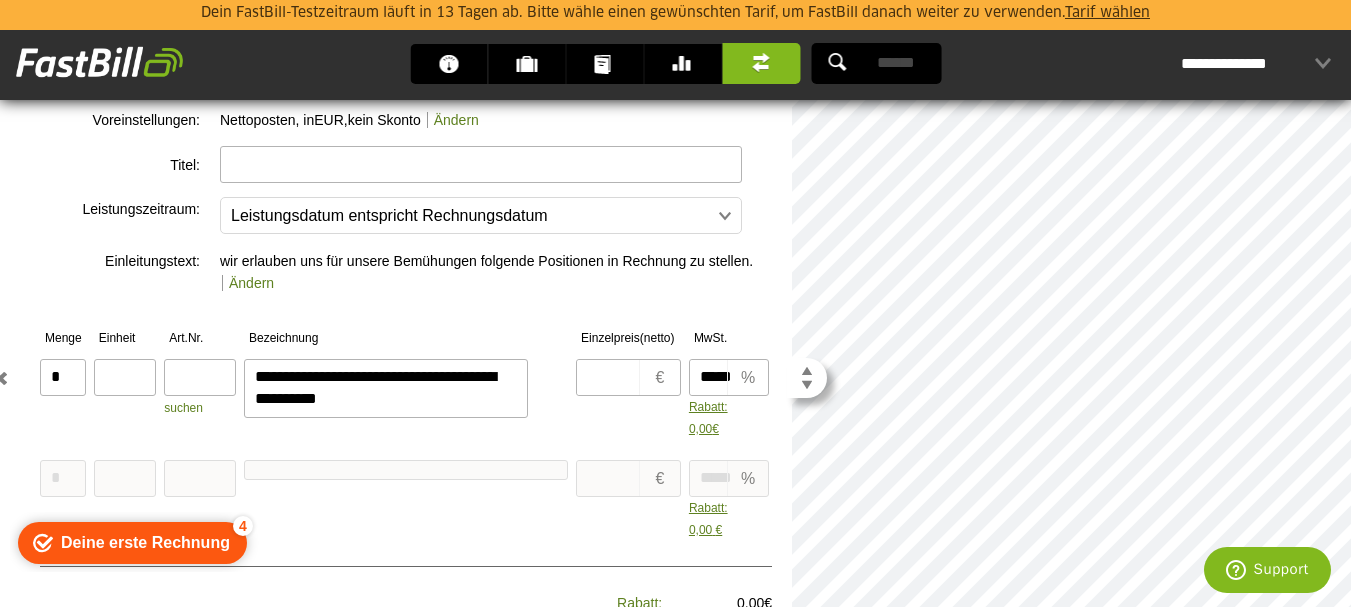 type on "**********" 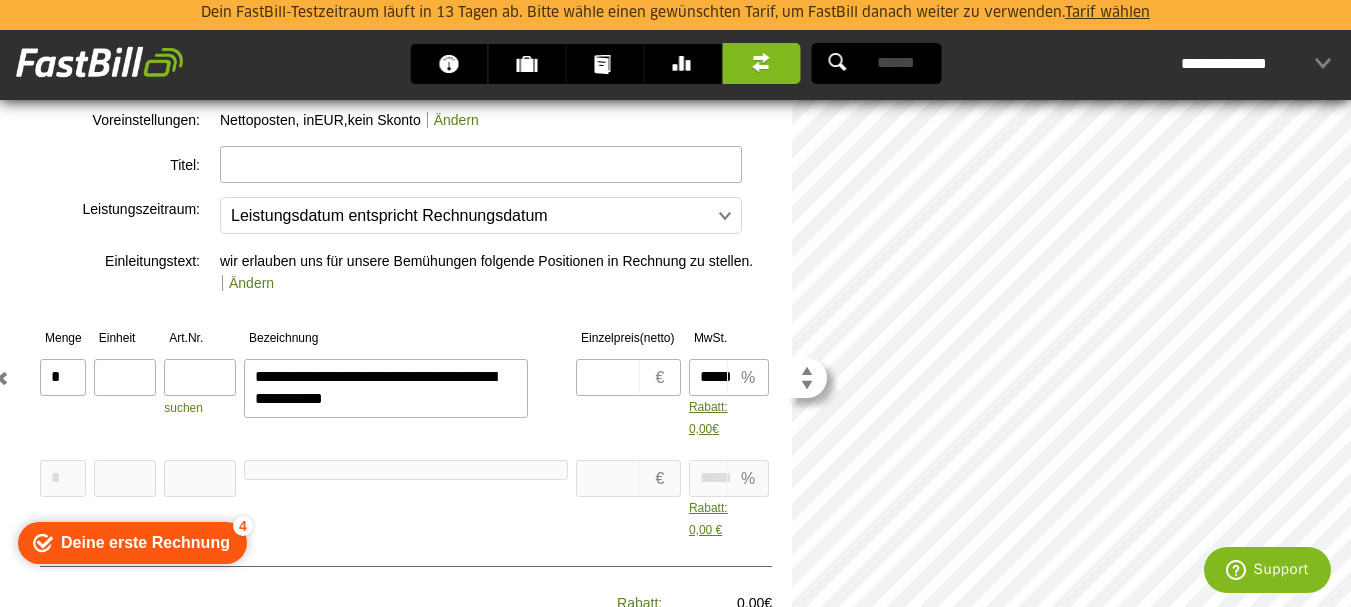 type on "**********" 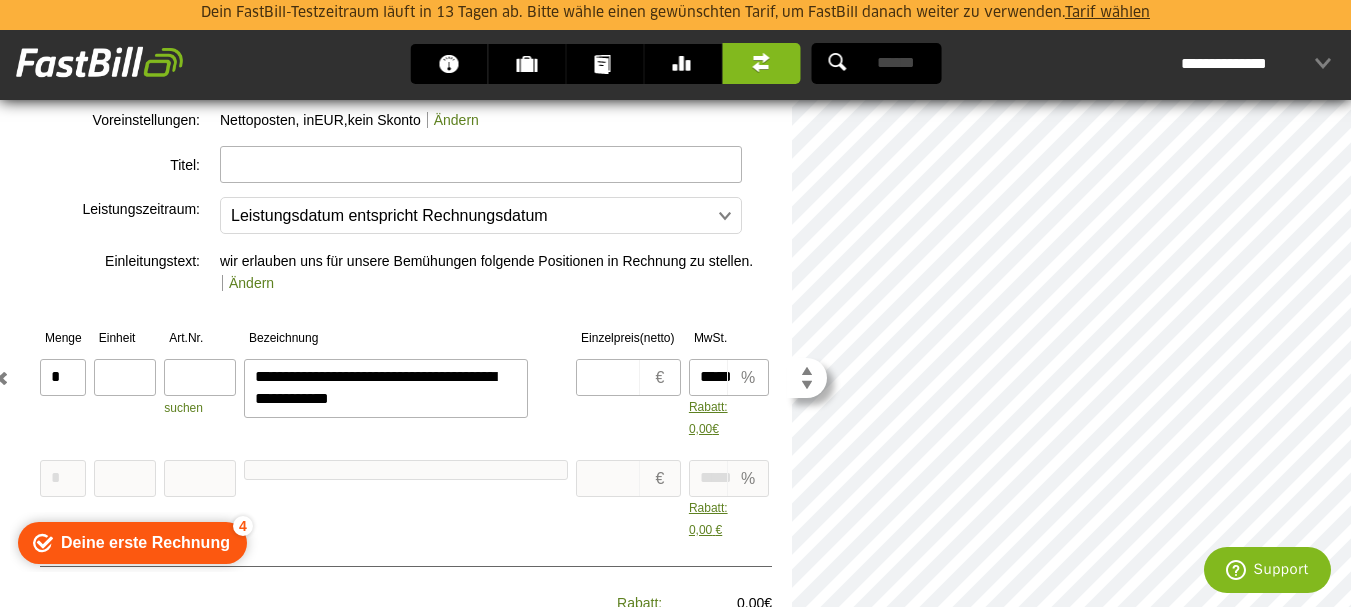type on "**********" 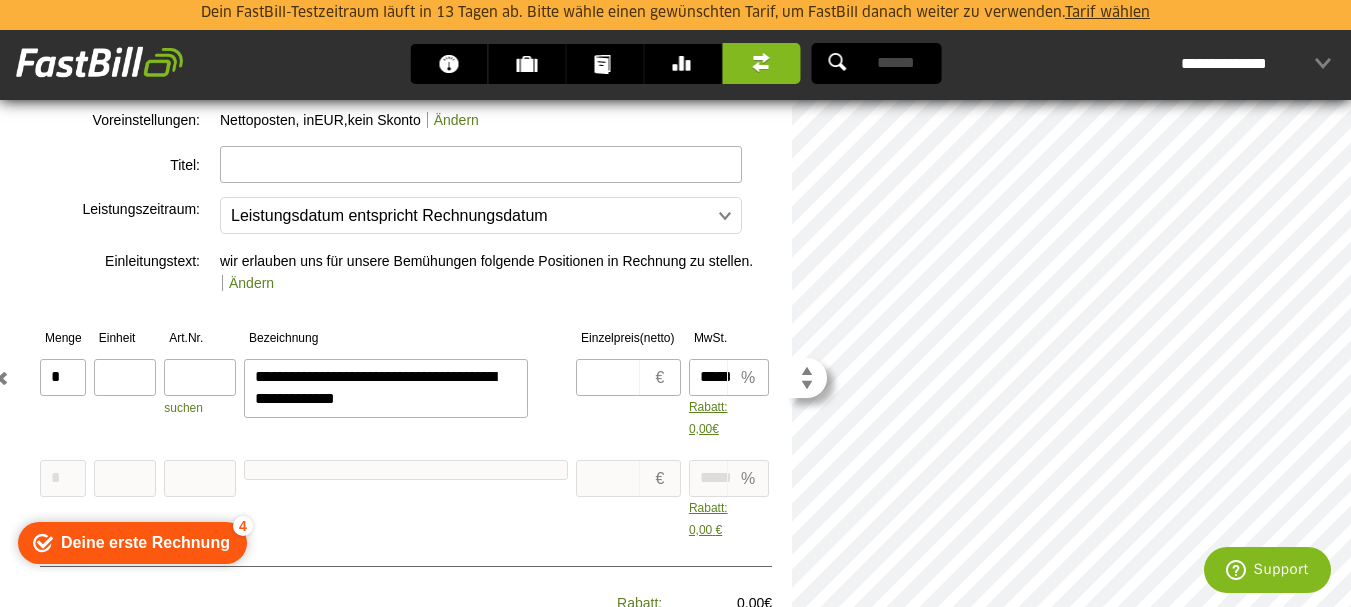 type on "**********" 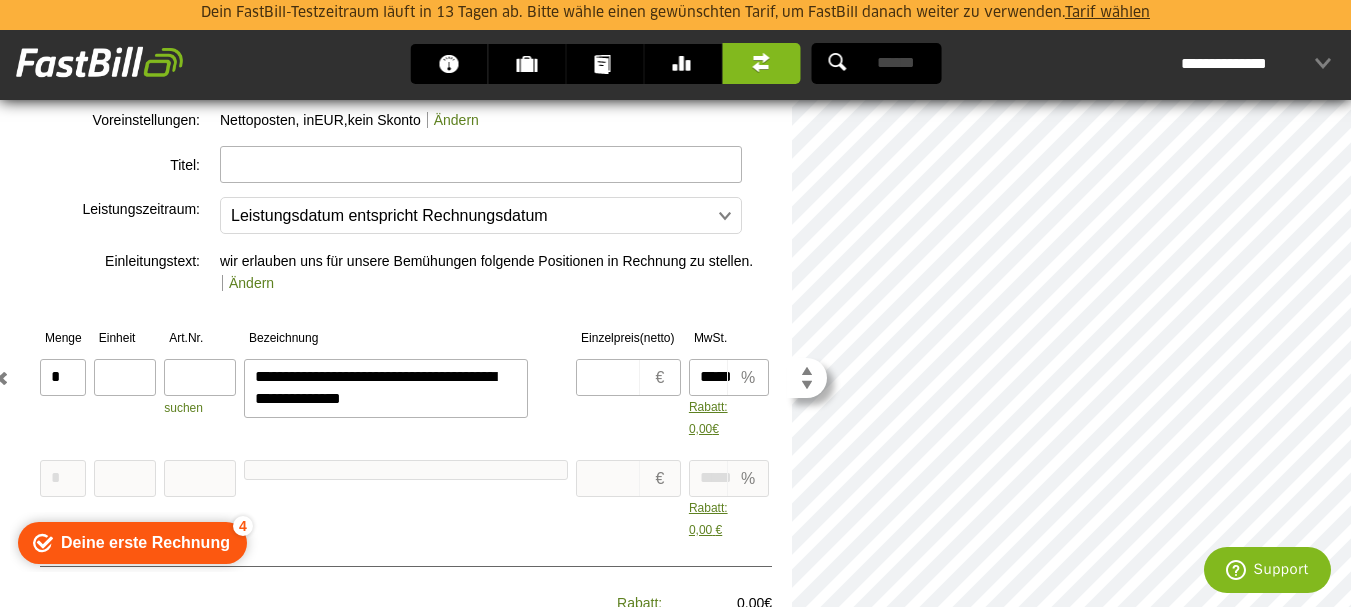 type on "**********" 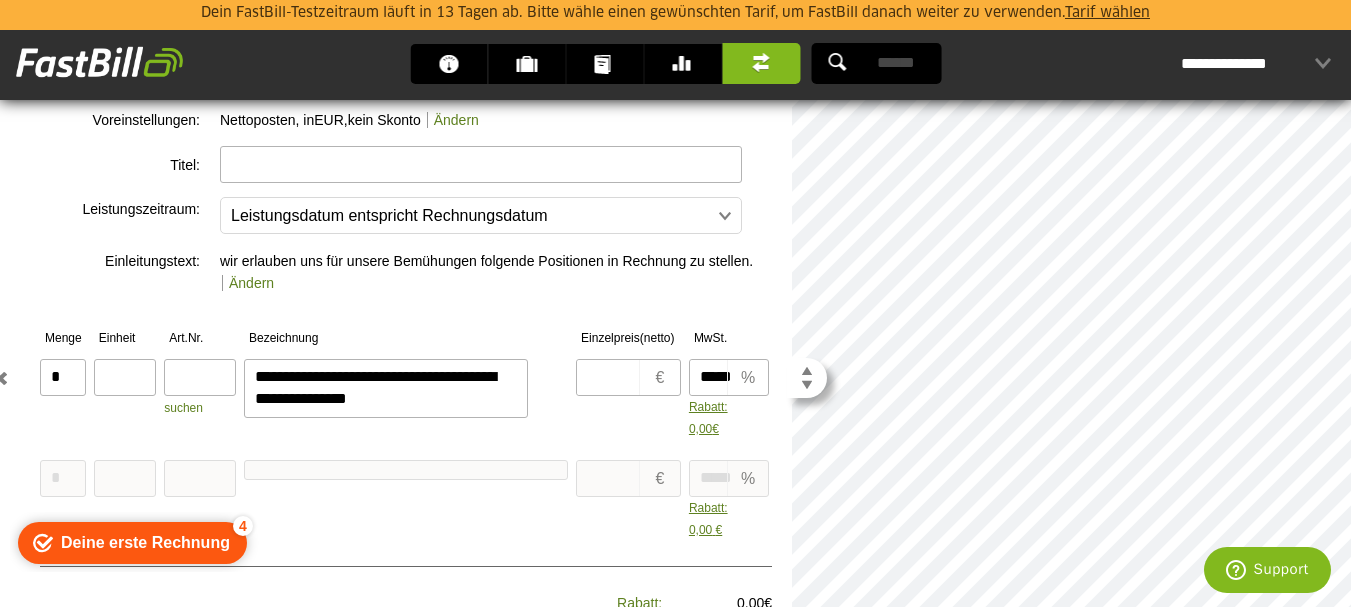 type on "**********" 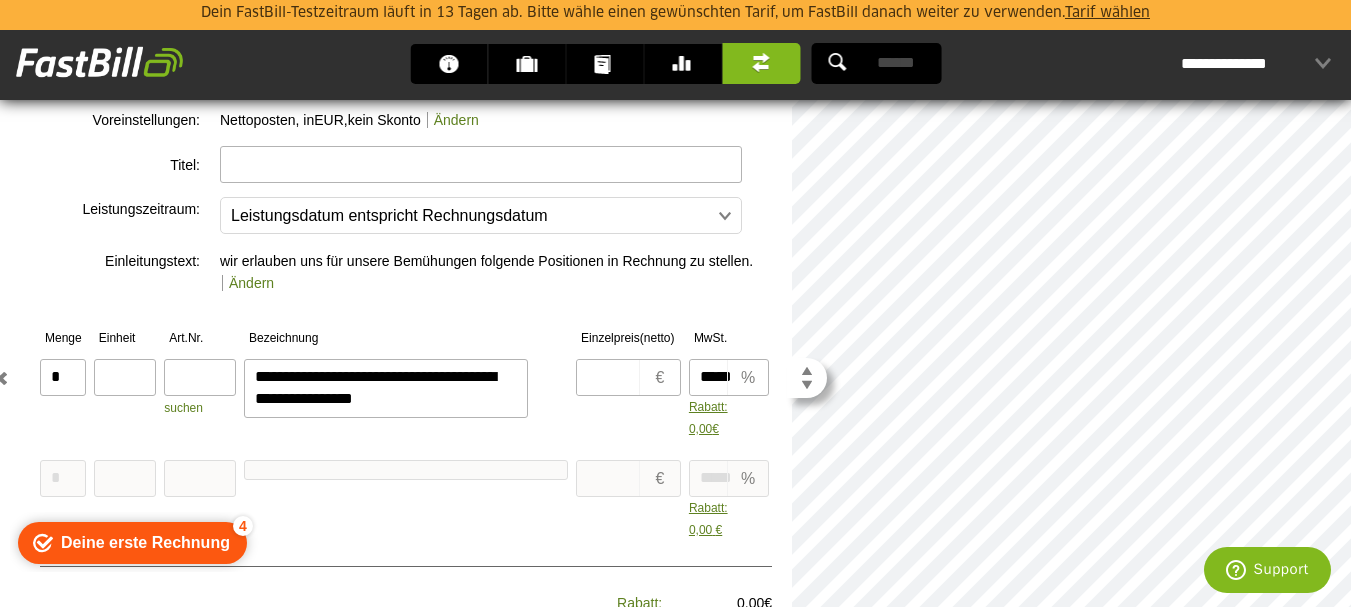 type on "**********" 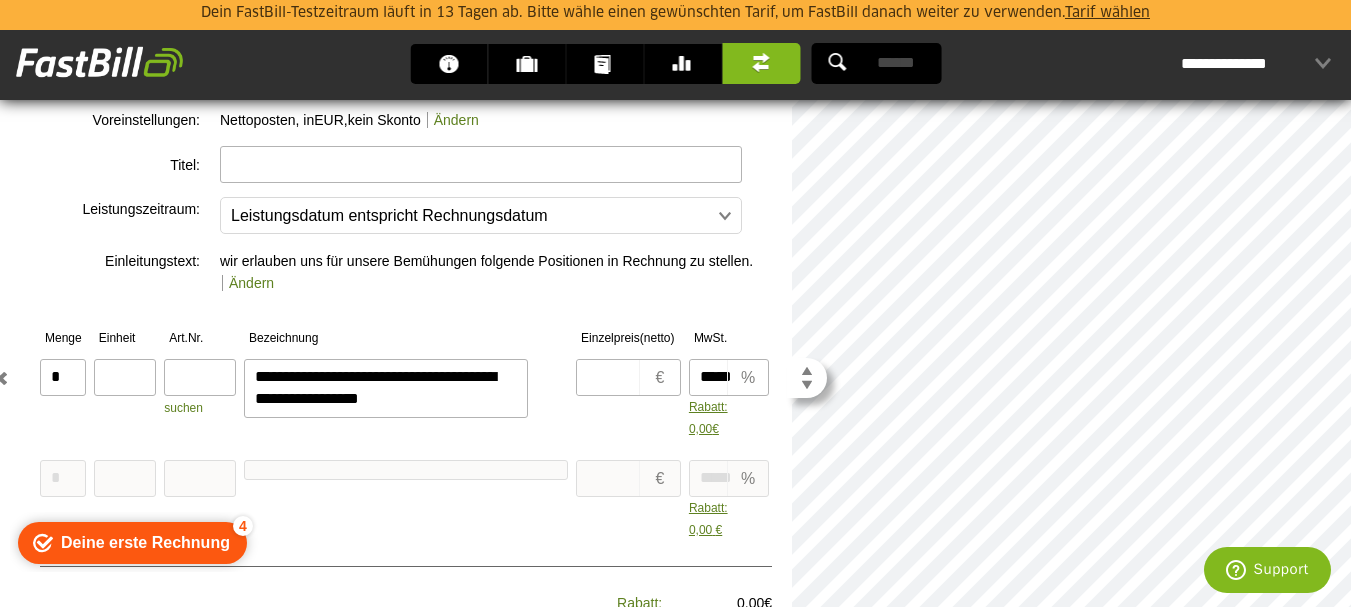 type on "**********" 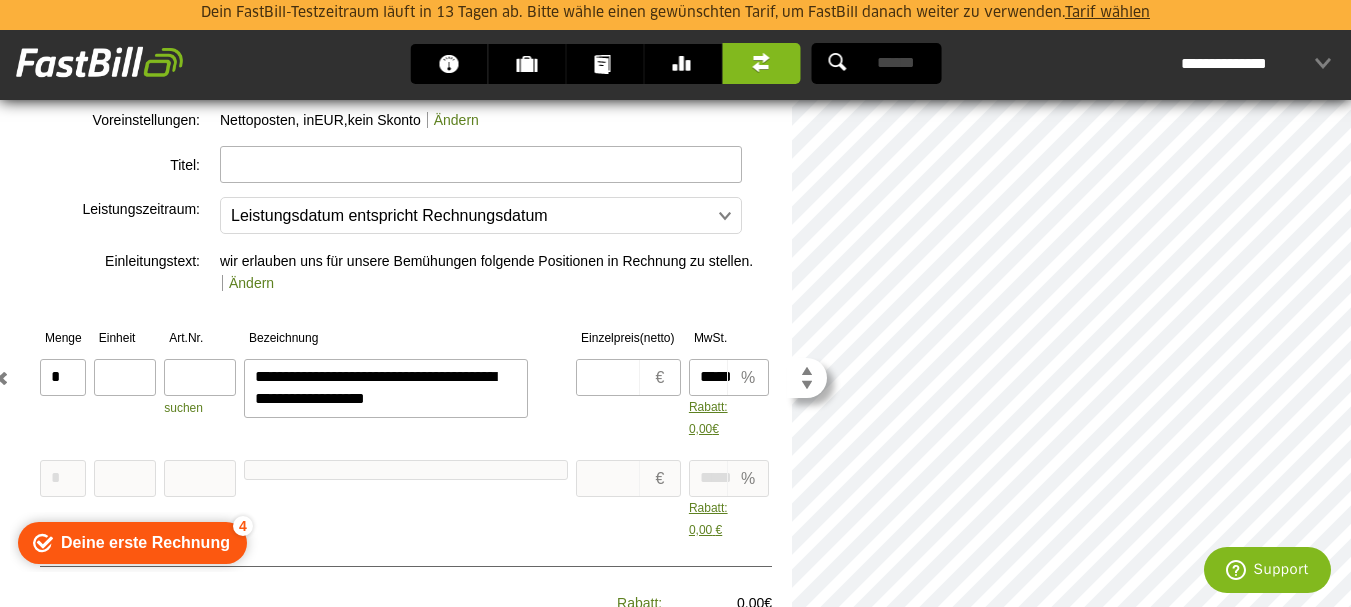 type on "**********" 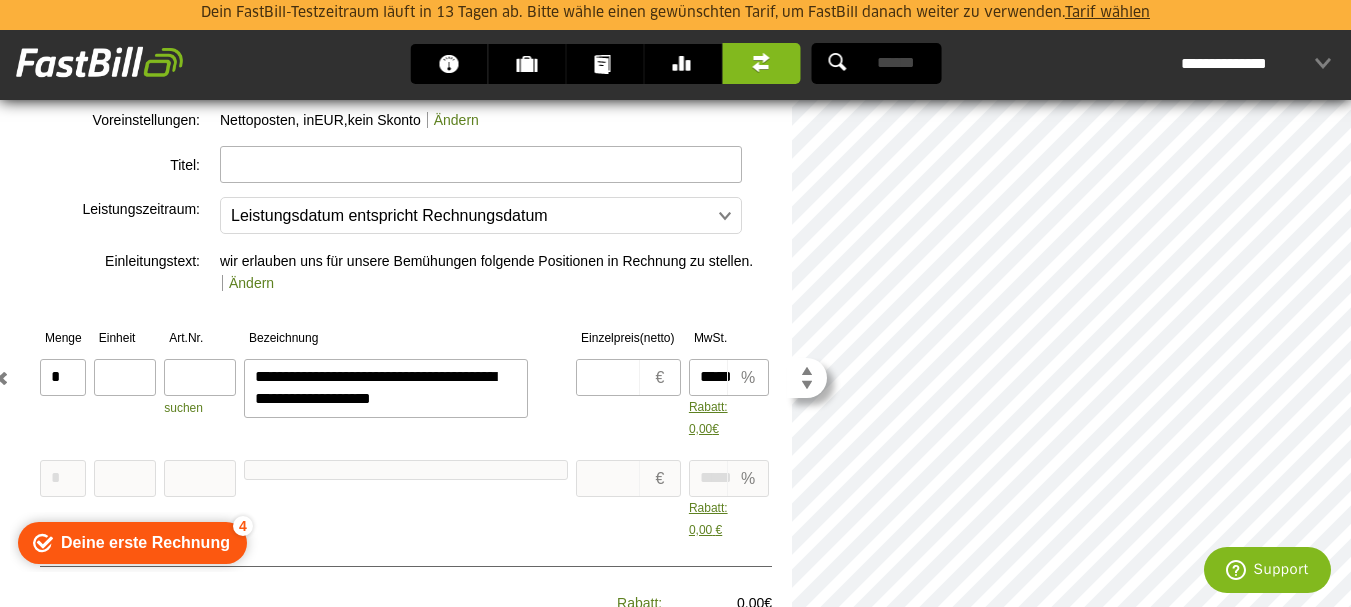 type on "**********" 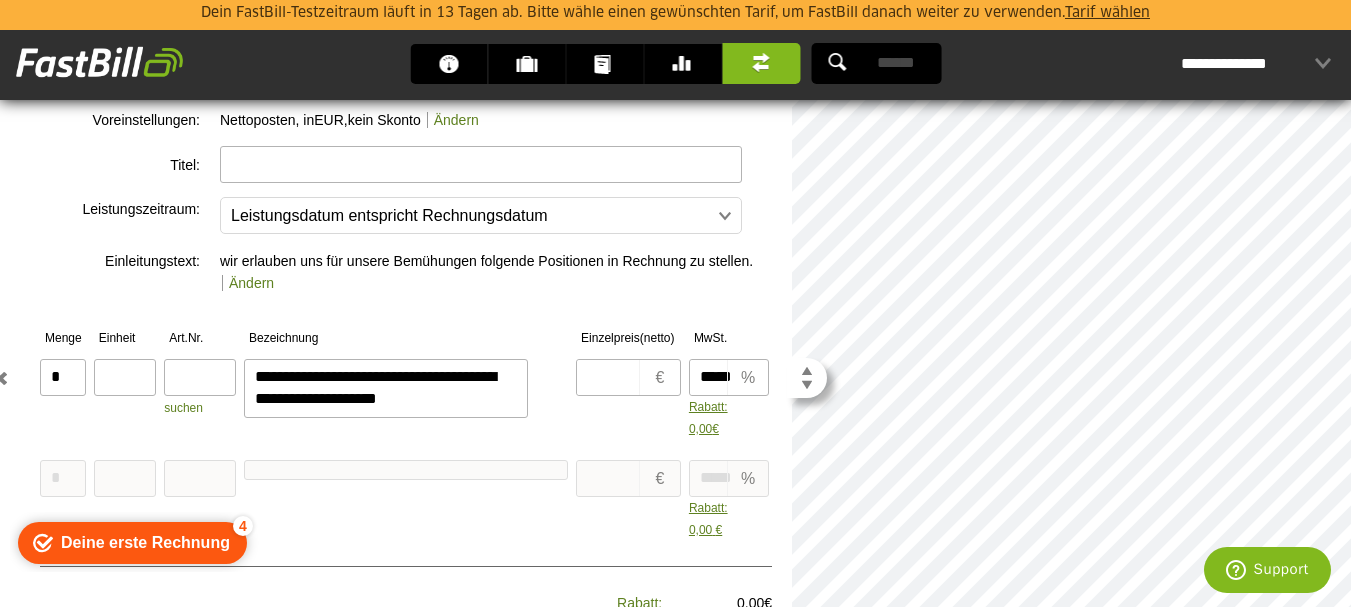 type on "**********" 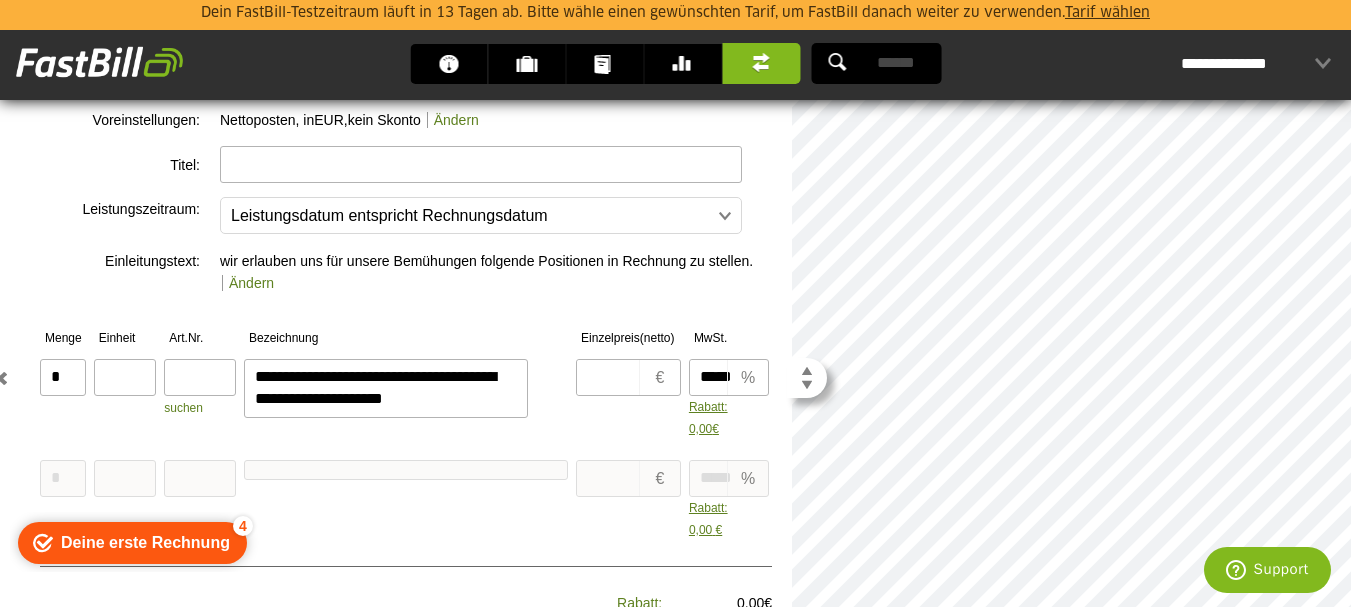 type on "**********" 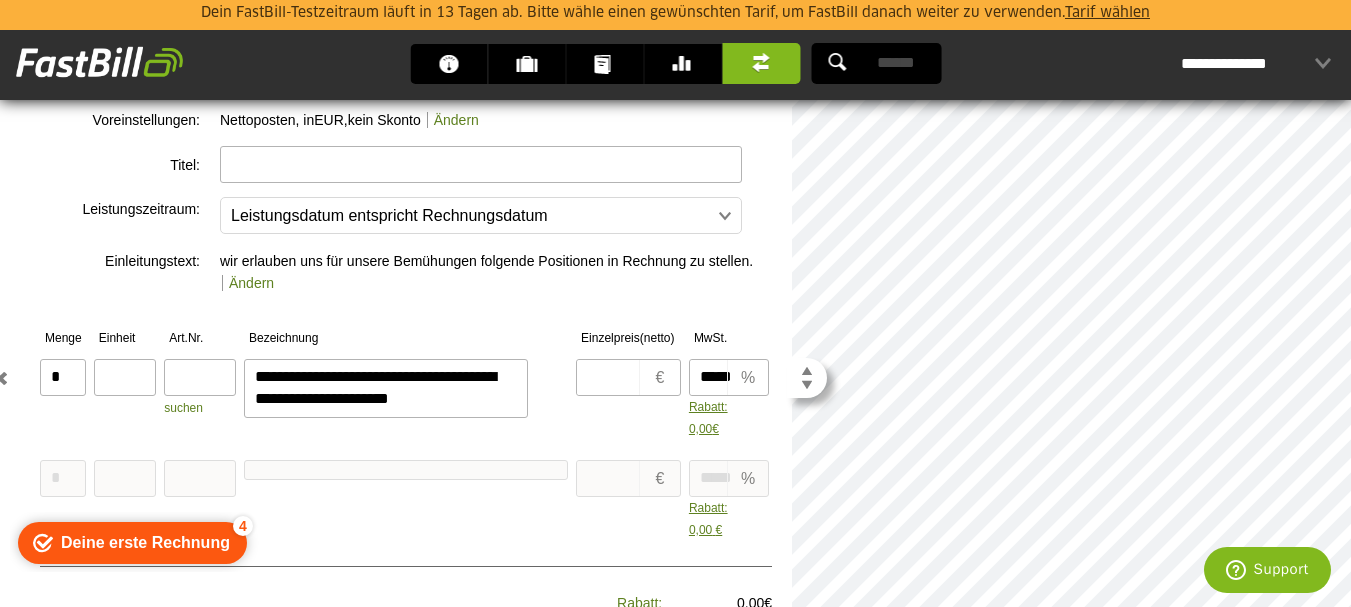 type on "**********" 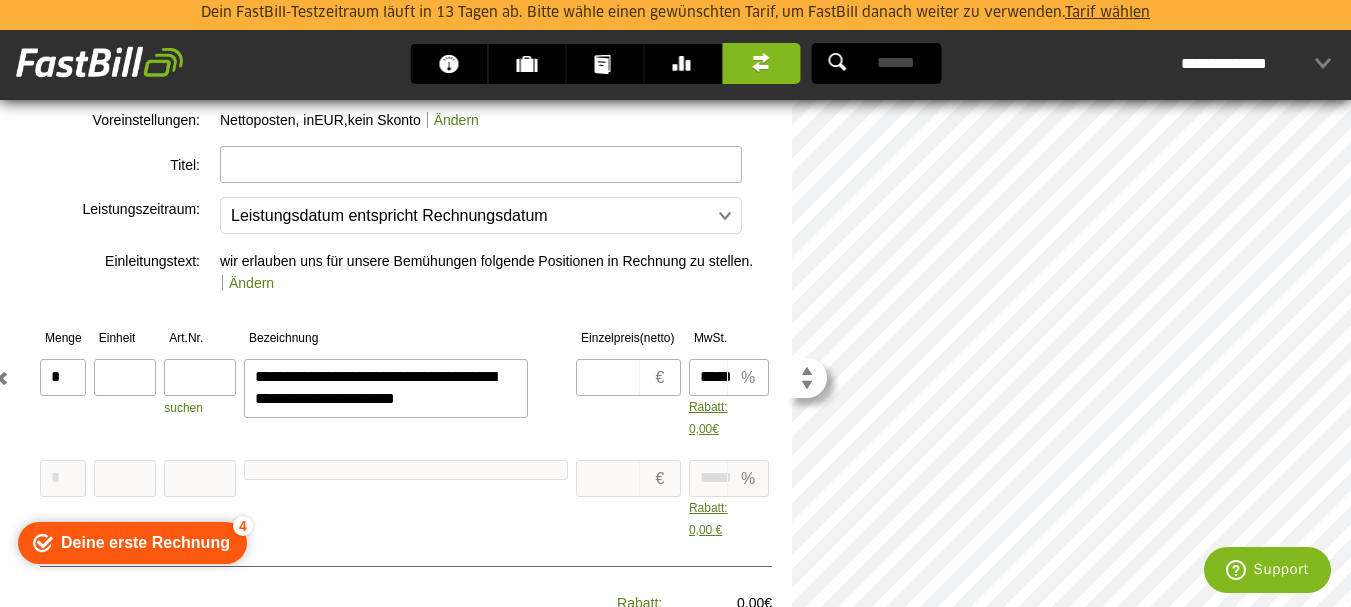 type on "**********" 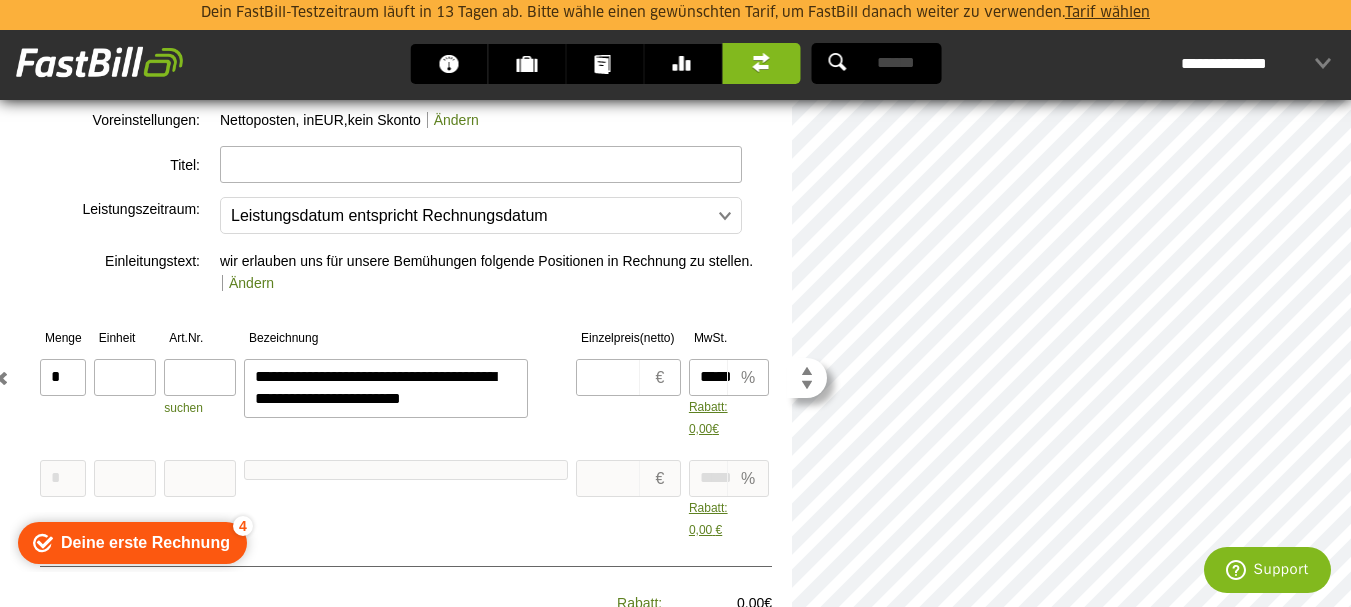 type on "**********" 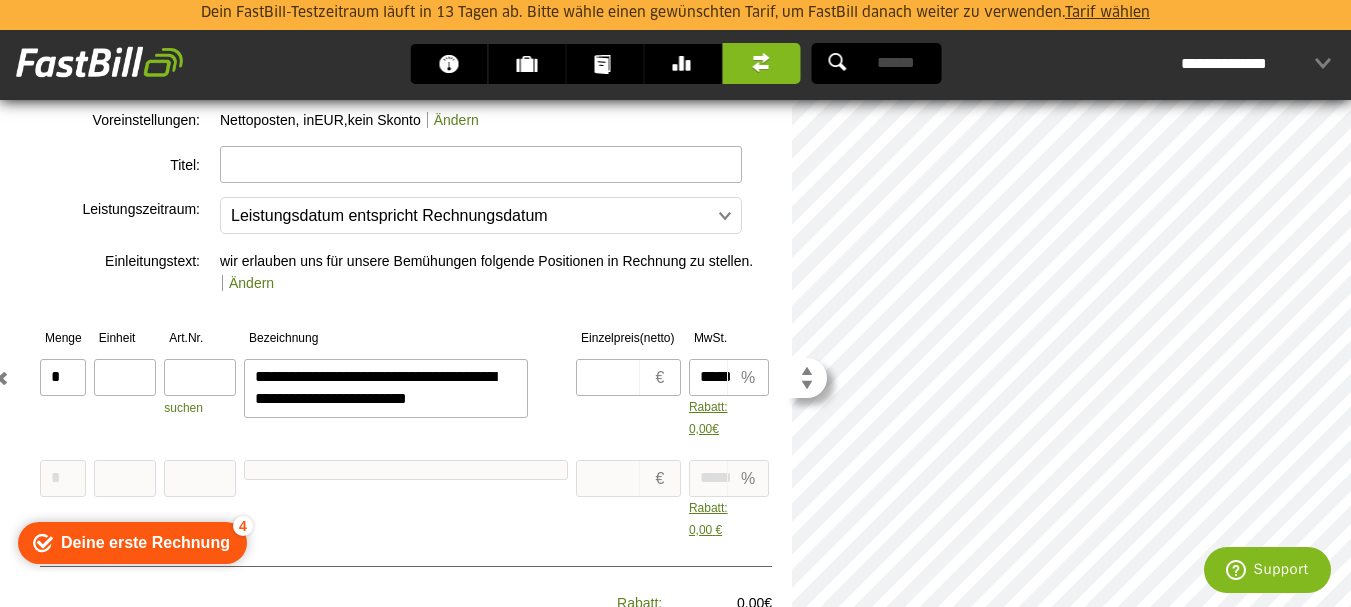 type on "**********" 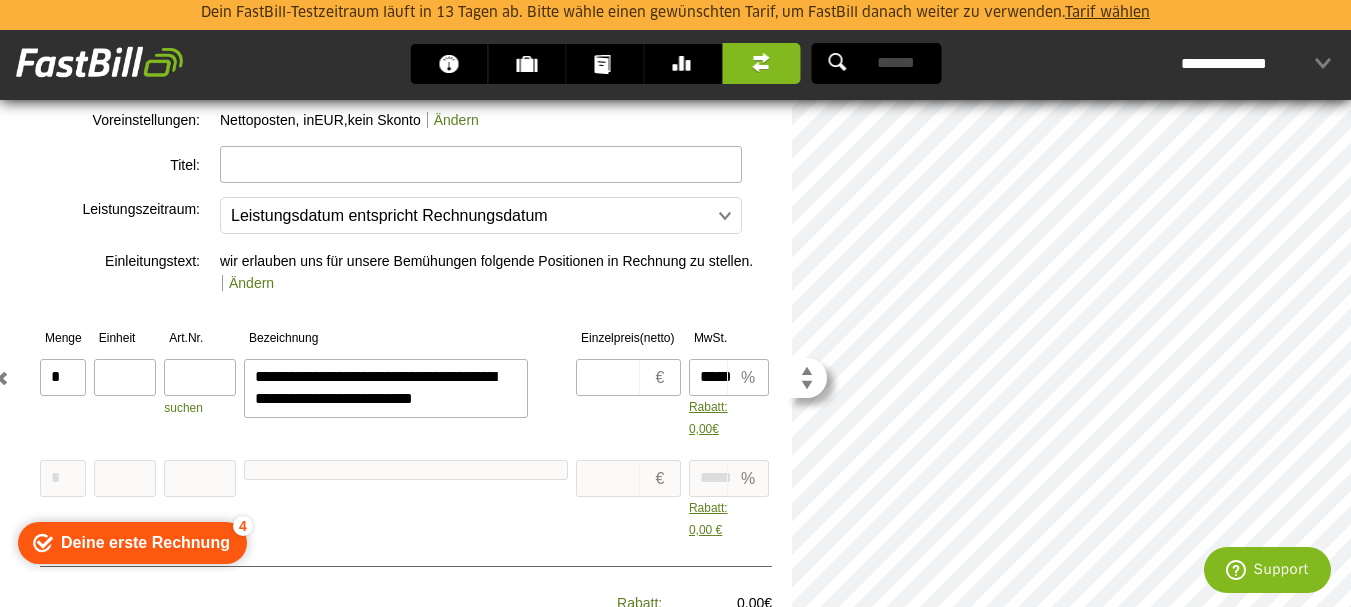 type on "**********" 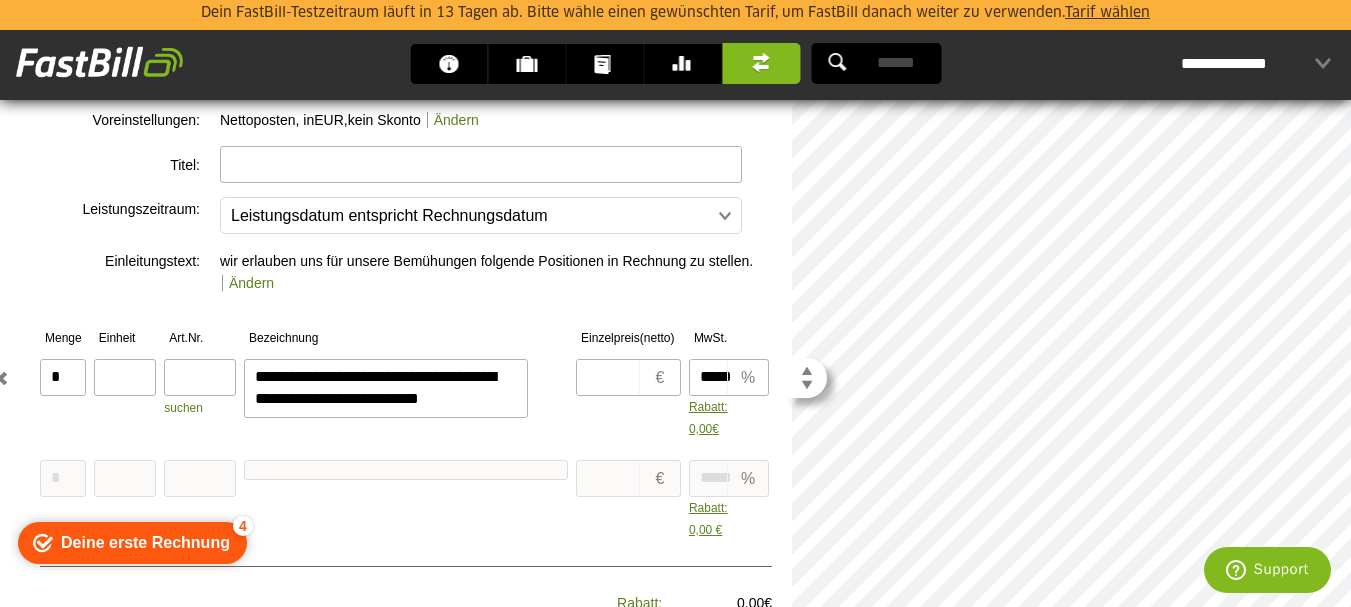type on "**********" 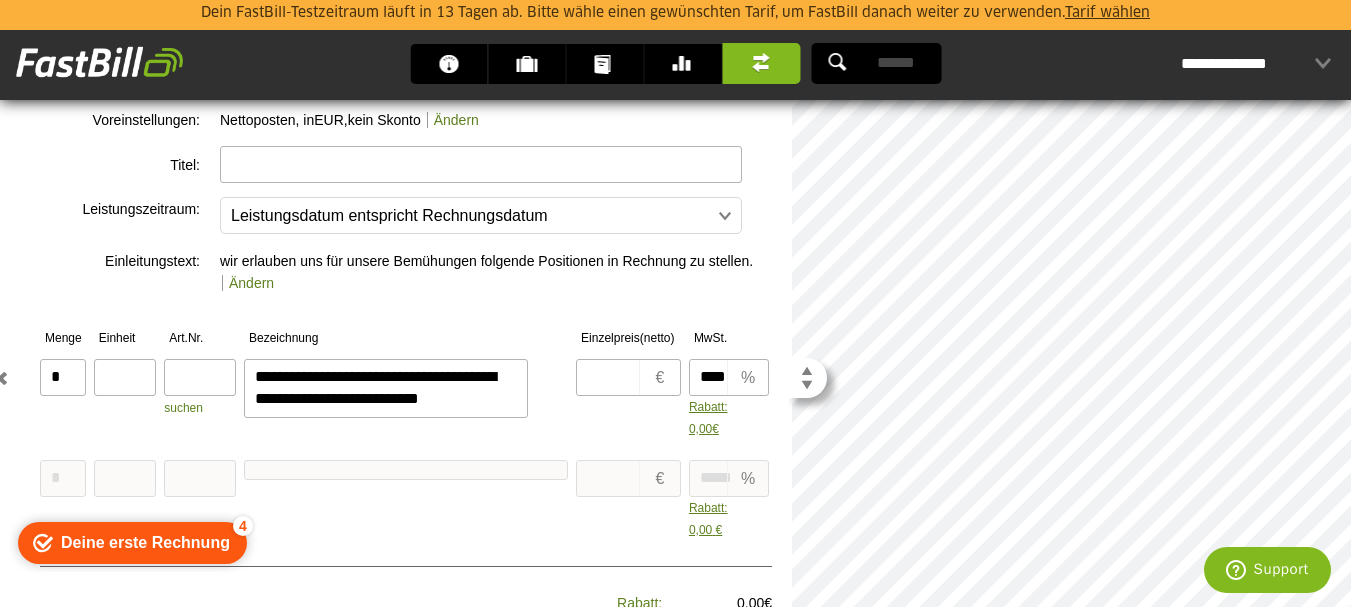 type on "****" 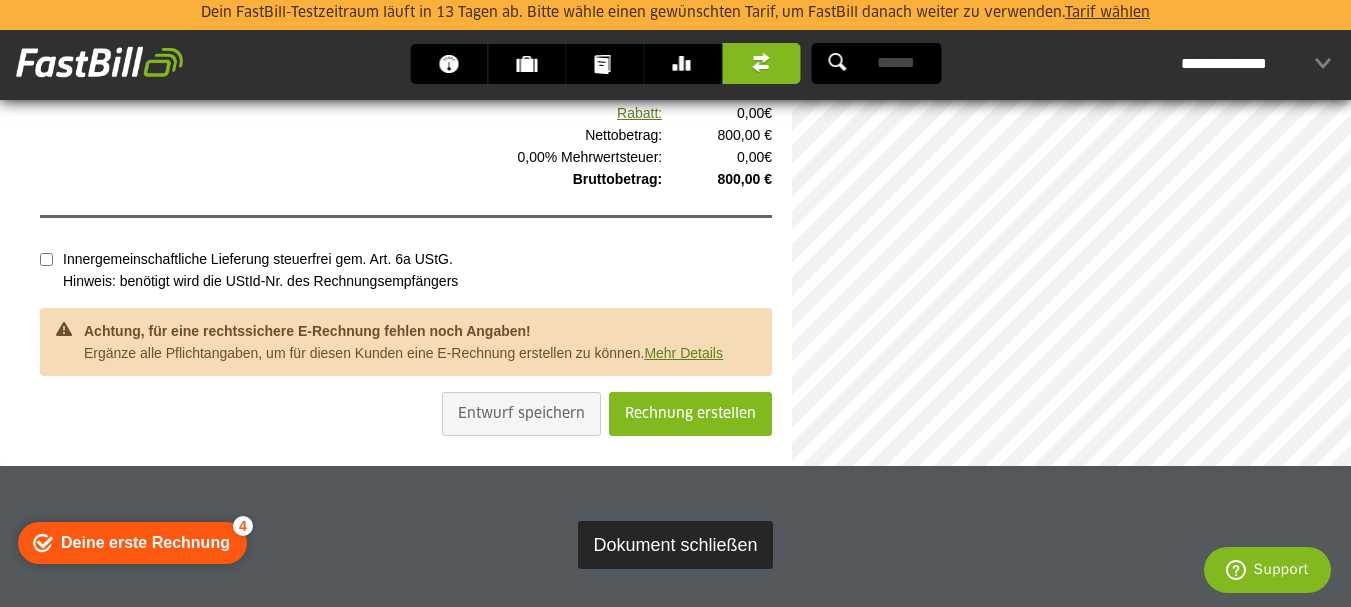 scroll, scrollTop: 1023, scrollLeft: 0, axis: vertical 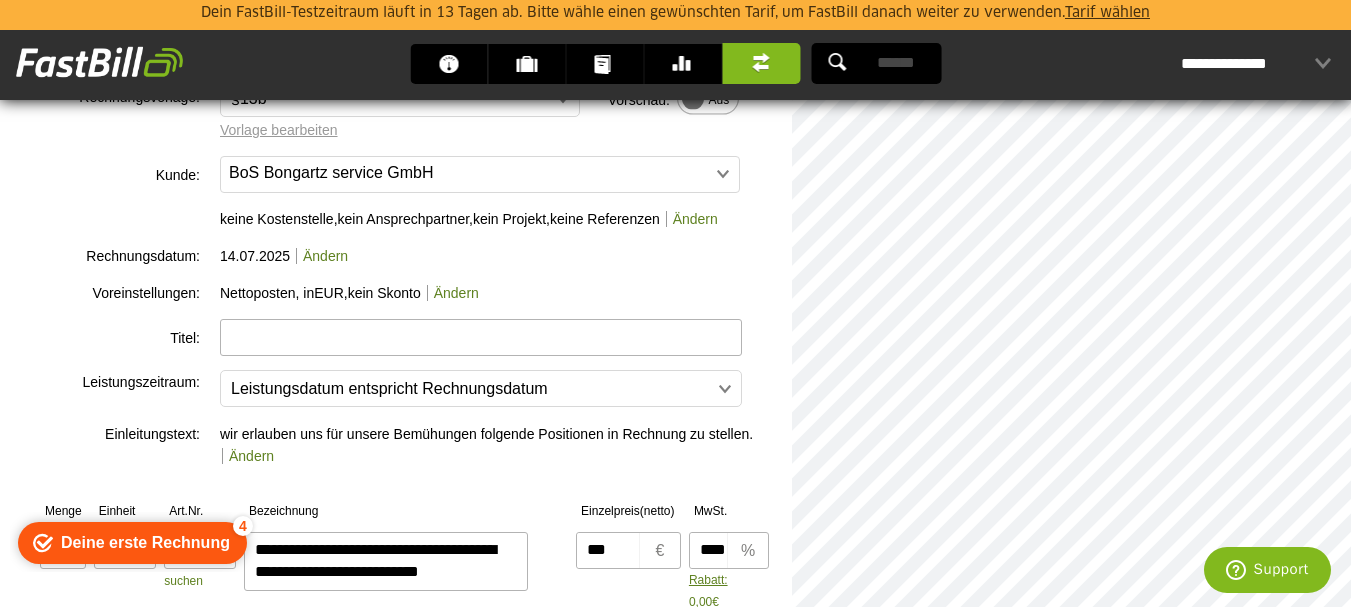 type on "***" 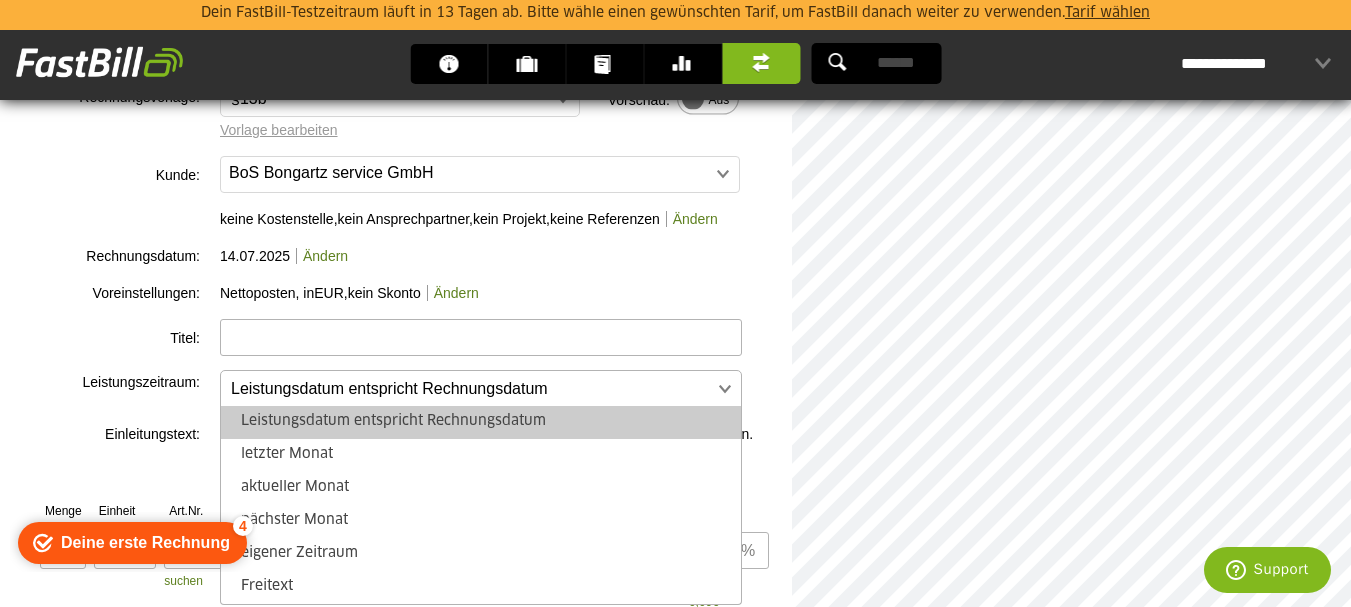 click at bounding box center (471, 389) 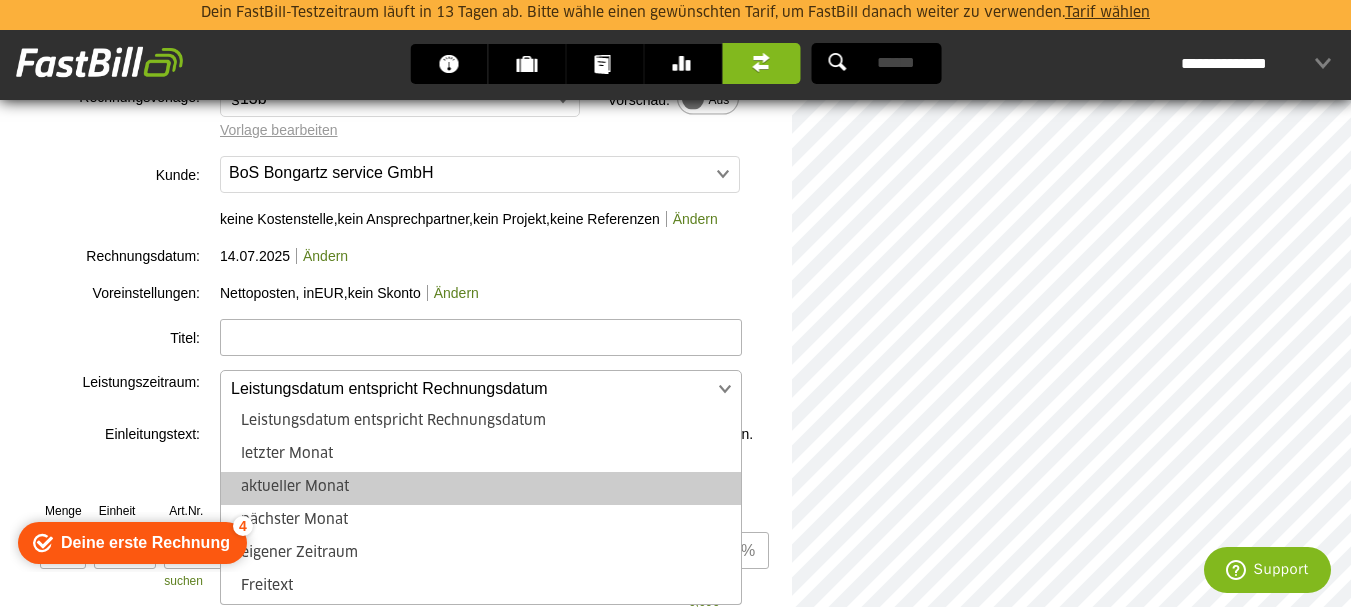 click on "aktueller Monat" at bounding box center [481, 488] 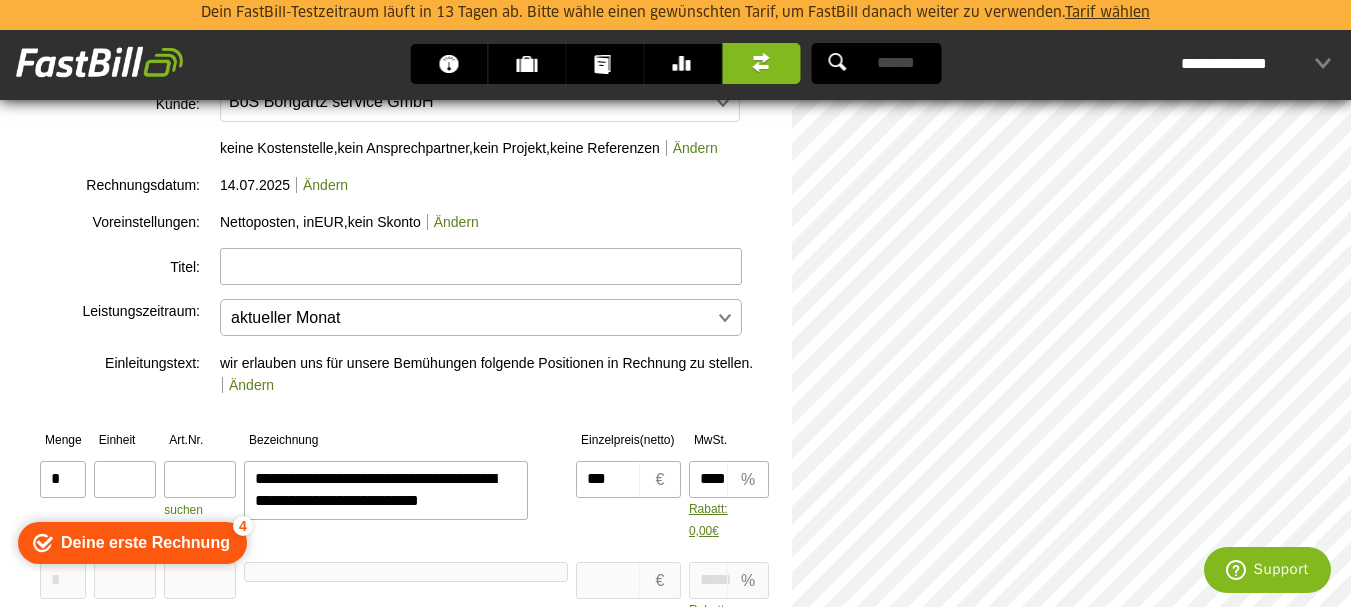 scroll, scrollTop: 355, scrollLeft: 0, axis: vertical 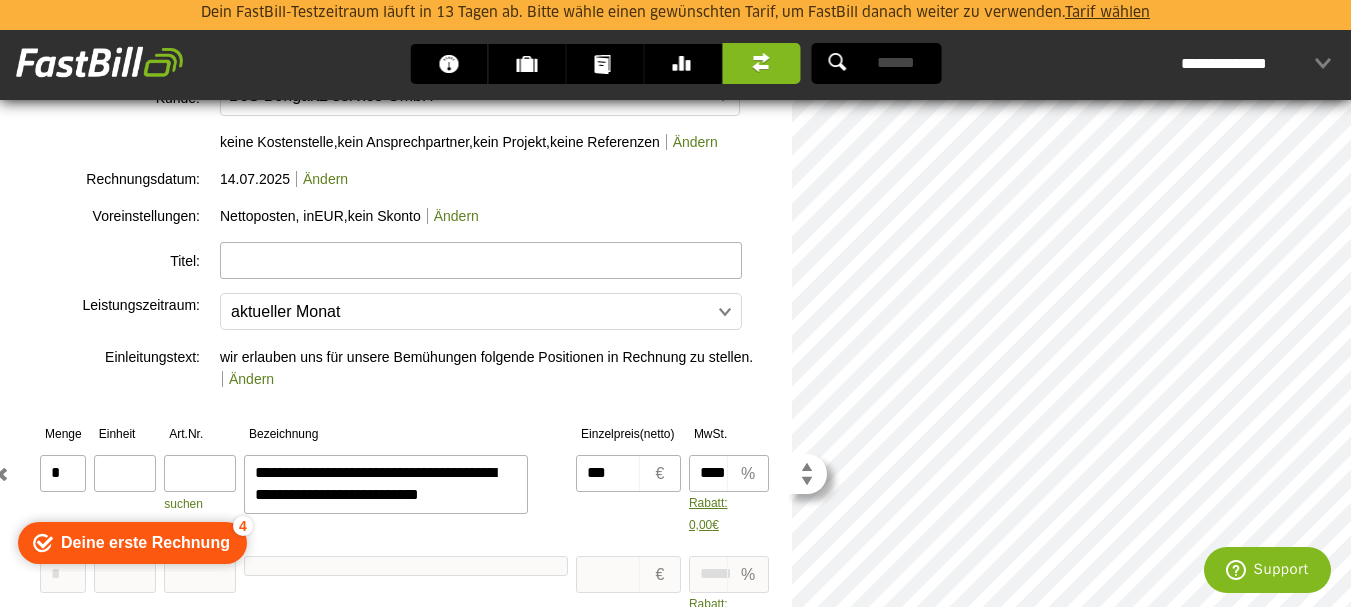 drag, startPoint x: 443, startPoint y: 496, endPoint x: 553, endPoint y: 491, distance: 110.11358 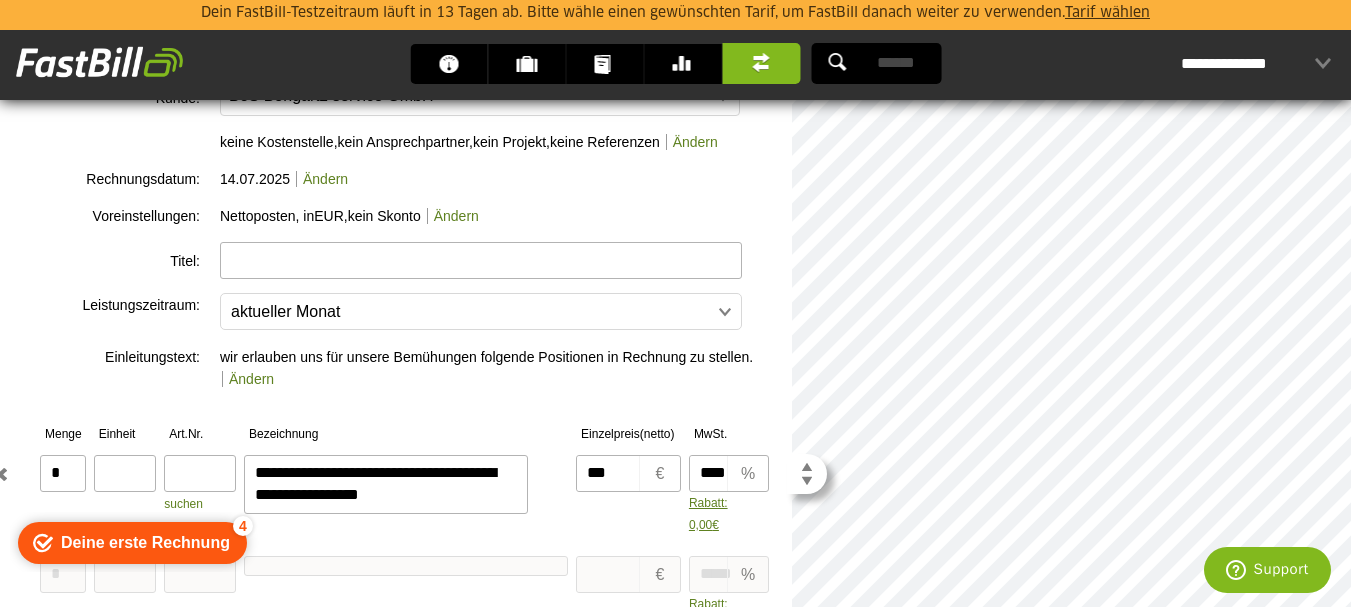 type on "**********" 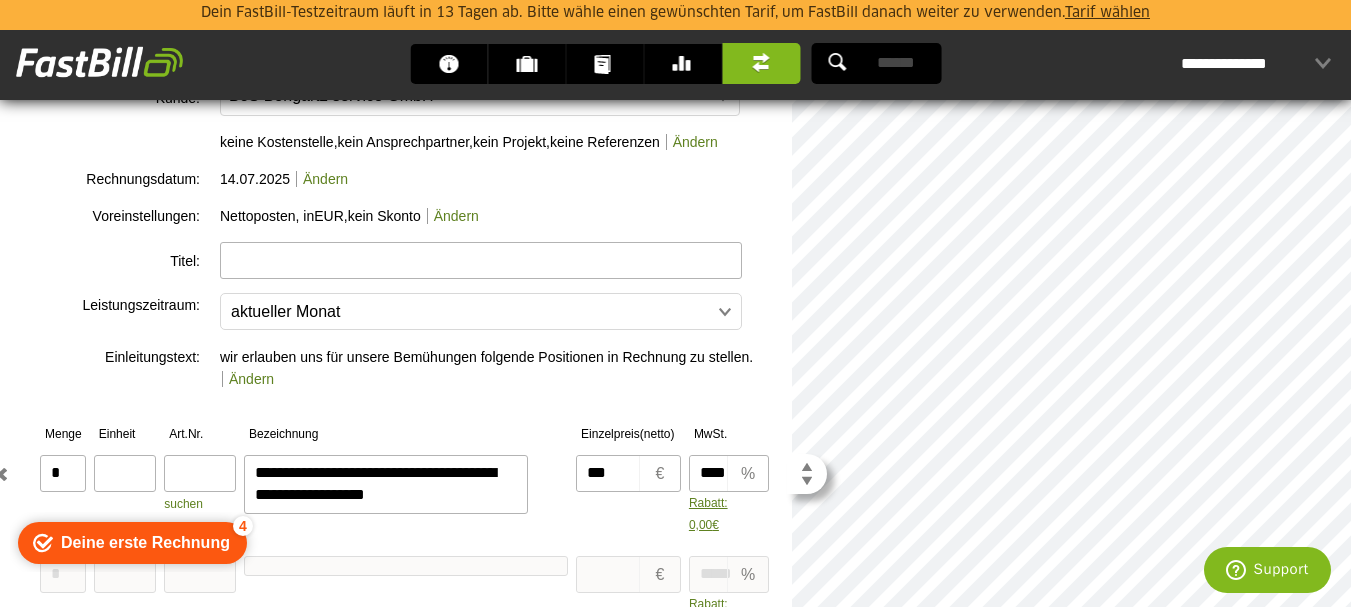 type on "**********" 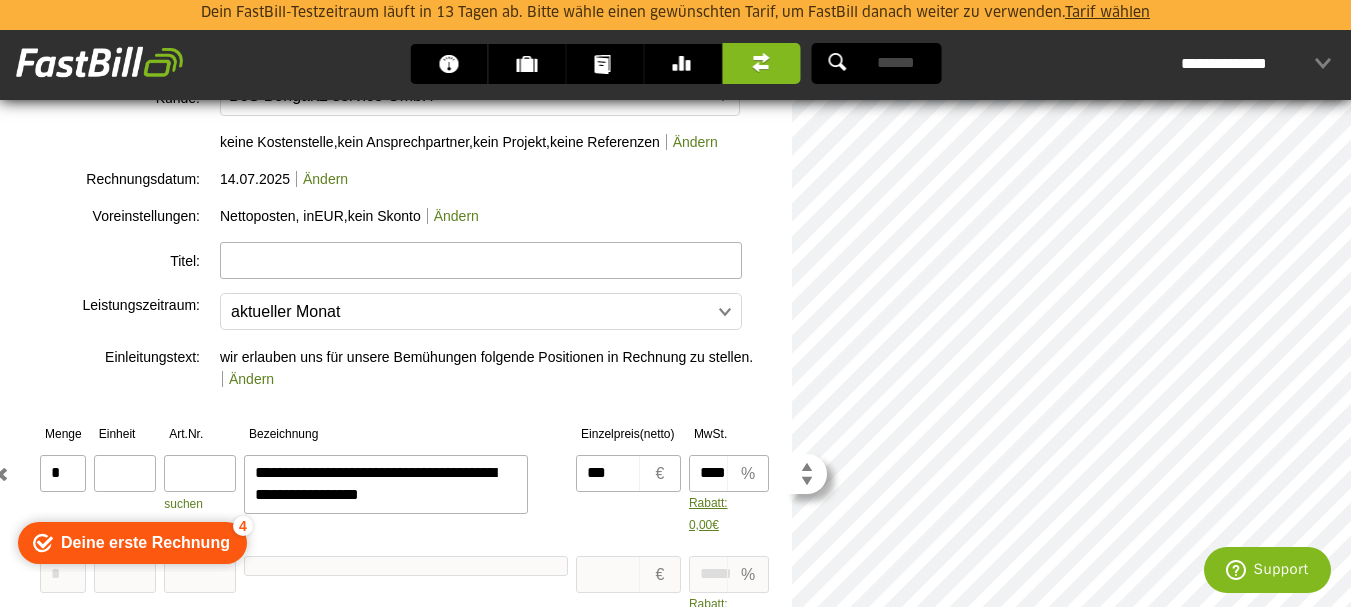 type on "**********" 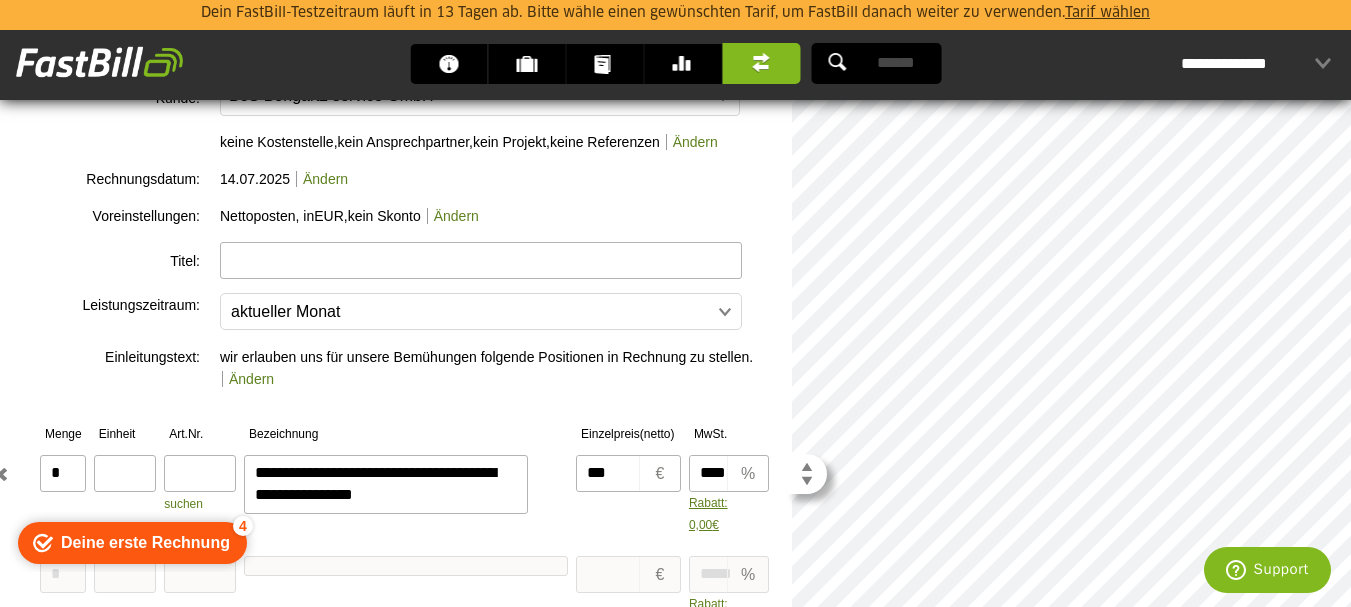 type on "**********" 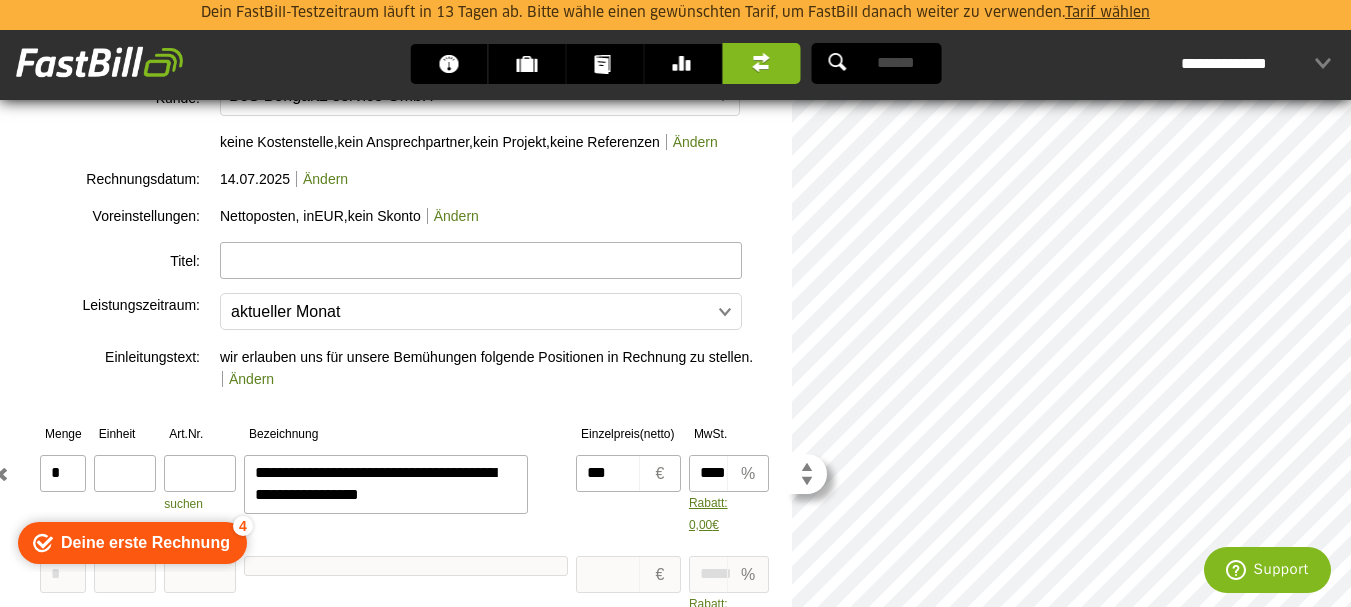 type on "**********" 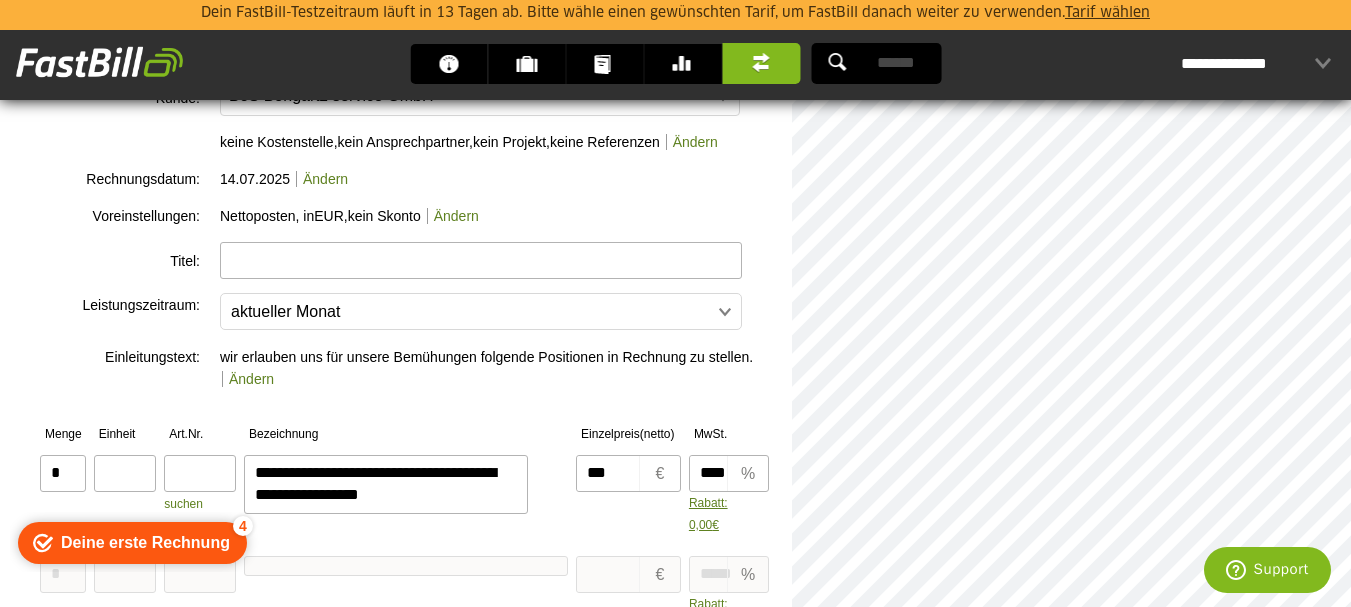 type on "**********" 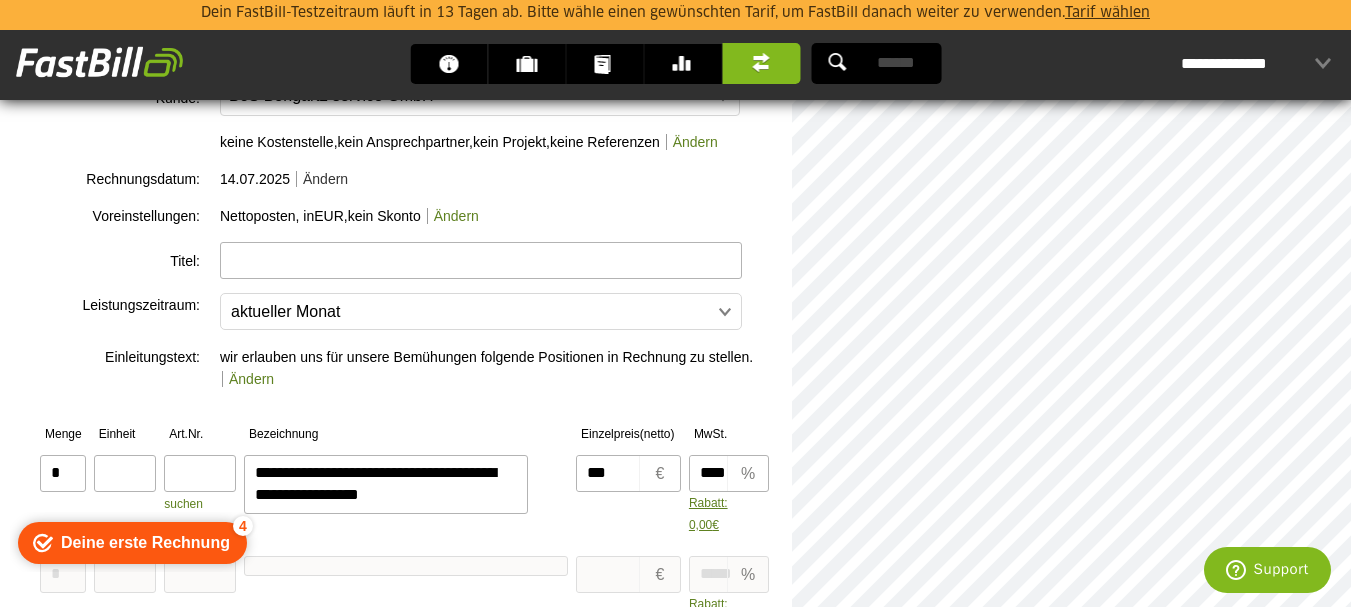 click on "Ändern" at bounding box center (322, 179) 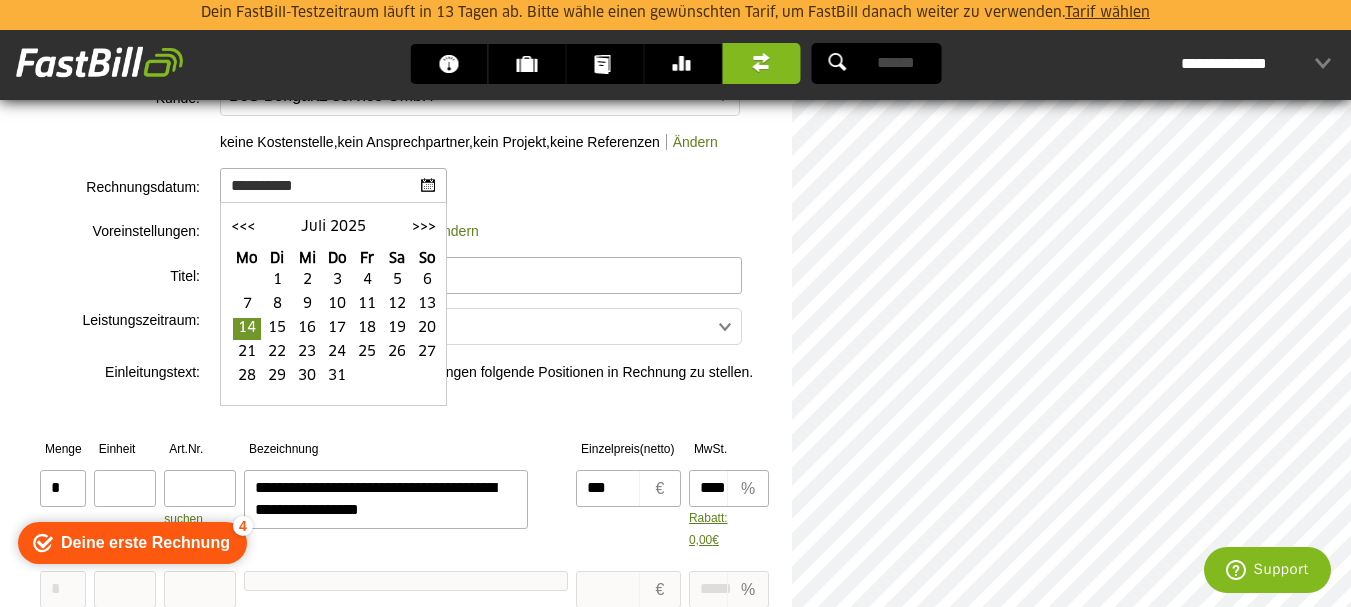 click on "**********" at bounding box center (505, 184) 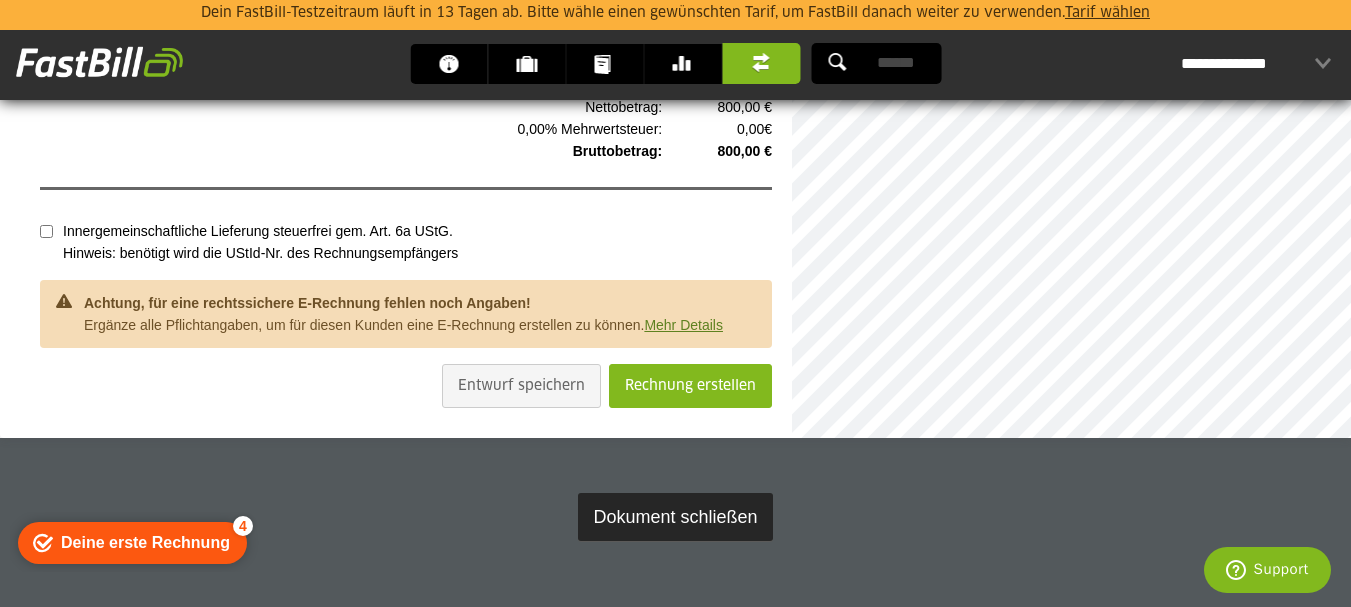 scroll, scrollTop: 974, scrollLeft: 0, axis: vertical 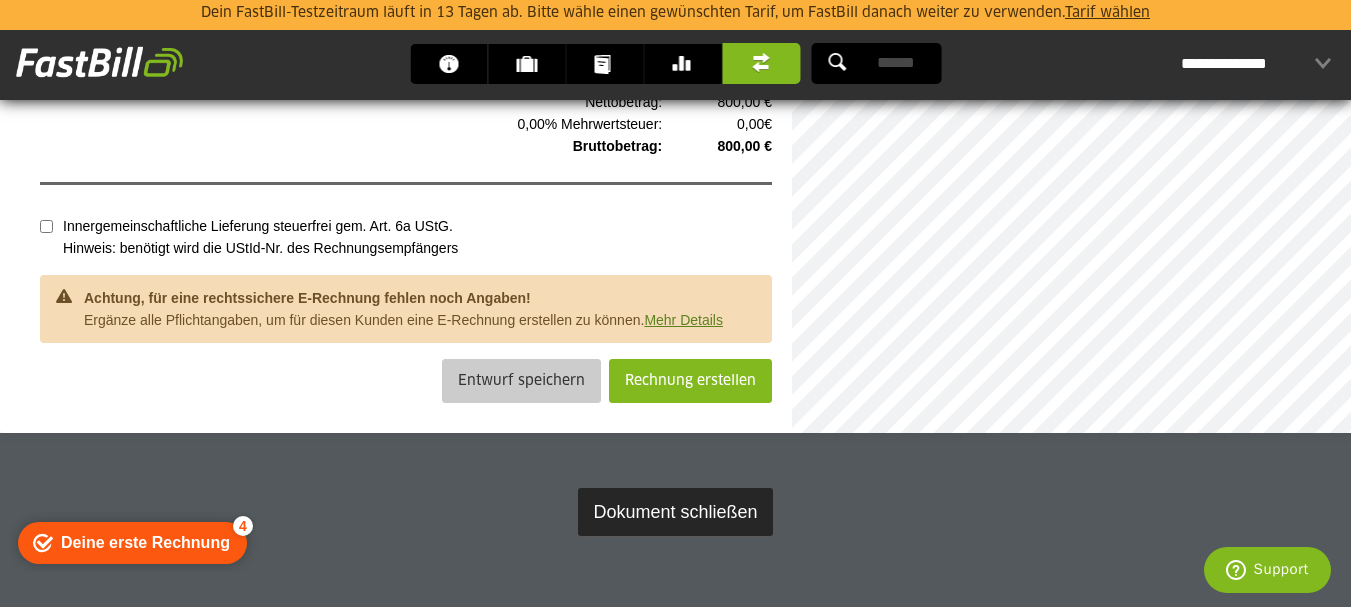 click on "Entwurf speichern" at bounding box center [521, 381] 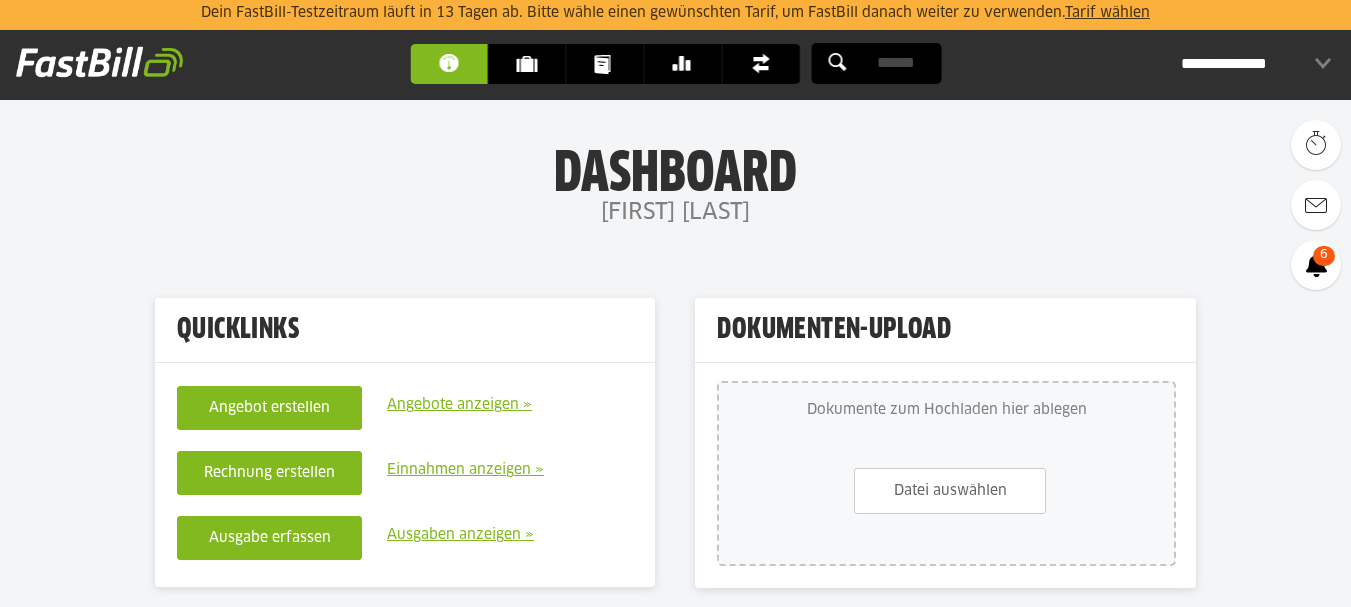 scroll, scrollTop: 0, scrollLeft: 0, axis: both 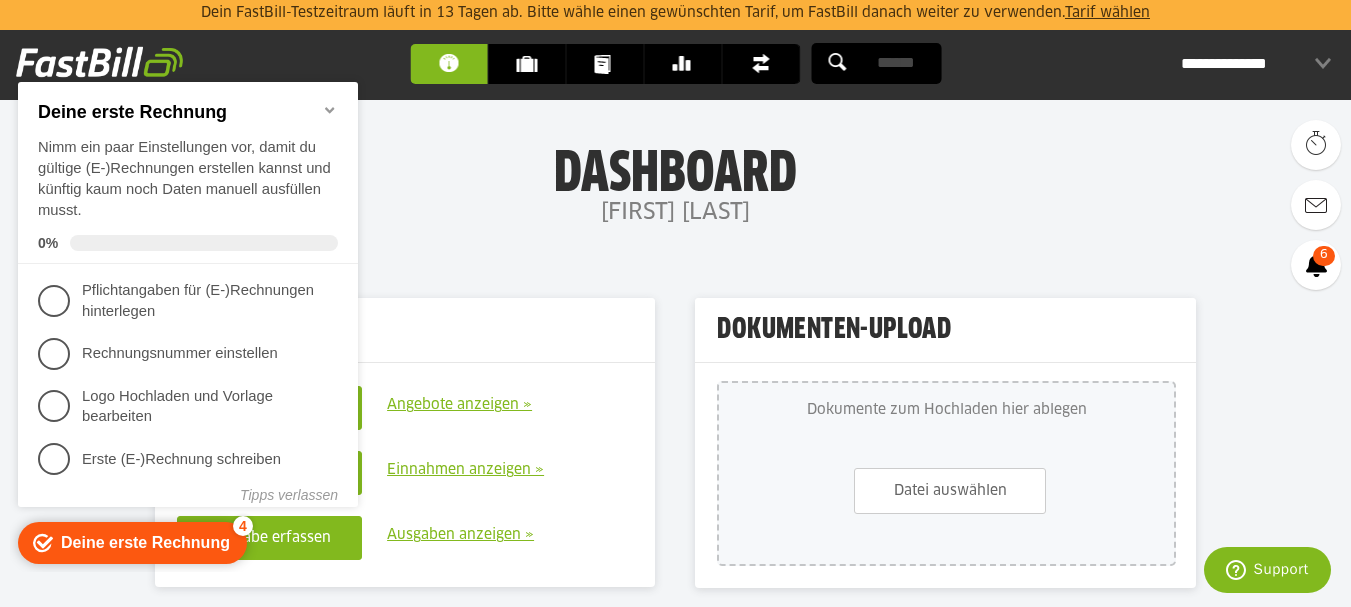 click on "Einnahmen anzeigen »" at bounding box center [465, 470] 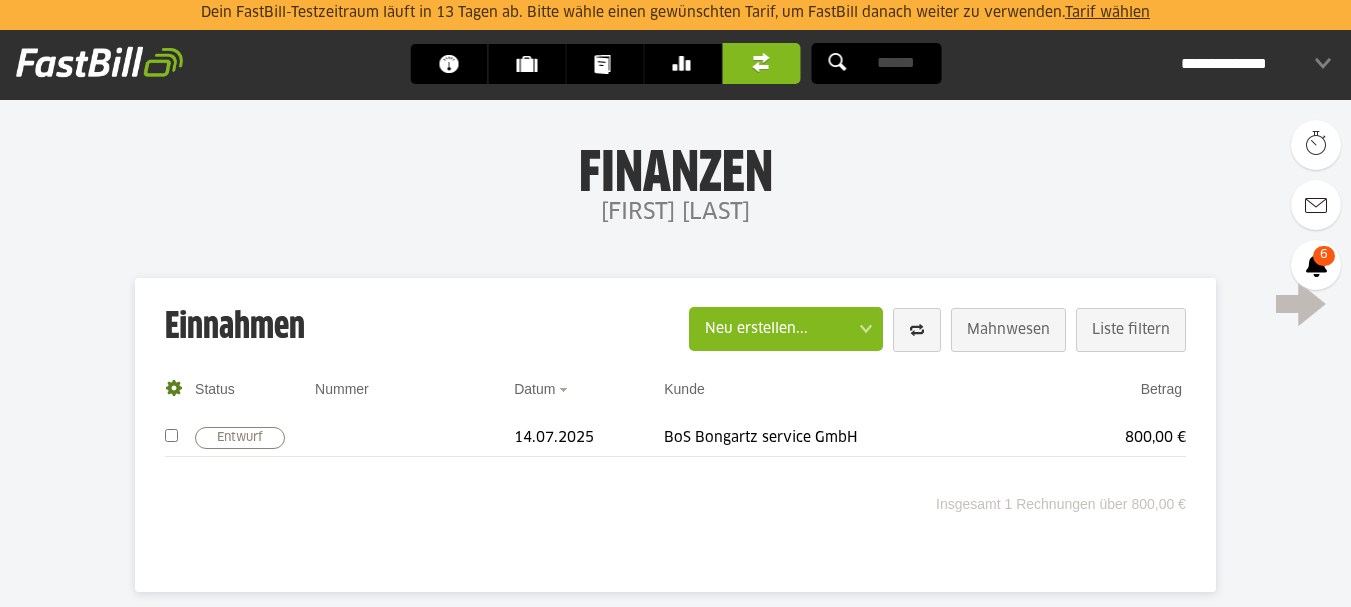 scroll, scrollTop: 0, scrollLeft: 0, axis: both 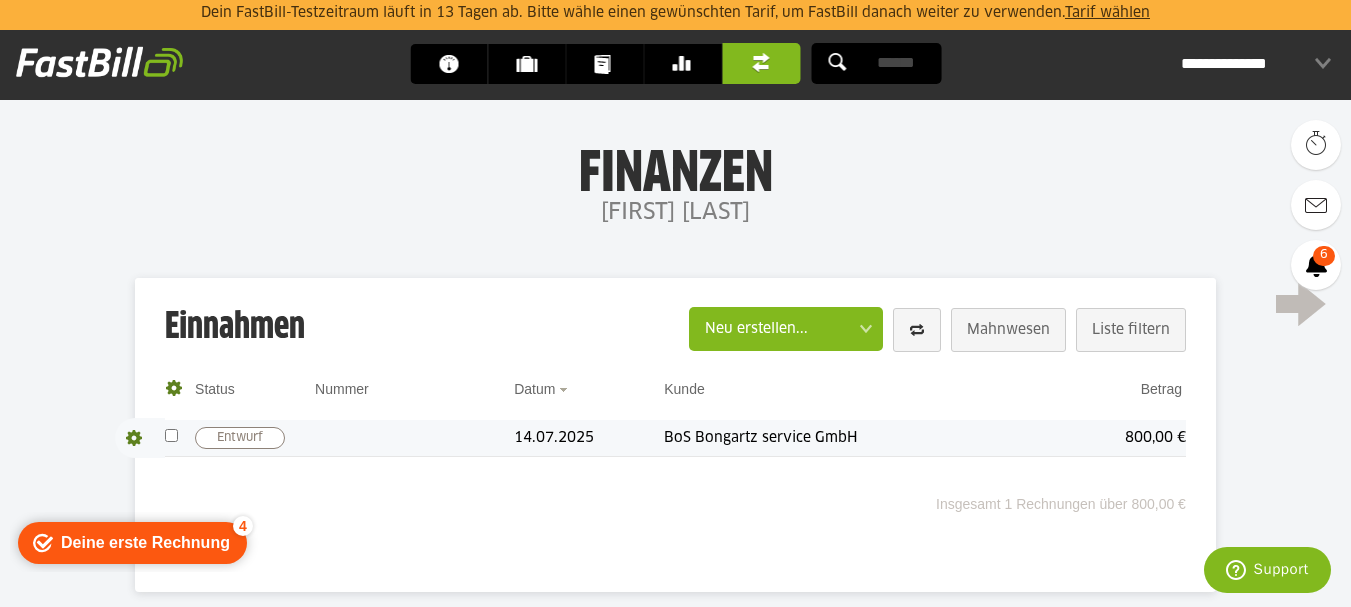 click at bounding box center [140, 438] 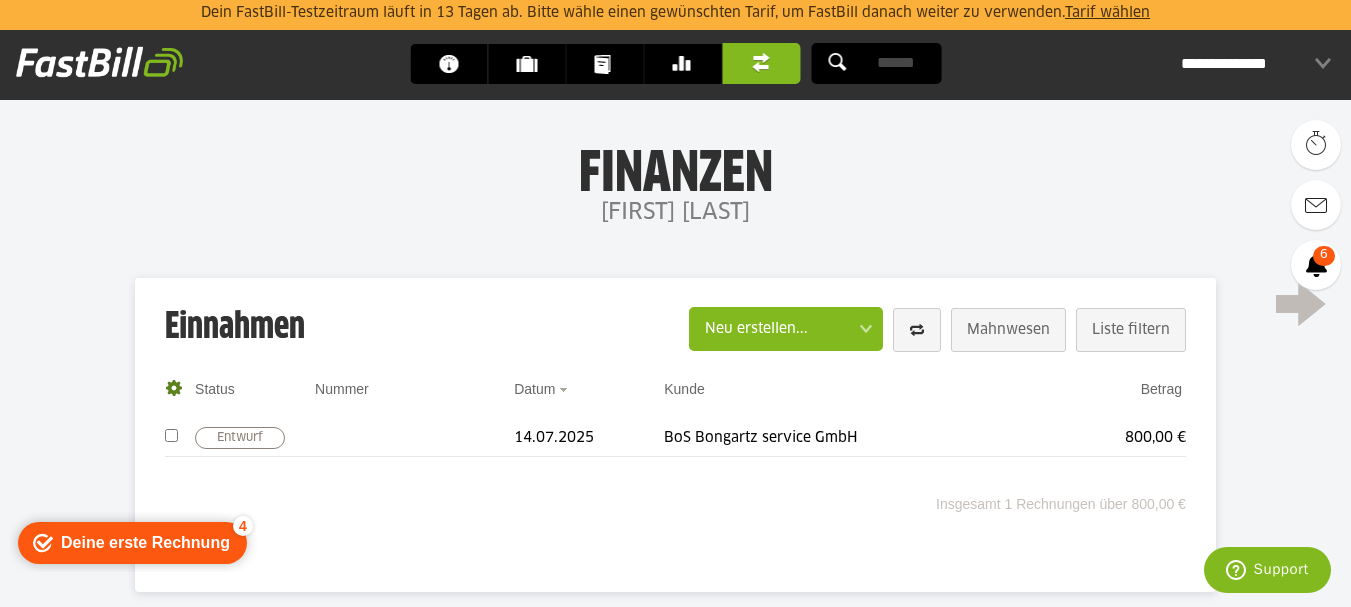 click at bounding box center [99, 62] 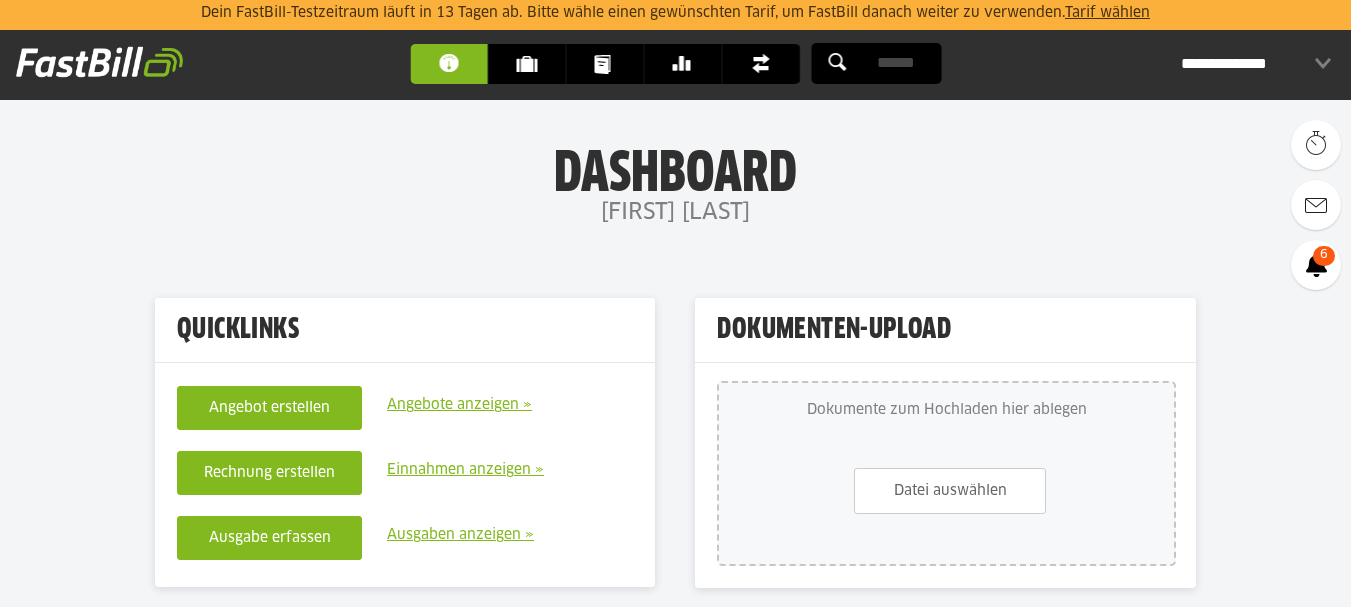 scroll, scrollTop: 0, scrollLeft: 0, axis: both 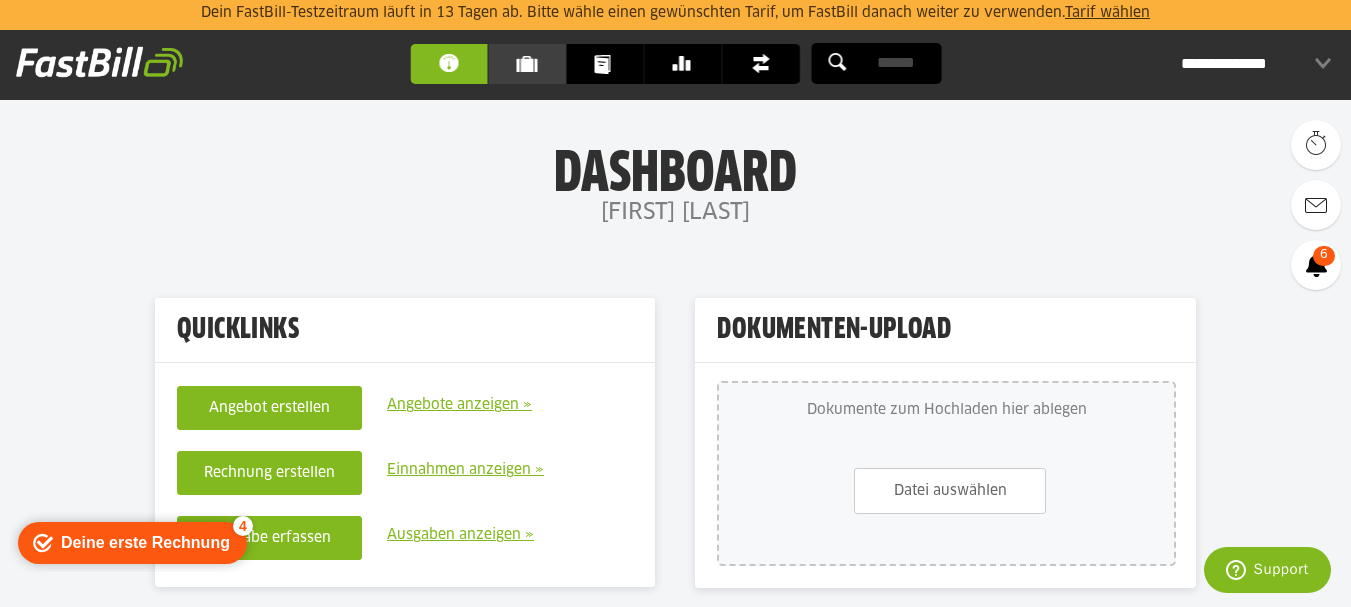click on "Kunden" at bounding box center [532, 64] 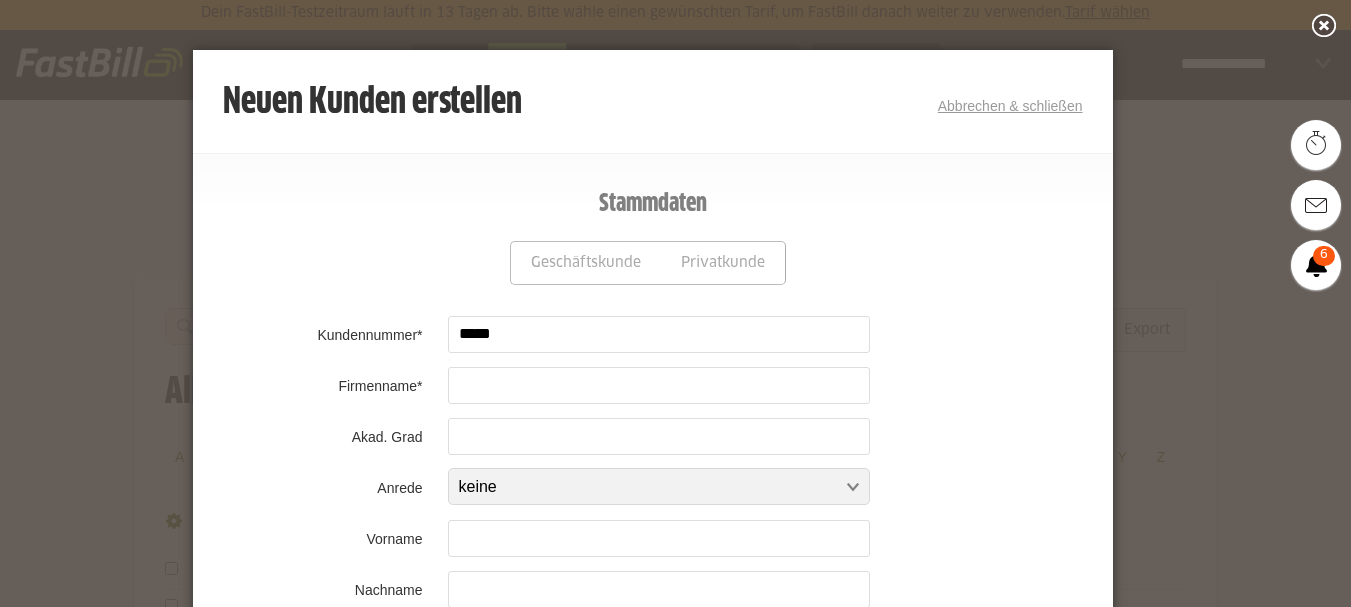 scroll, scrollTop: 0, scrollLeft: 0, axis: both 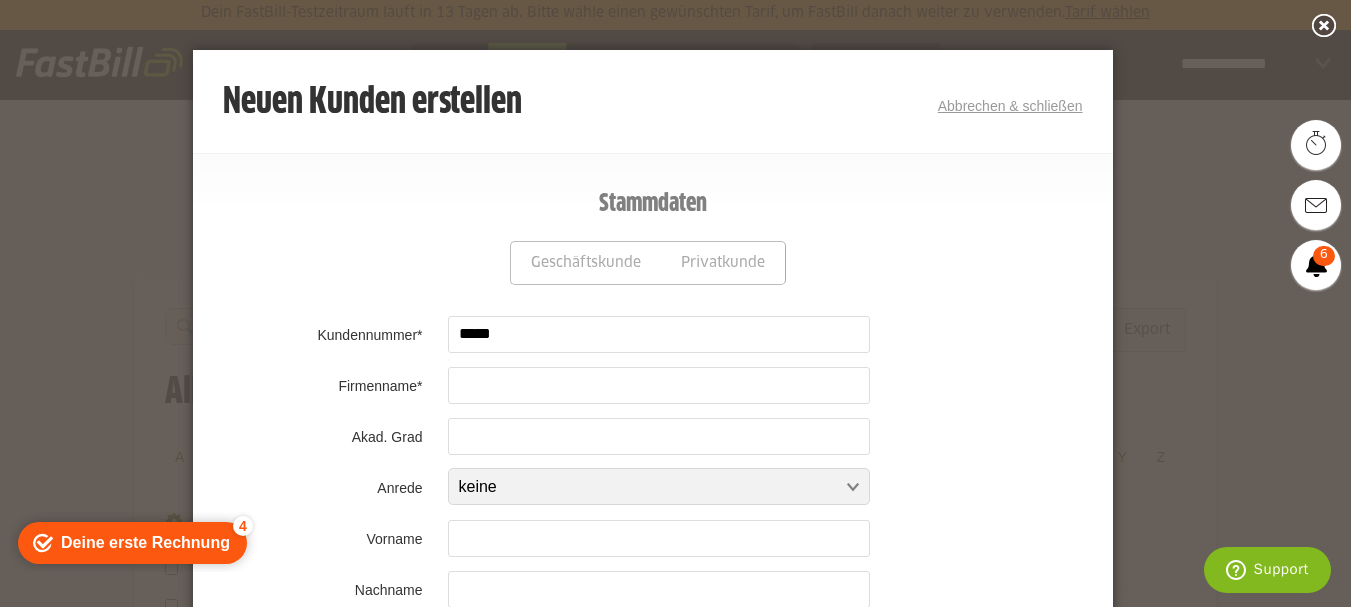 click at bounding box center (659, 385) 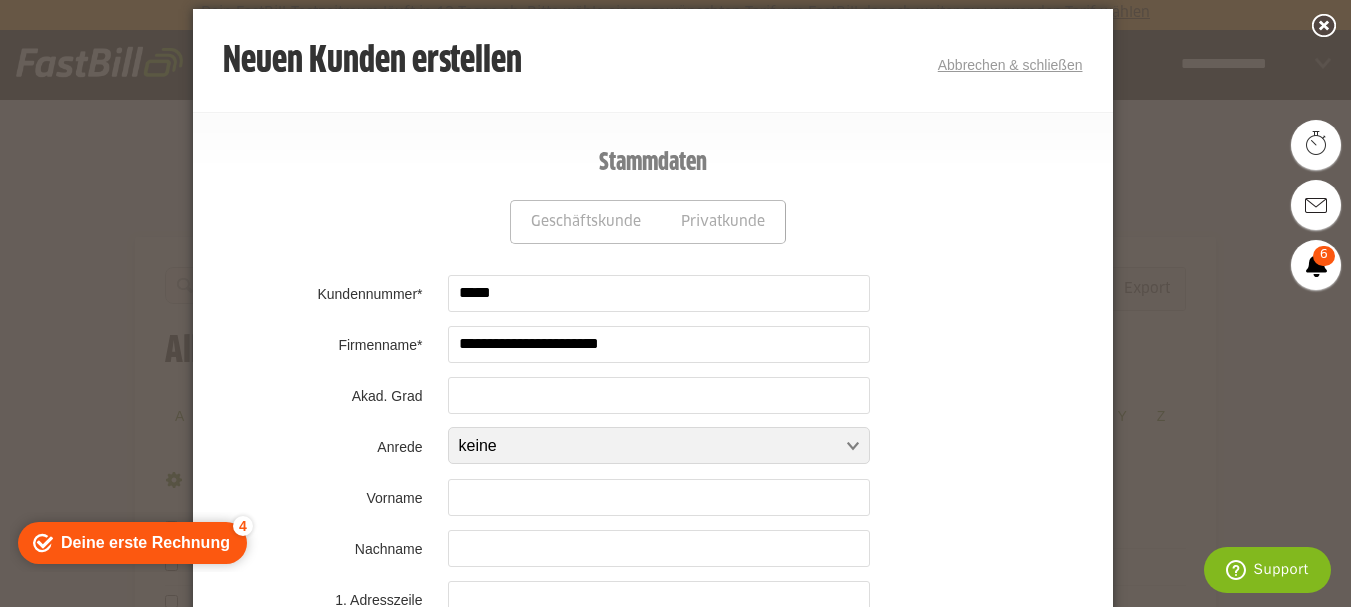 scroll, scrollTop: 531, scrollLeft: 0, axis: vertical 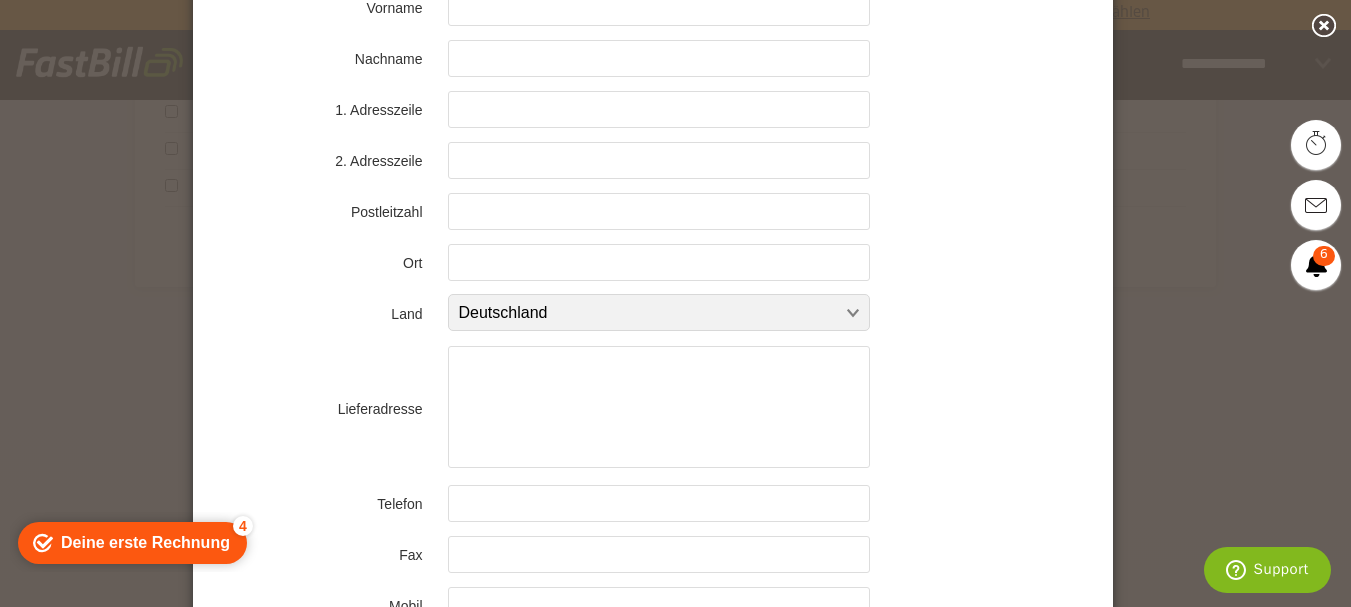 type on "**********" 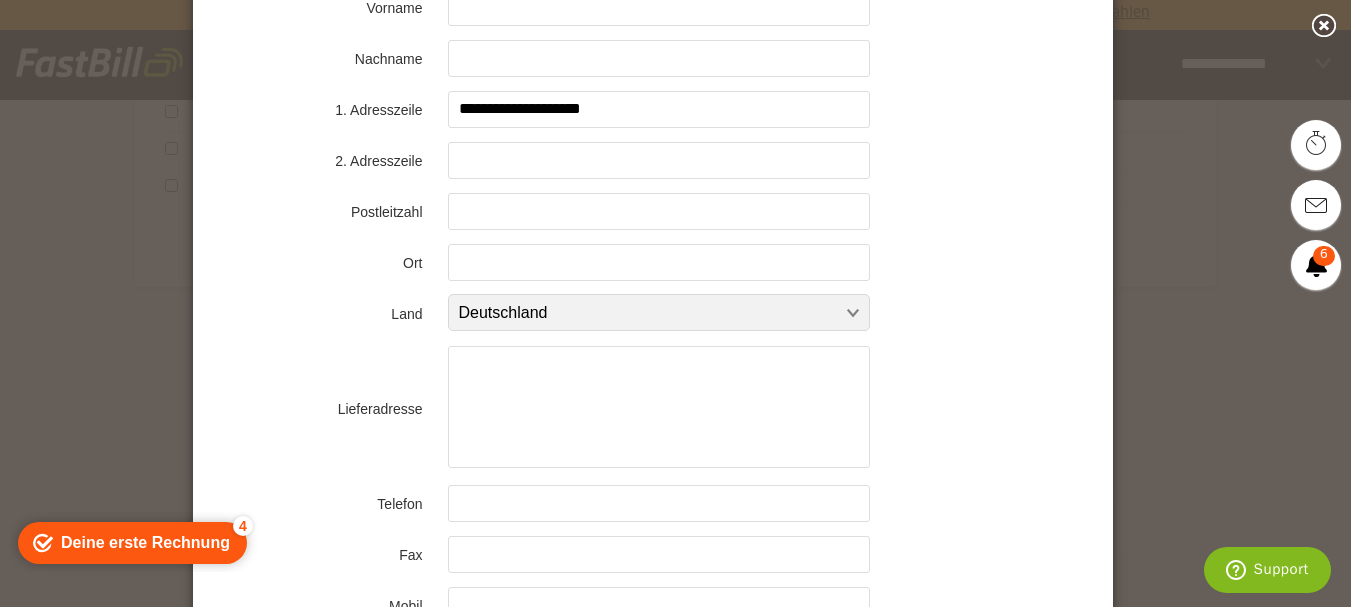 type on "**********" 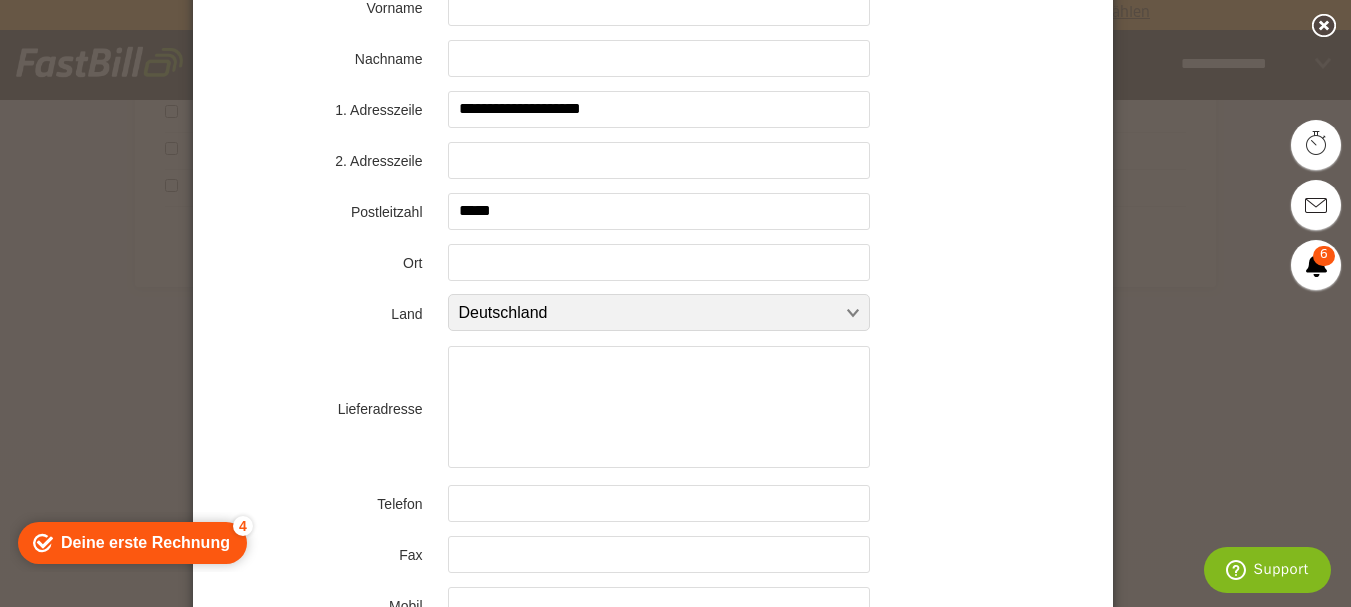 type on "*****" 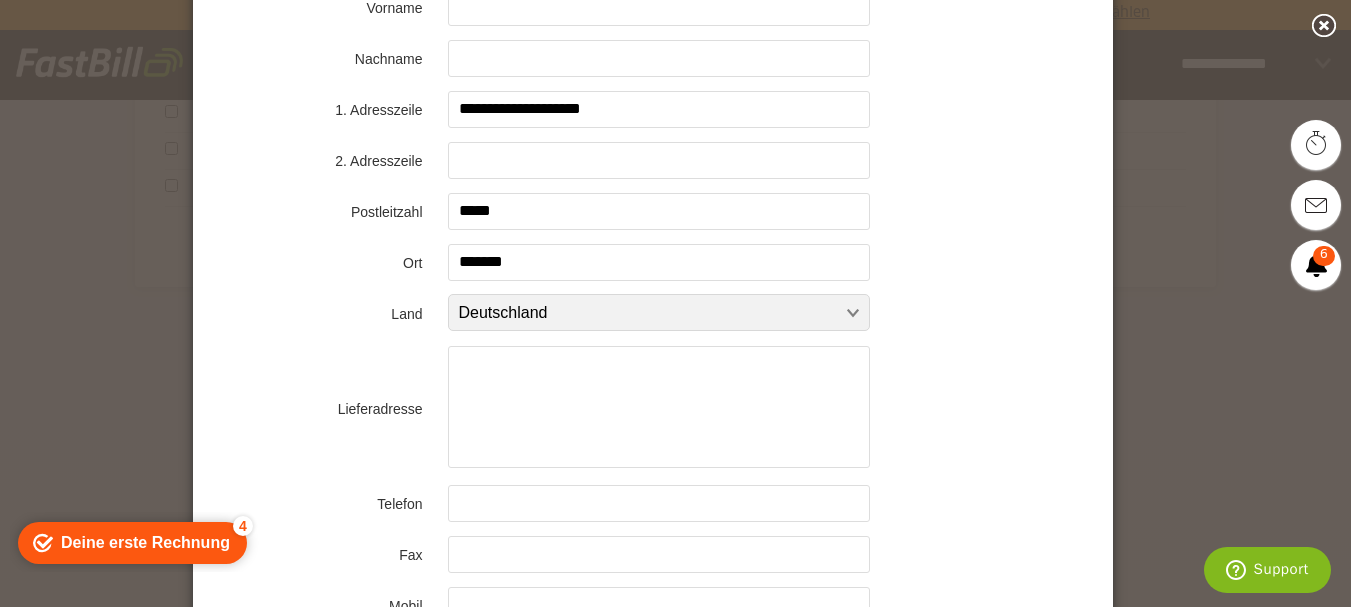 scroll, scrollTop: 1062, scrollLeft: 0, axis: vertical 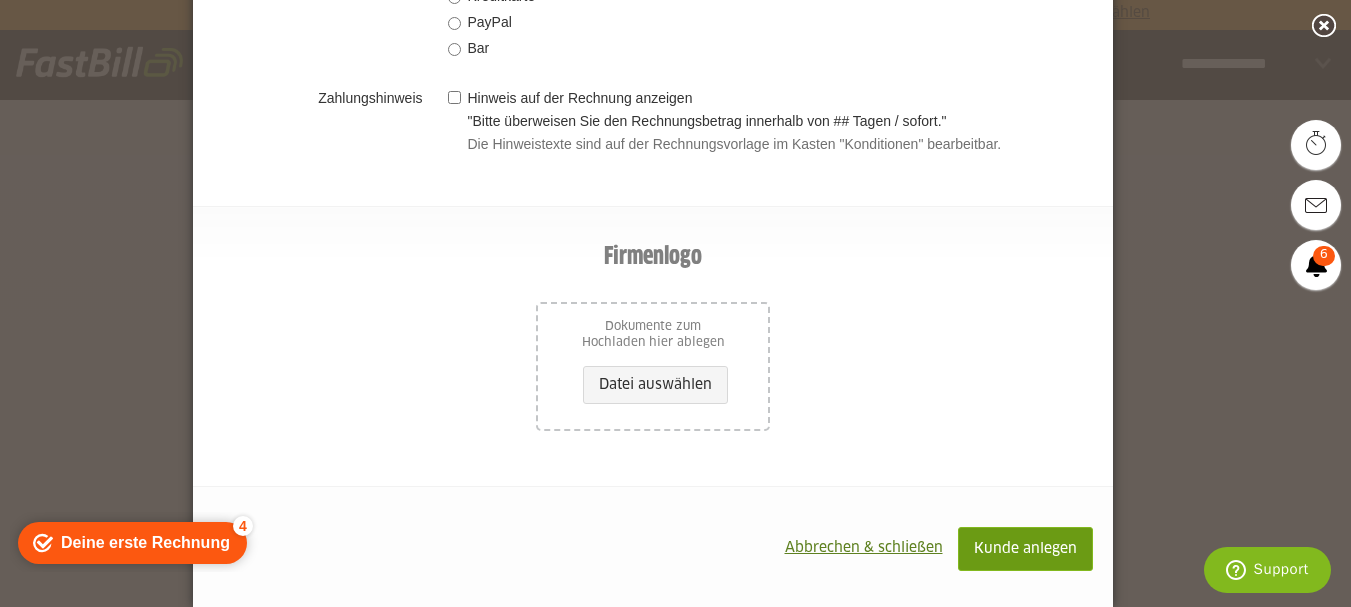 type on "*******" 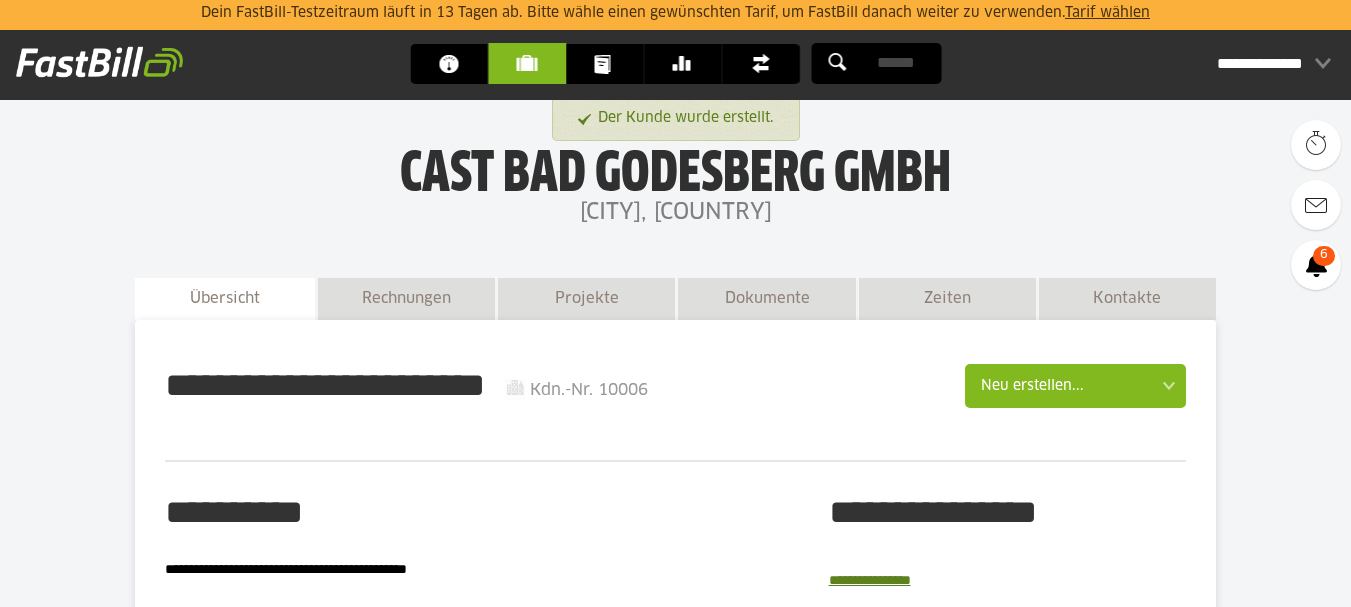 click on "Kunden" at bounding box center [532, 63] 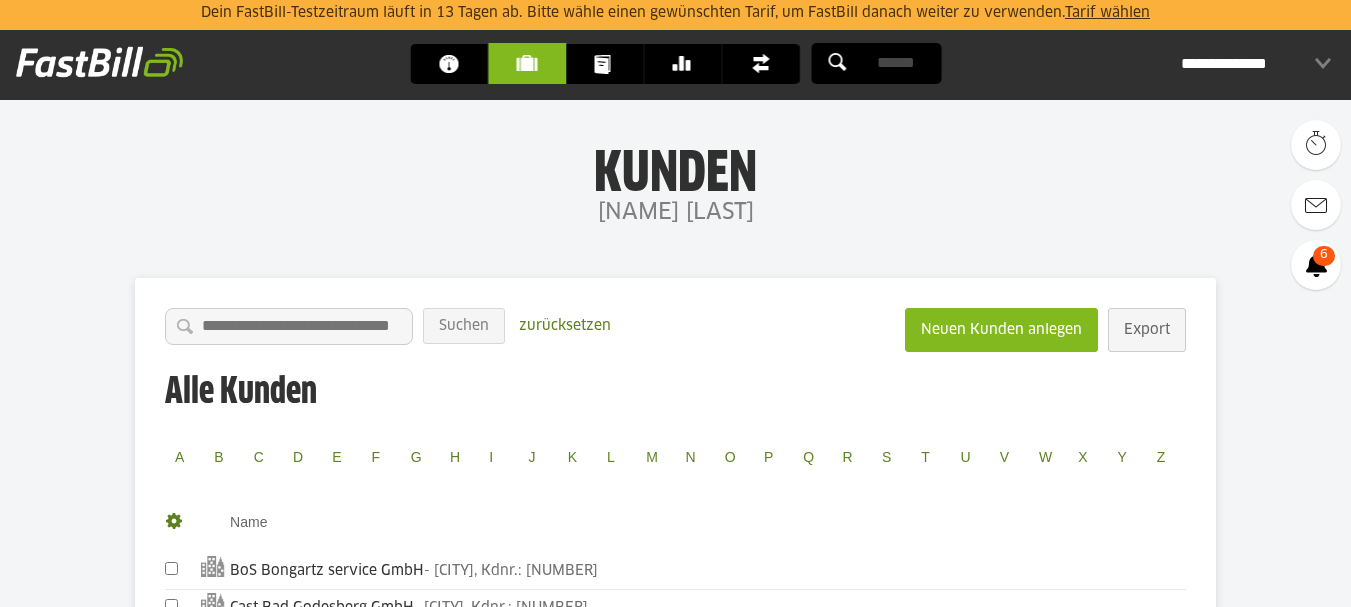 scroll, scrollTop: 200, scrollLeft: 0, axis: vertical 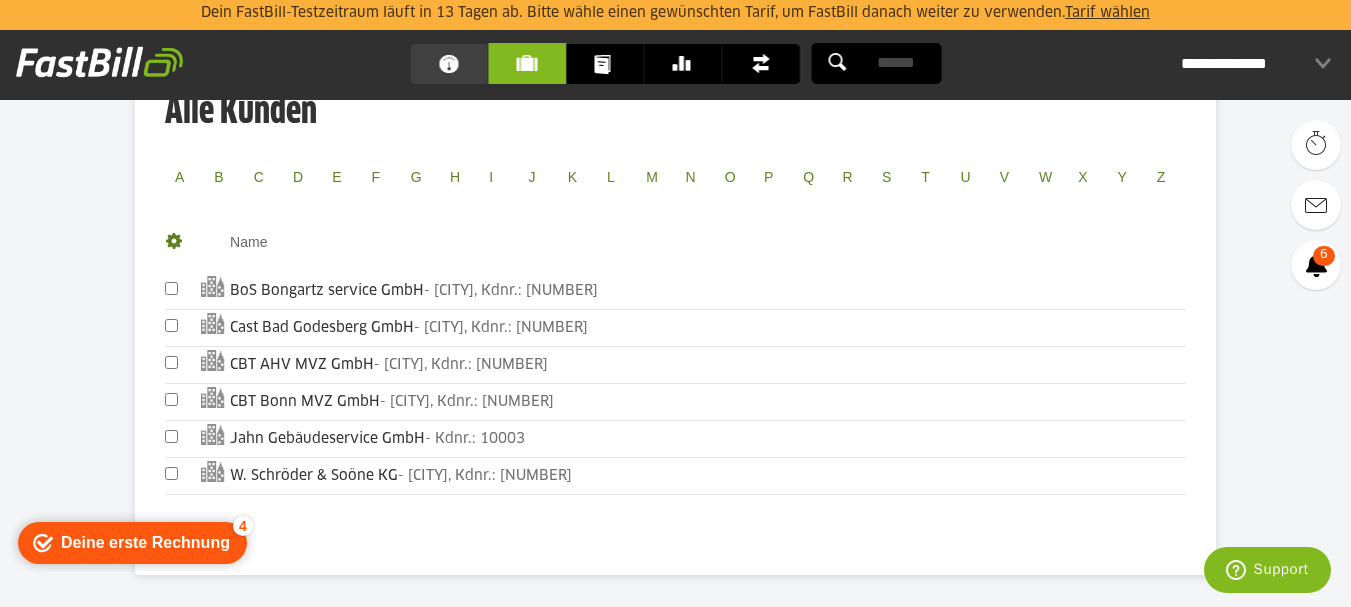 click on "Dashboard" at bounding box center [454, 64] 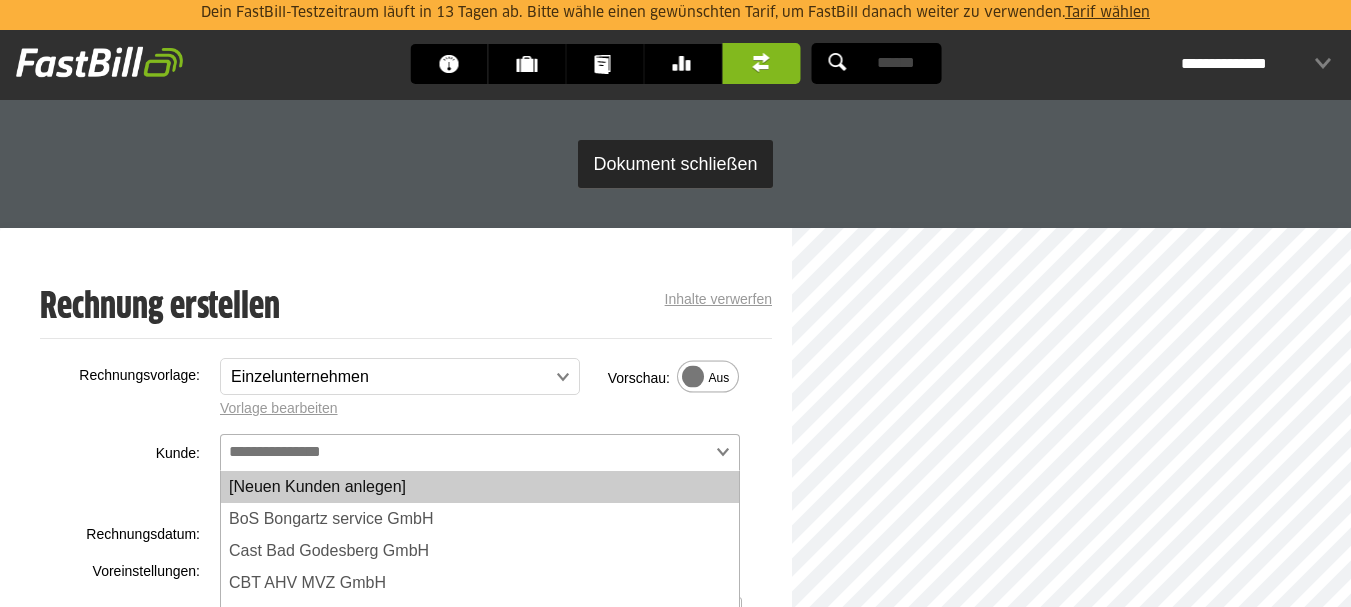 scroll, scrollTop: 0, scrollLeft: 0, axis: both 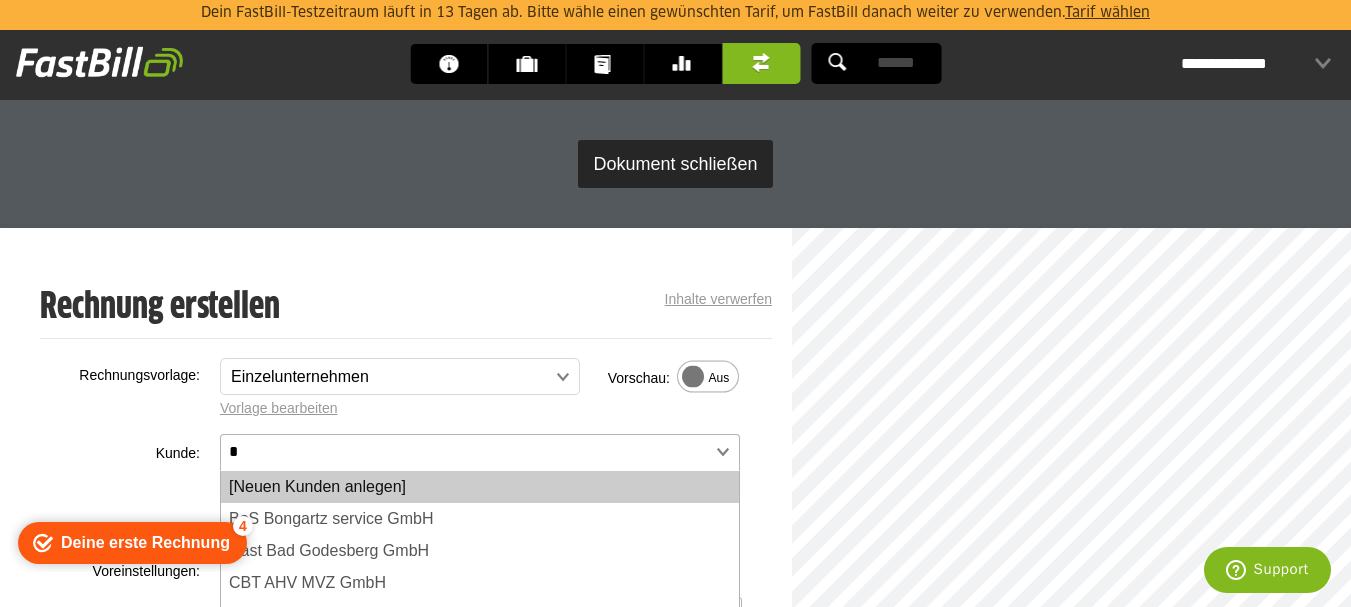 type on "*" 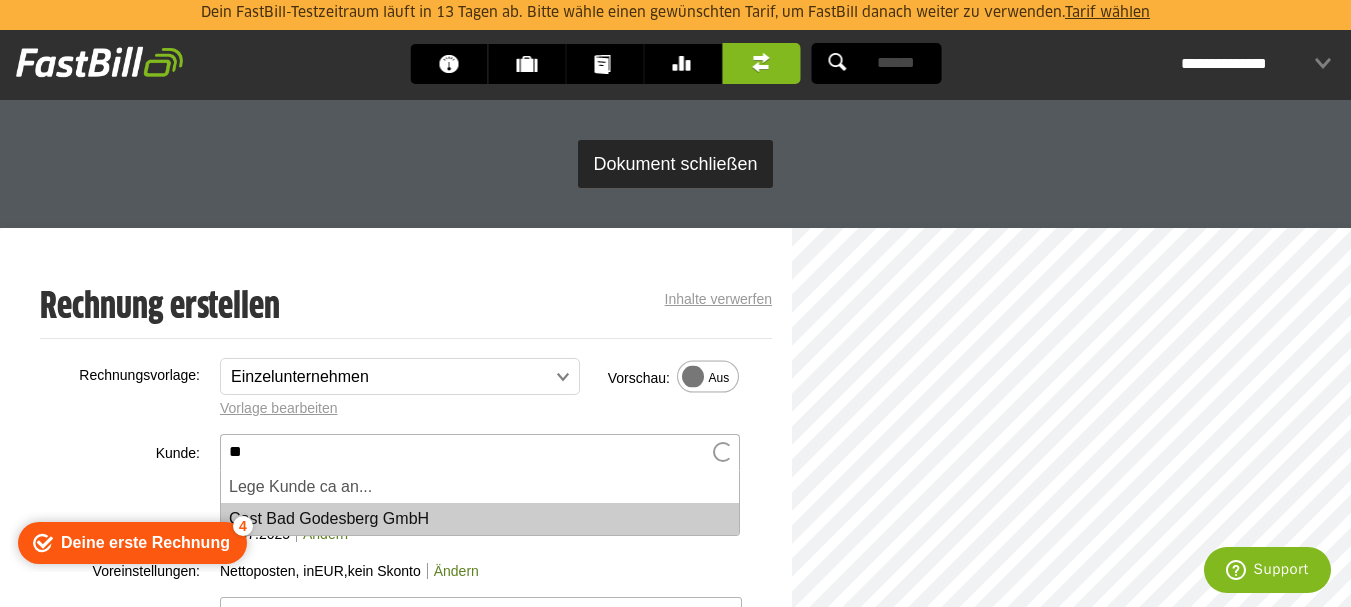 type on "*" 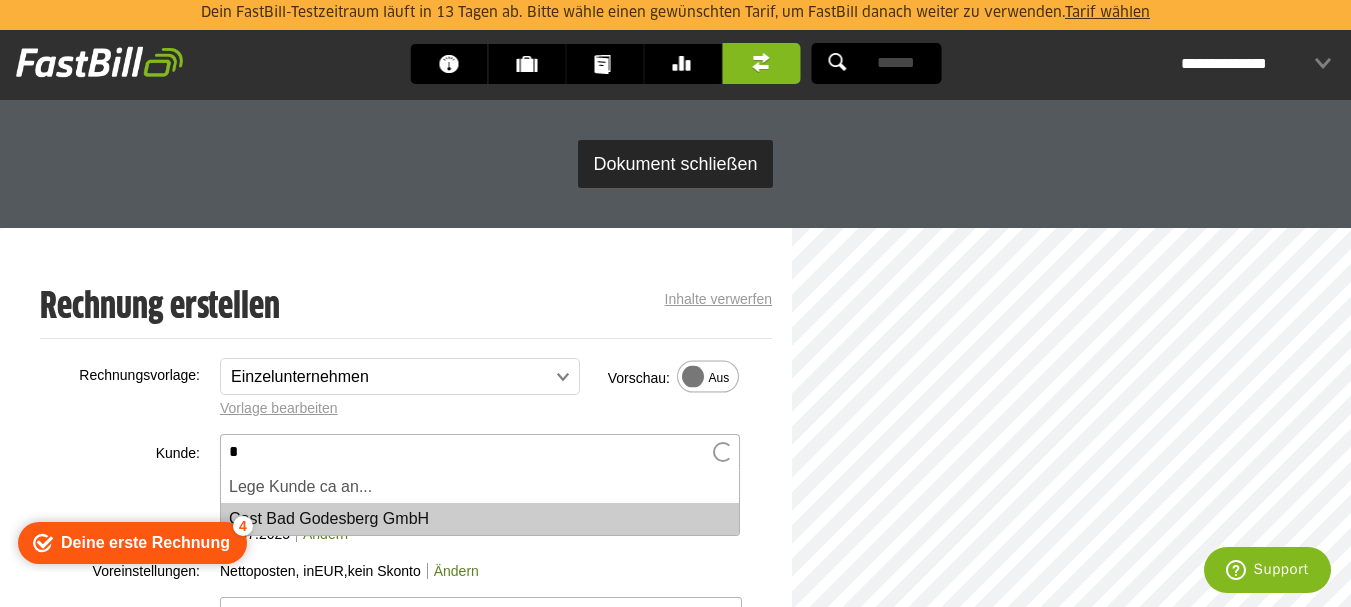 type 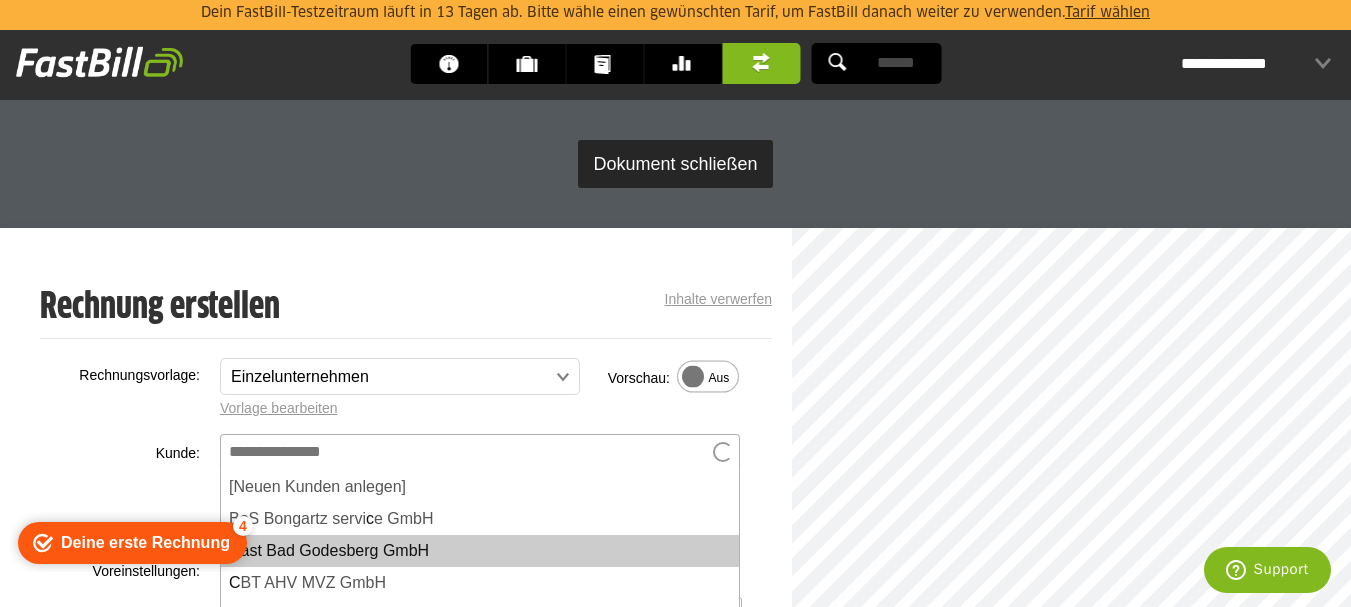click on "Vorlage bearbeiten" at bounding box center (495, 408) 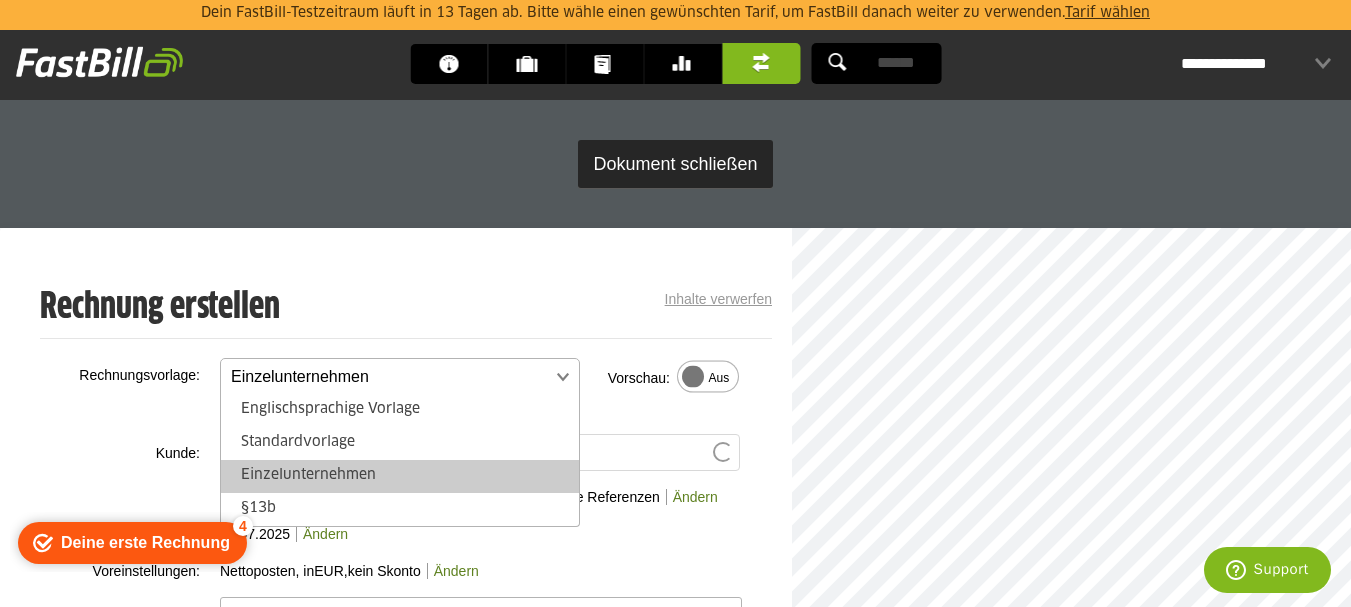 click at bounding box center [390, 377] 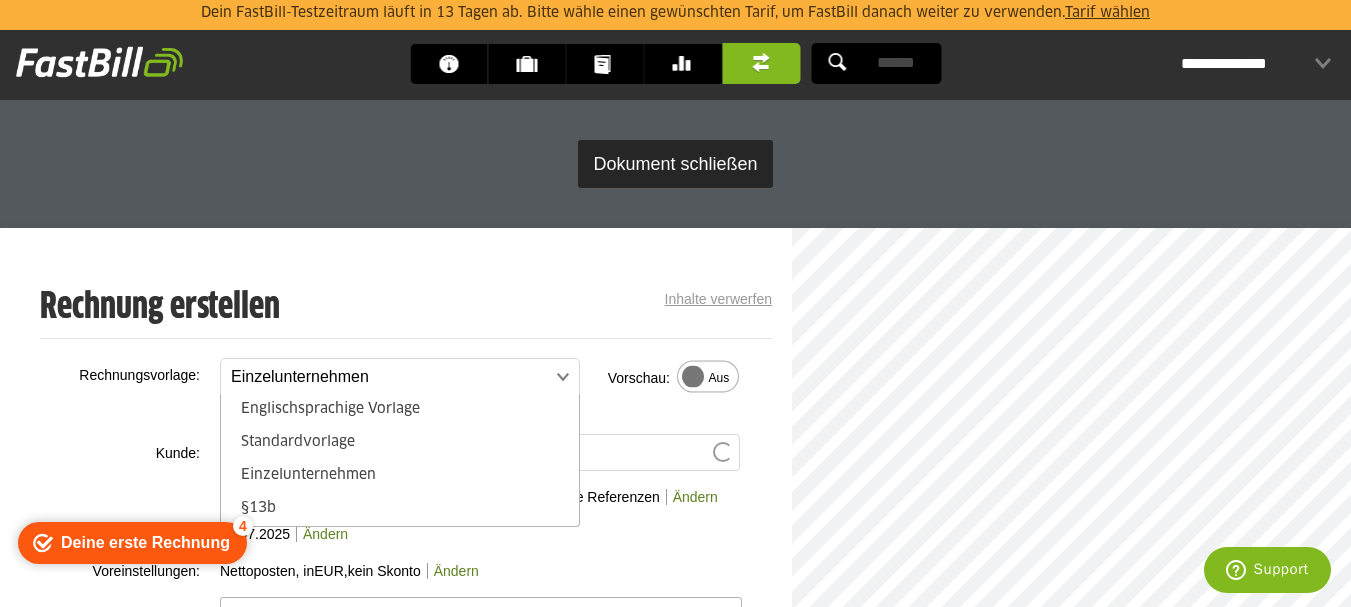 click on "Vorlage bearbeiten" at bounding box center [495, 408] 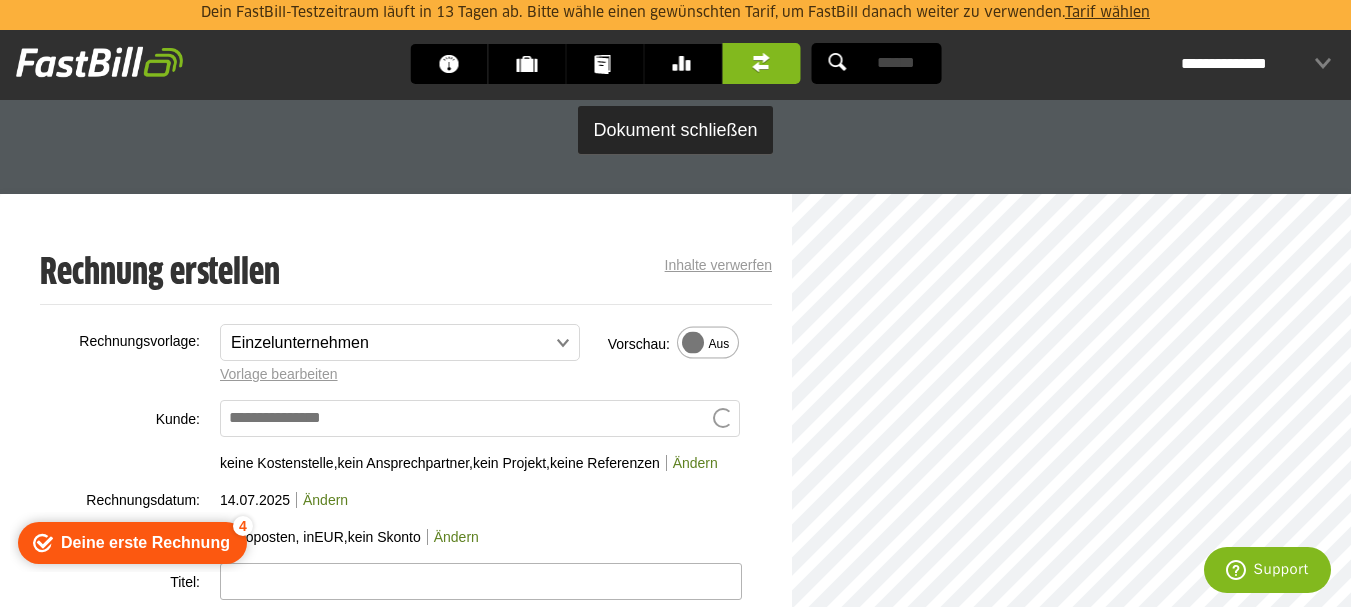 scroll, scrollTop: 531, scrollLeft: 0, axis: vertical 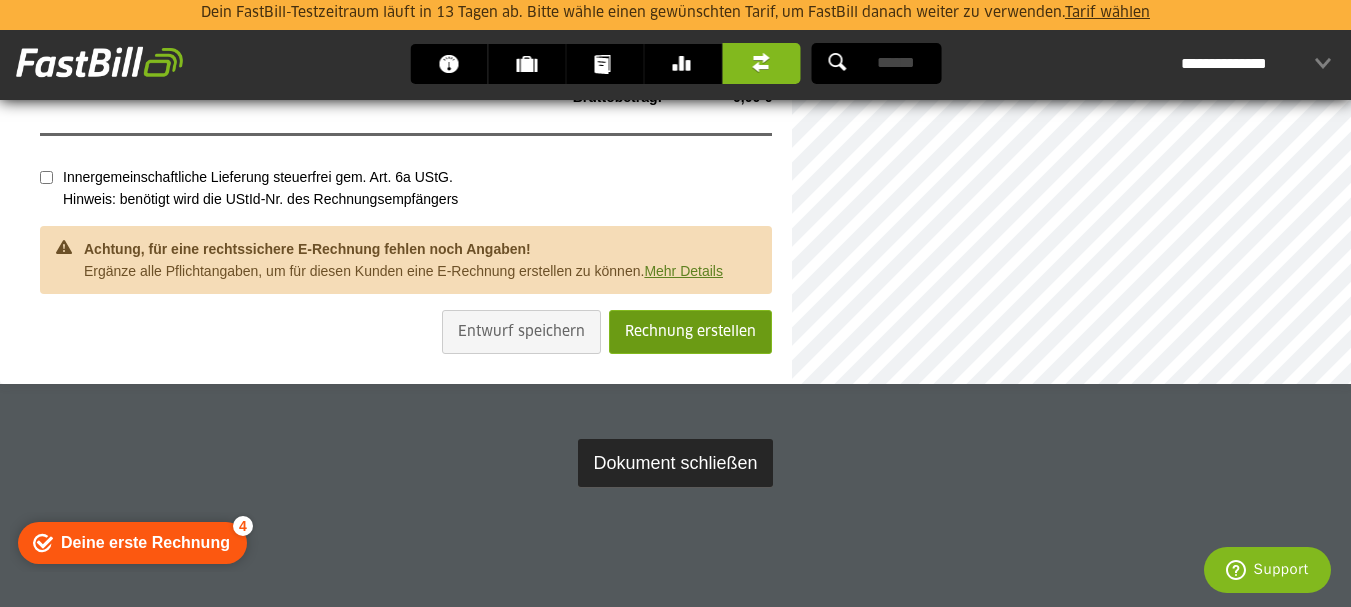 click on "Rechnung erstellen" at bounding box center (690, 332) 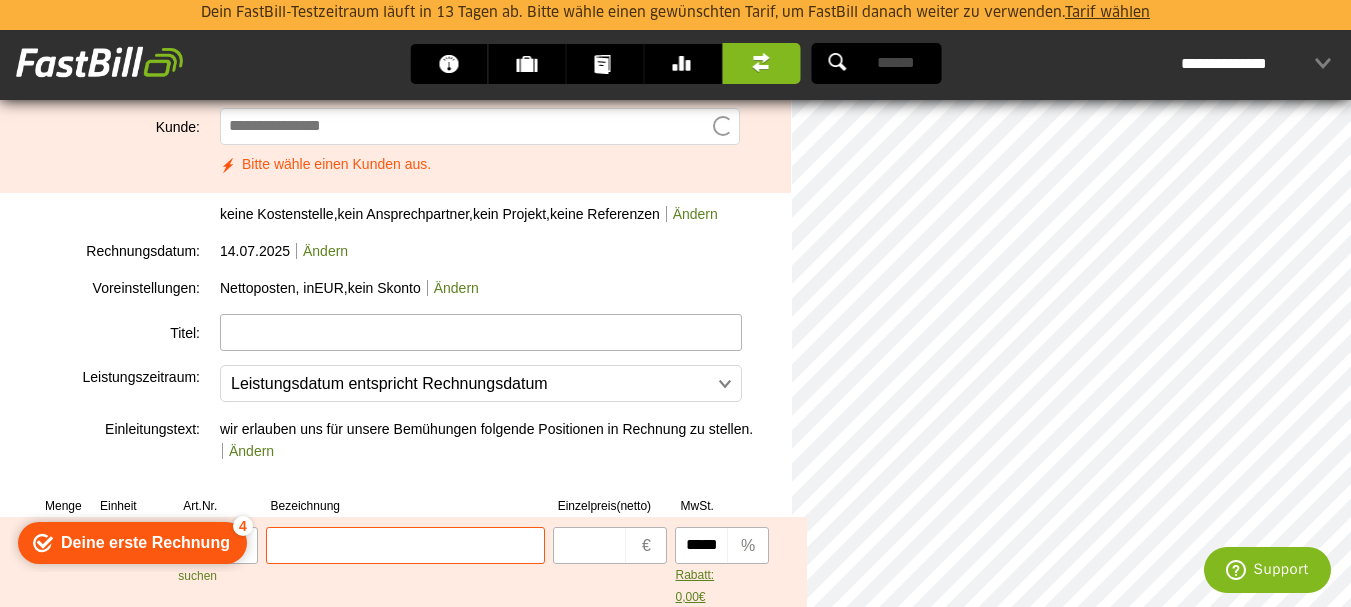 scroll, scrollTop: 286, scrollLeft: 0, axis: vertical 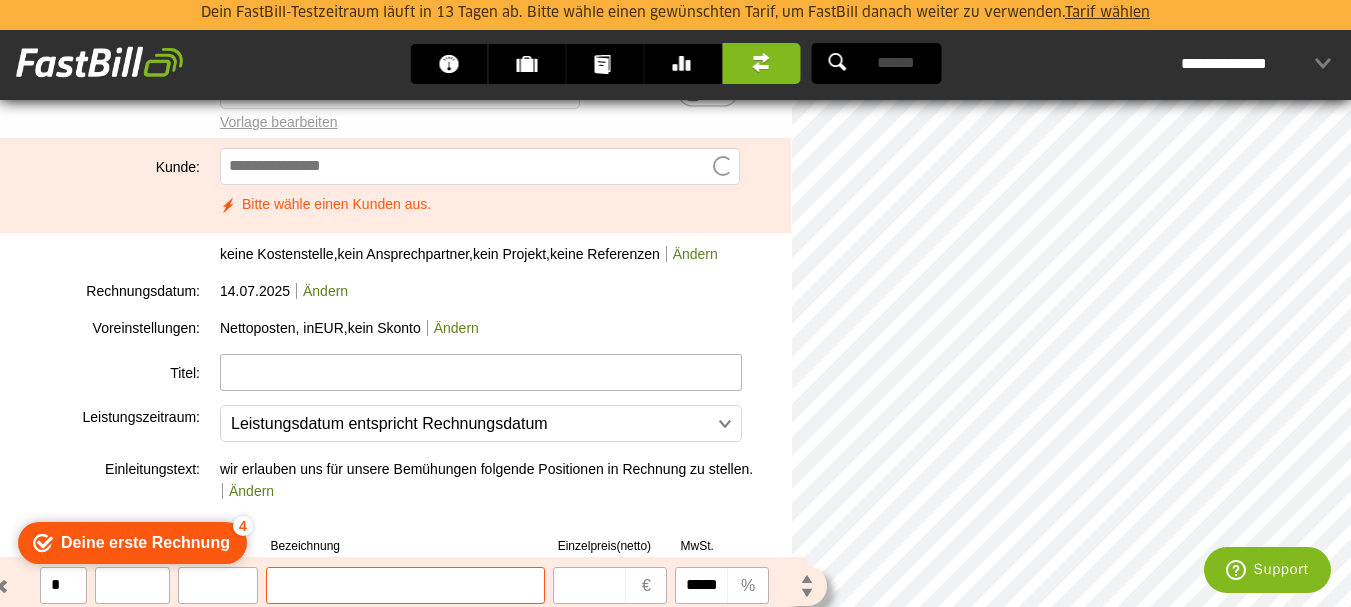 click at bounding box center (405, 585) 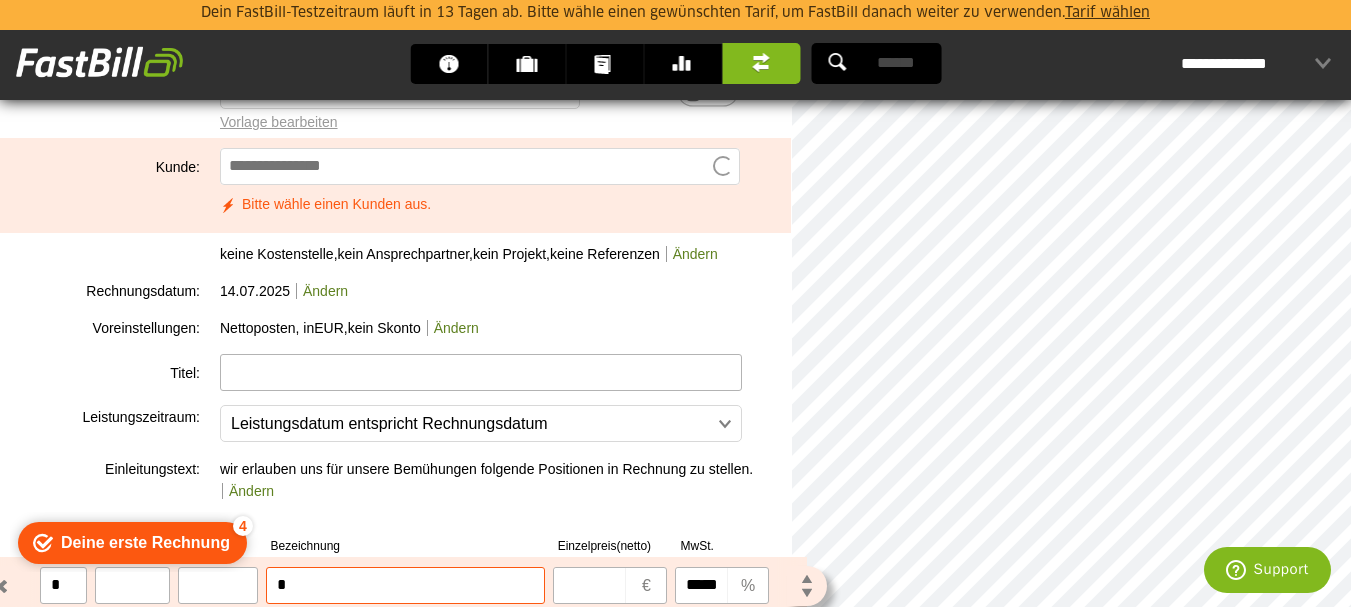 type on "**" 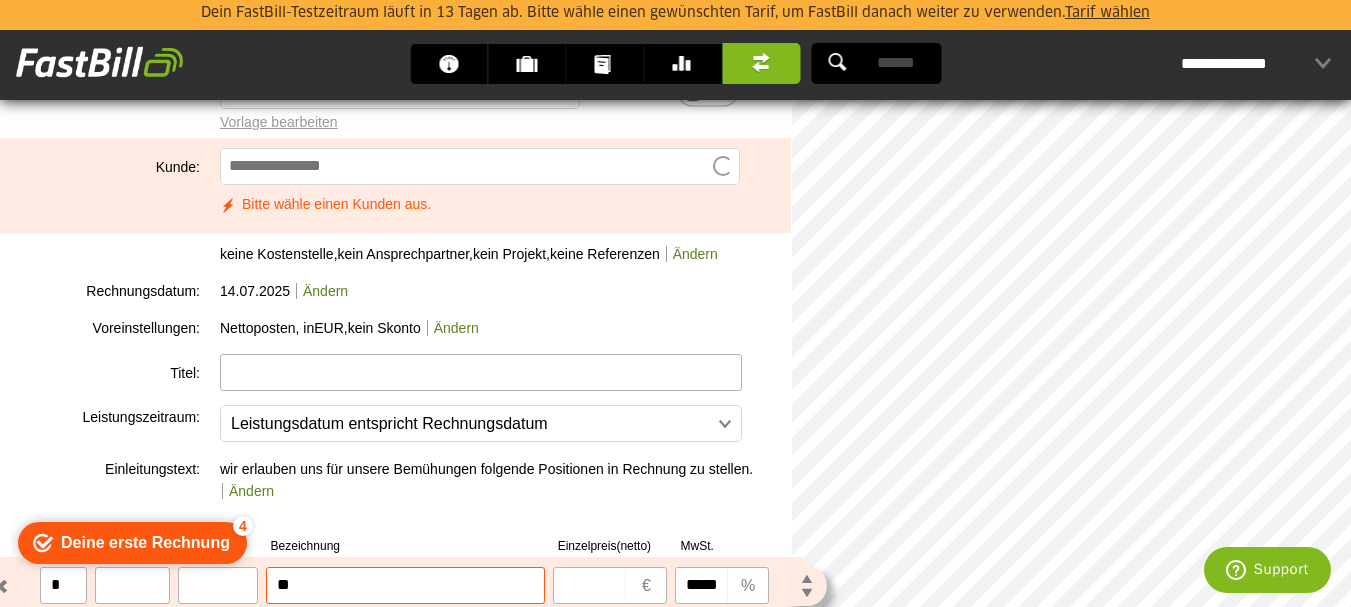 type on "**" 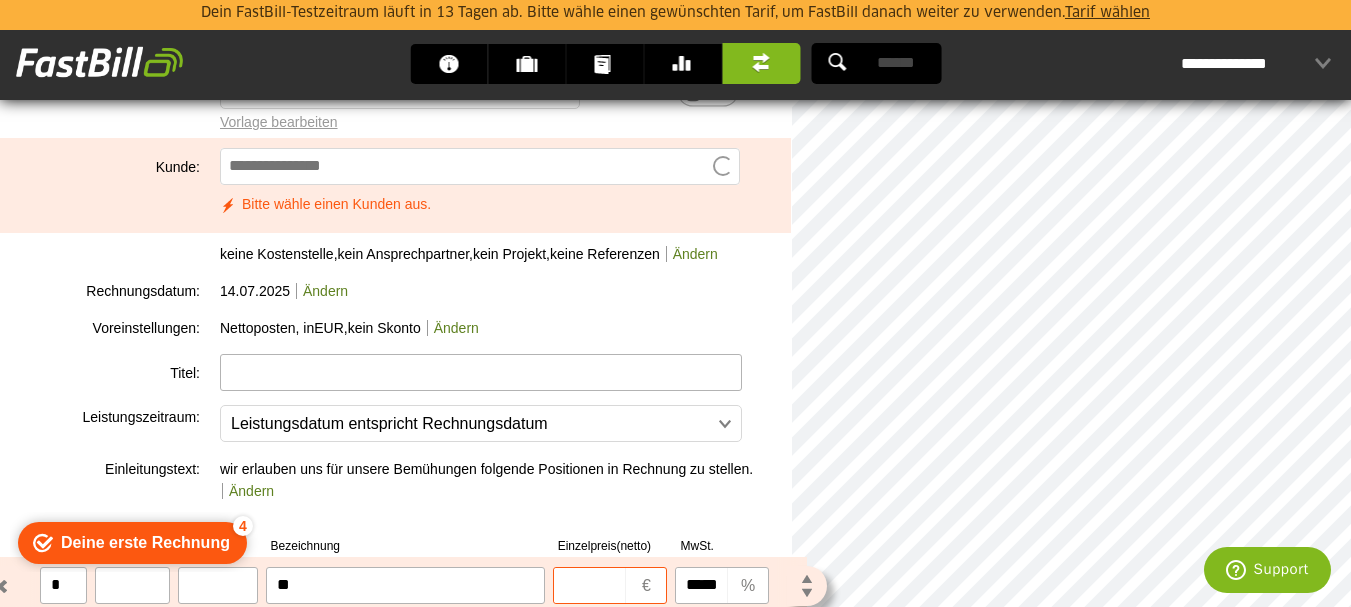 type on "***" 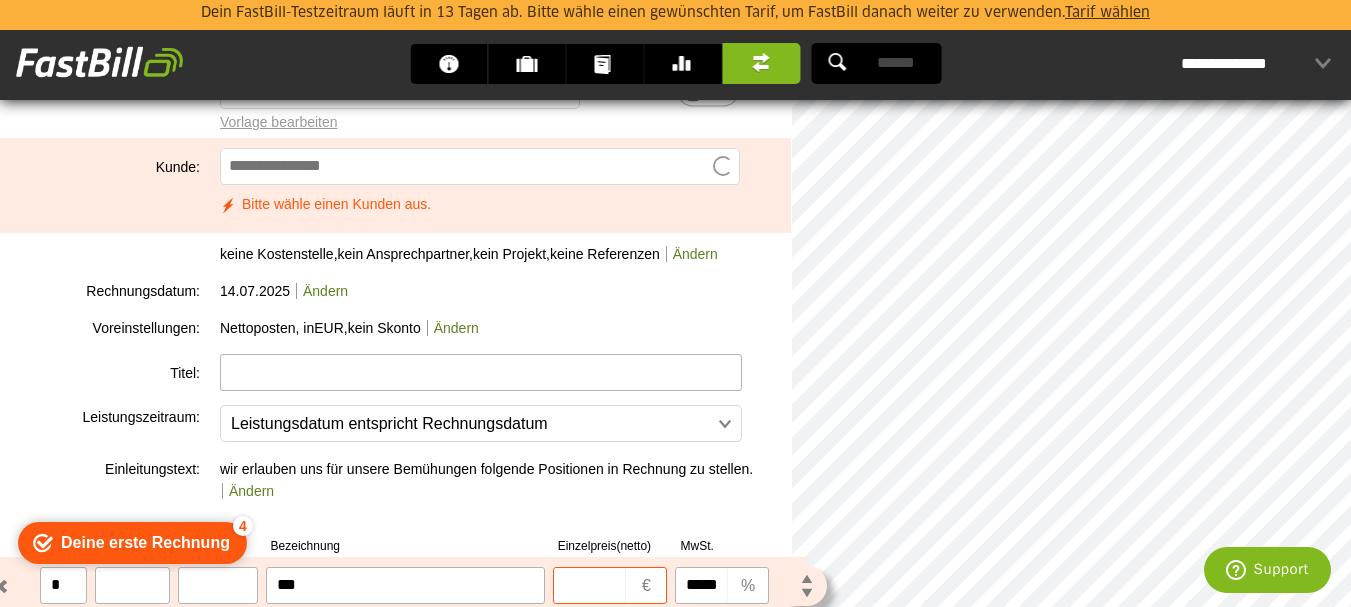 type on "***" 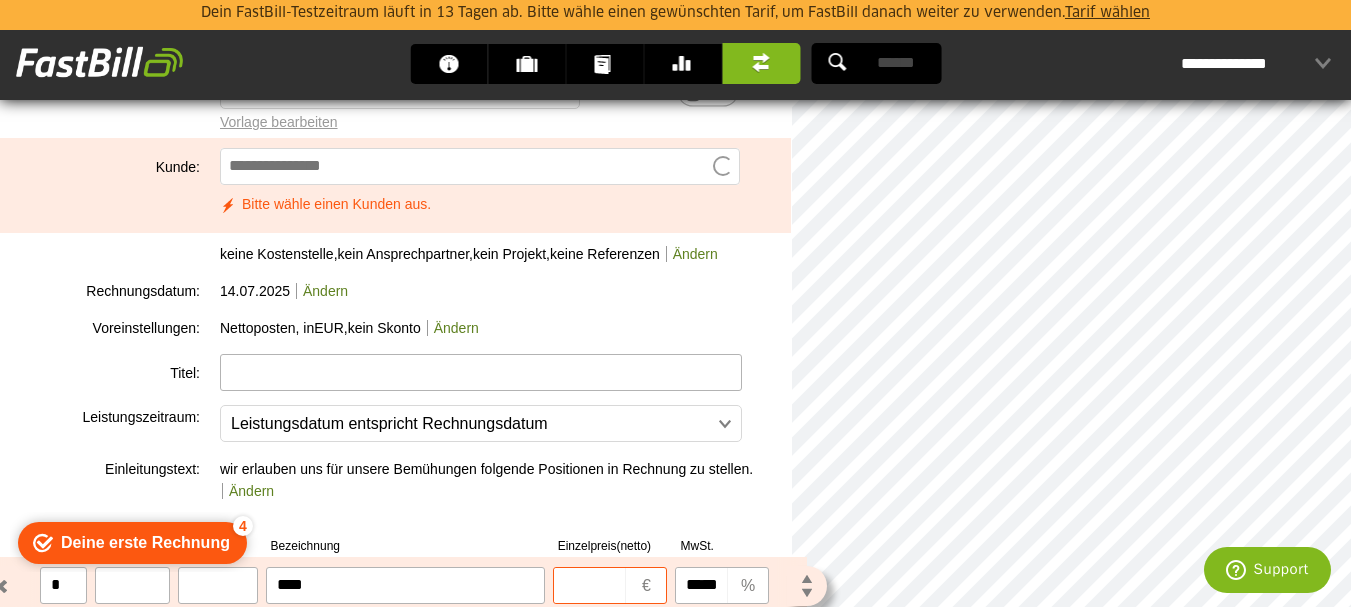 type on "****" 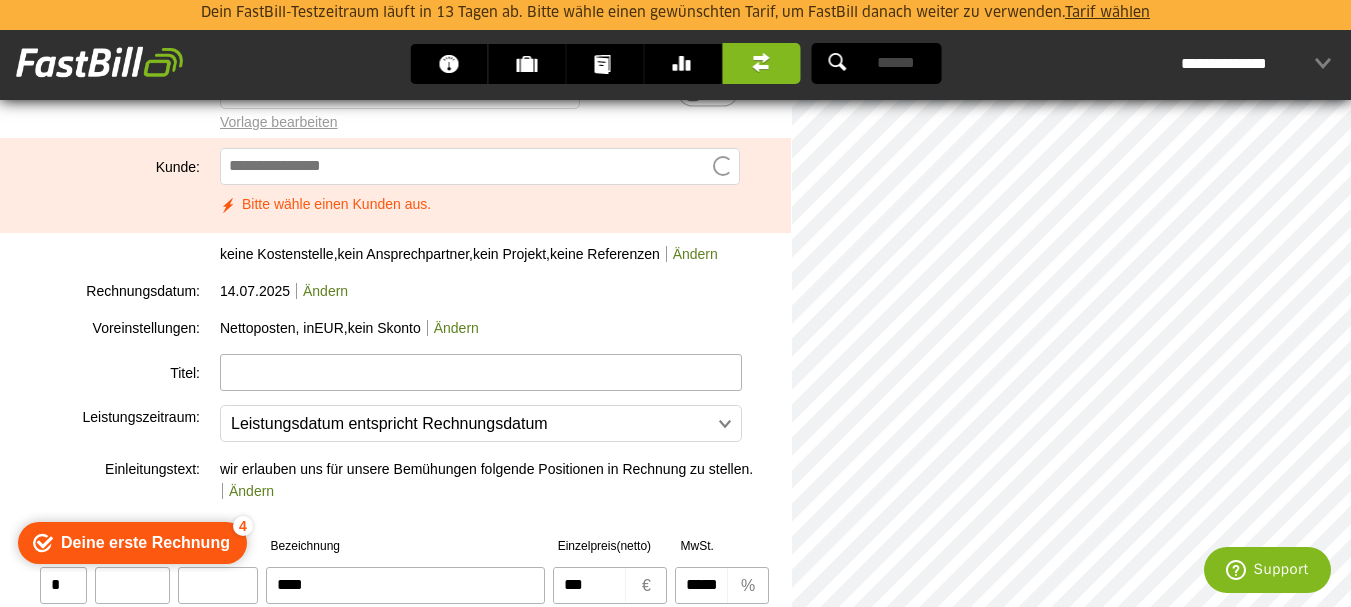 type on "***" 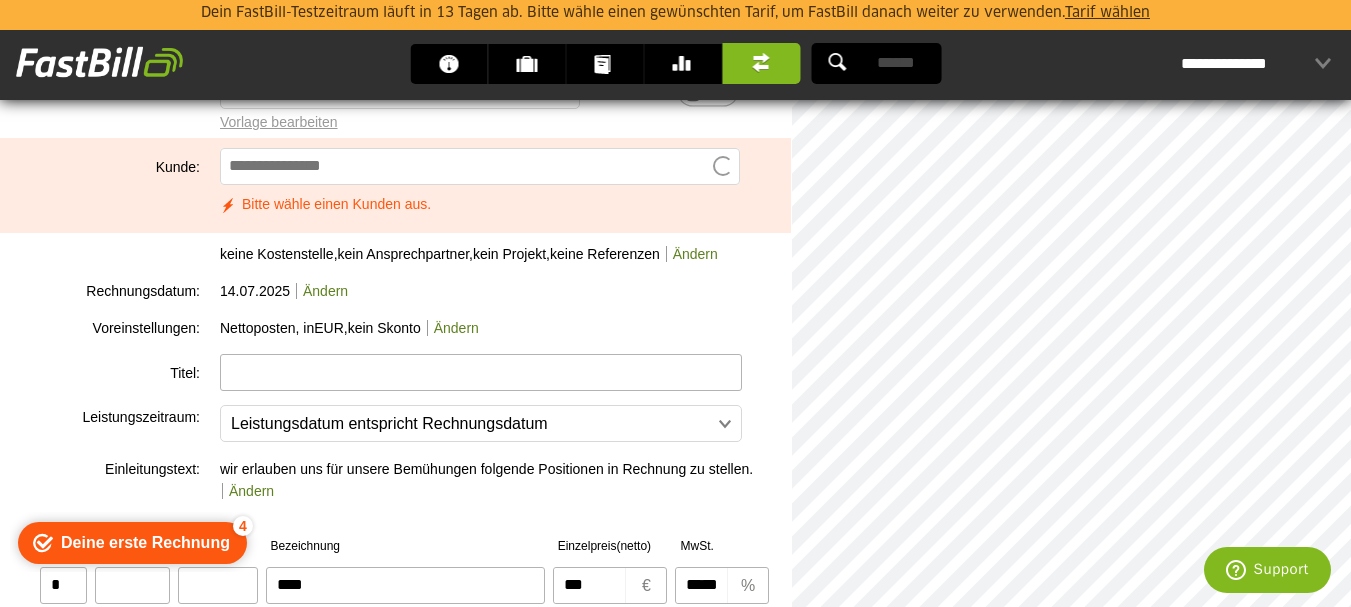 click at bounding box center (480, 166) 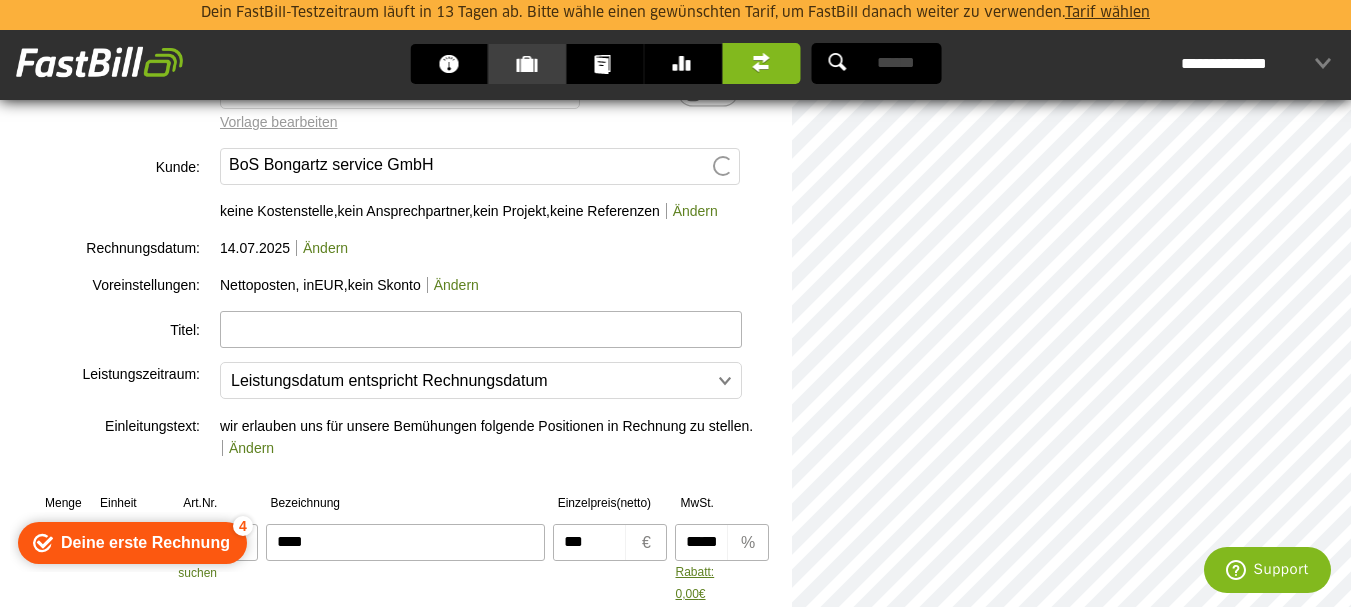 click on "Kunden" at bounding box center (532, 64) 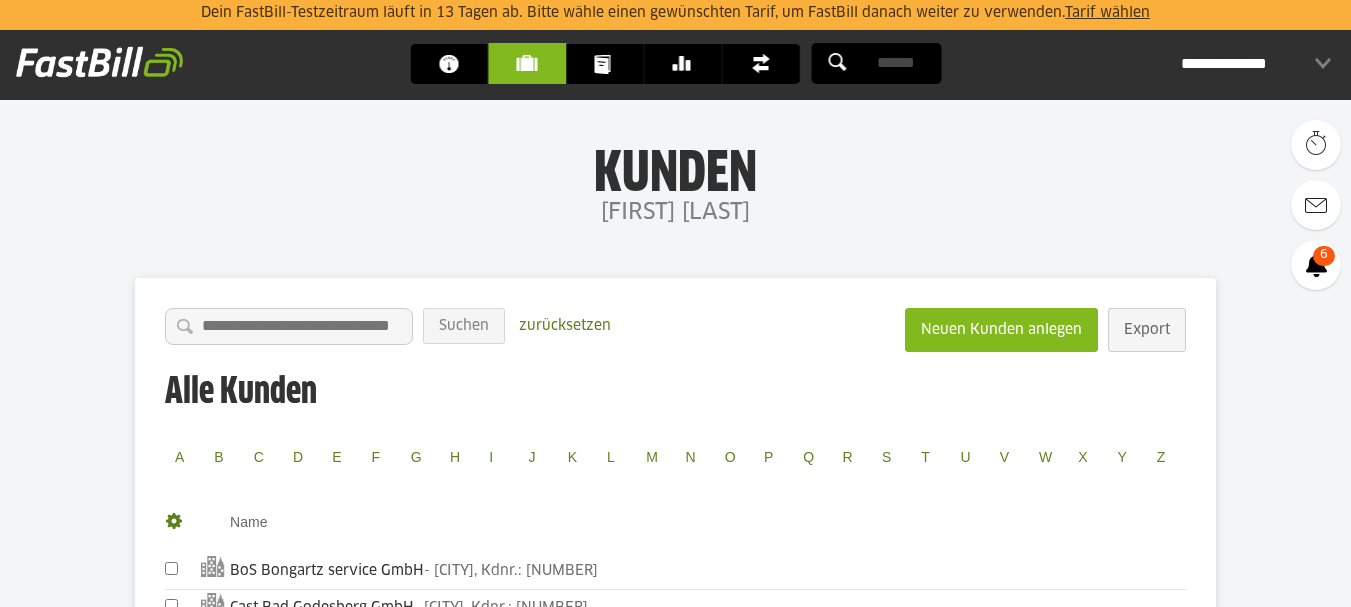 scroll, scrollTop: 0, scrollLeft: 0, axis: both 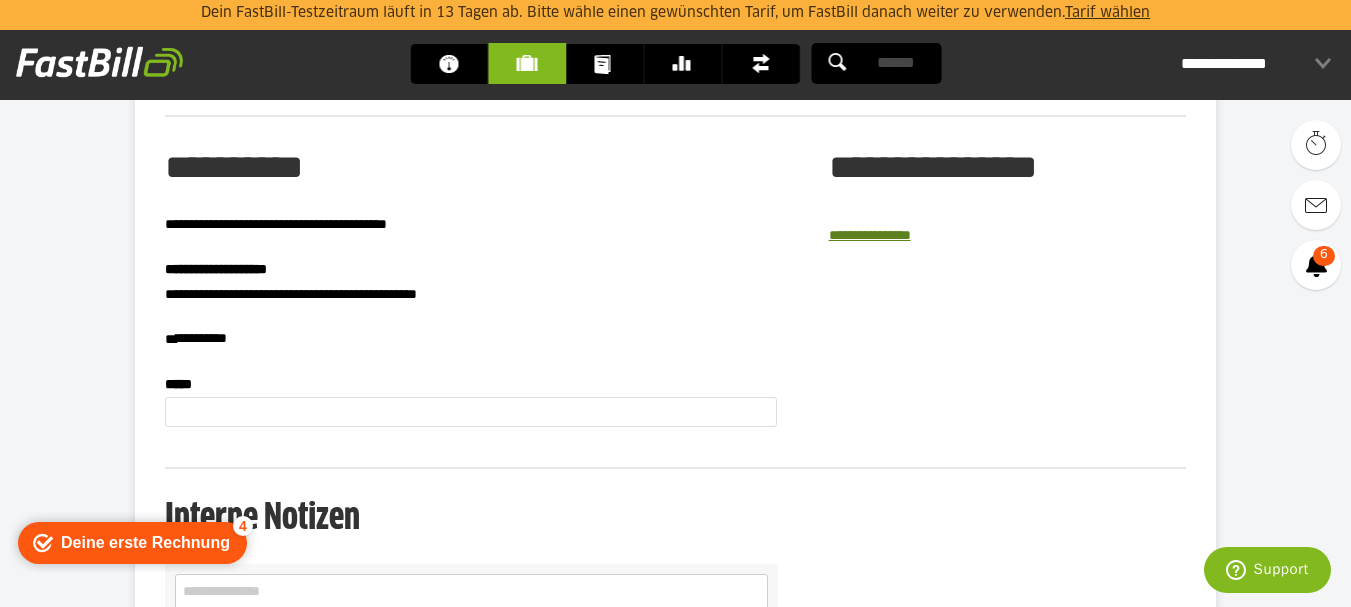 click on "**********" at bounding box center (201, 338) 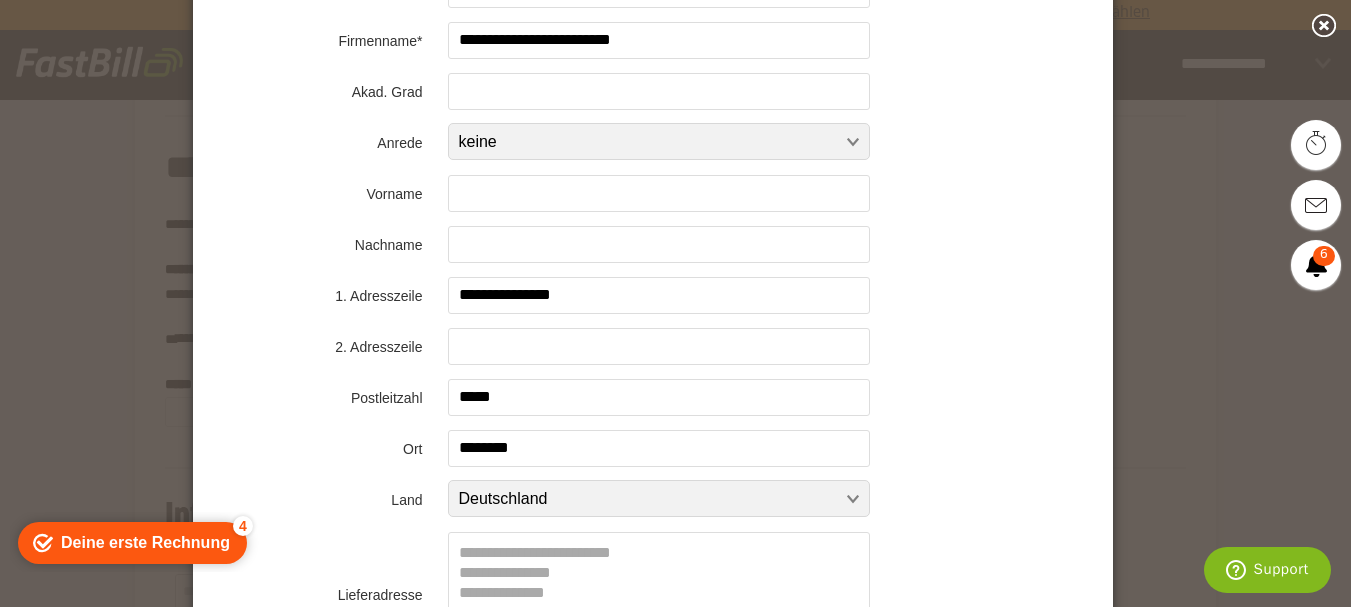 scroll, scrollTop: 0, scrollLeft: 0, axis: both 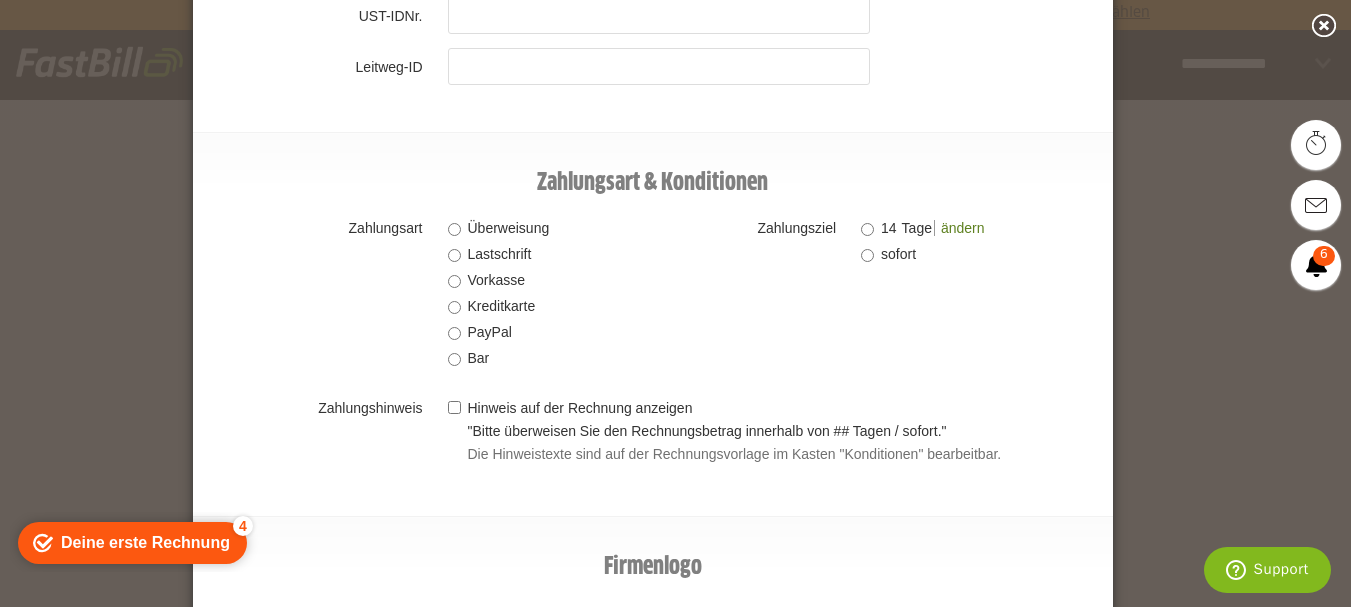 click on "Firmenlogo" at bounding box center [653, 567] 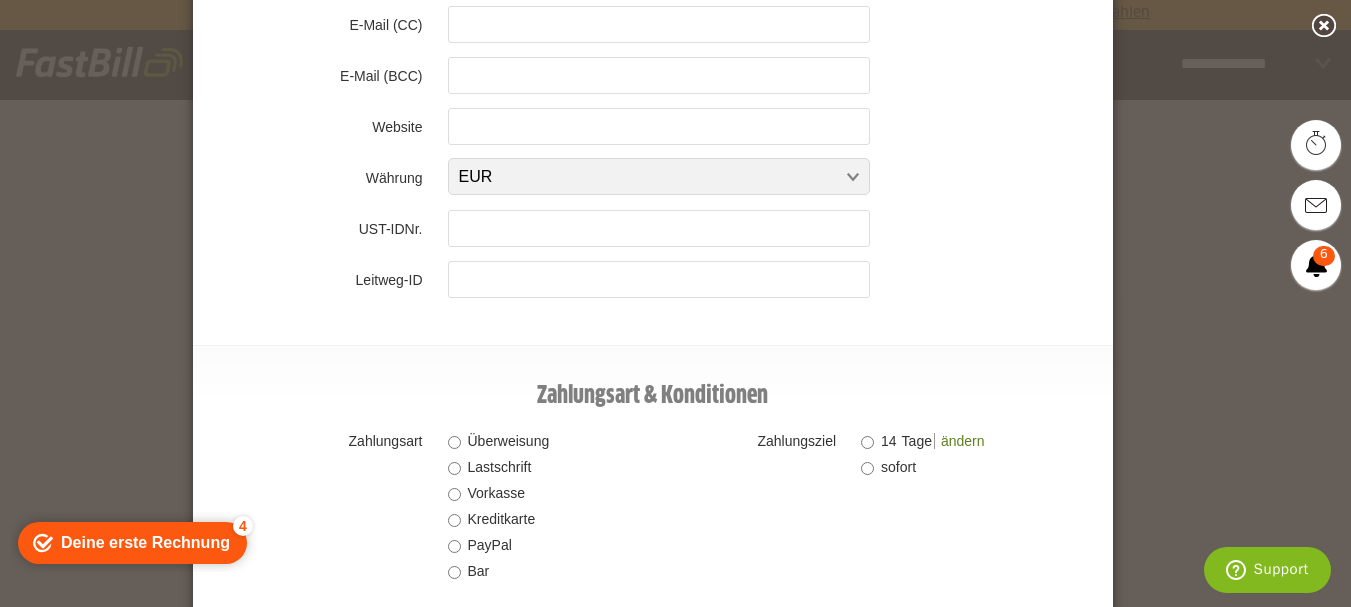 scroll, scrollTop: 1174, scrollLeft: 0, axis: vertical 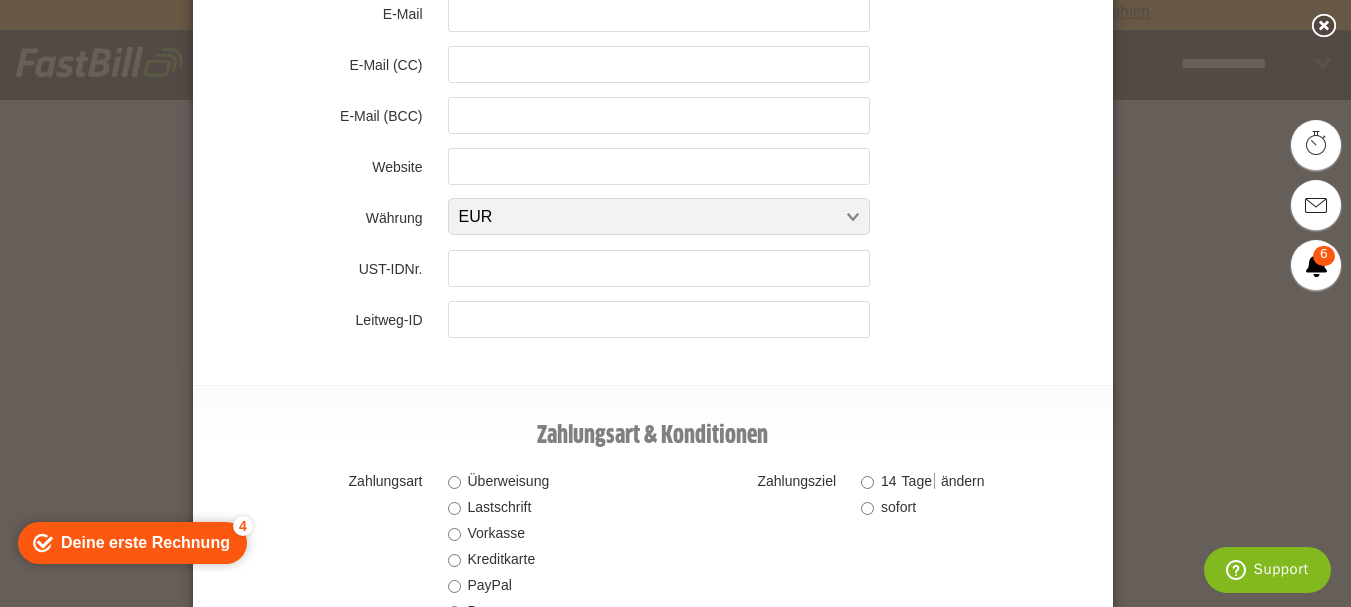 click on "ändern" at bounding box center [959, 481] 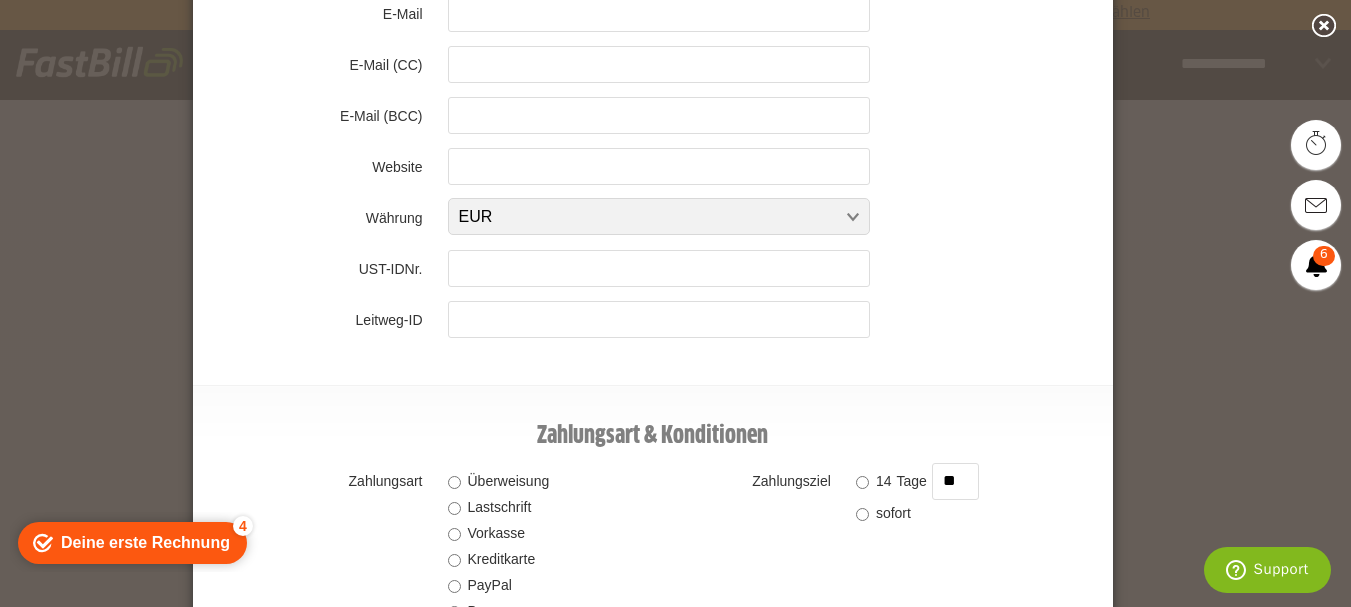 click on "**" at bounding box center (955, 481) 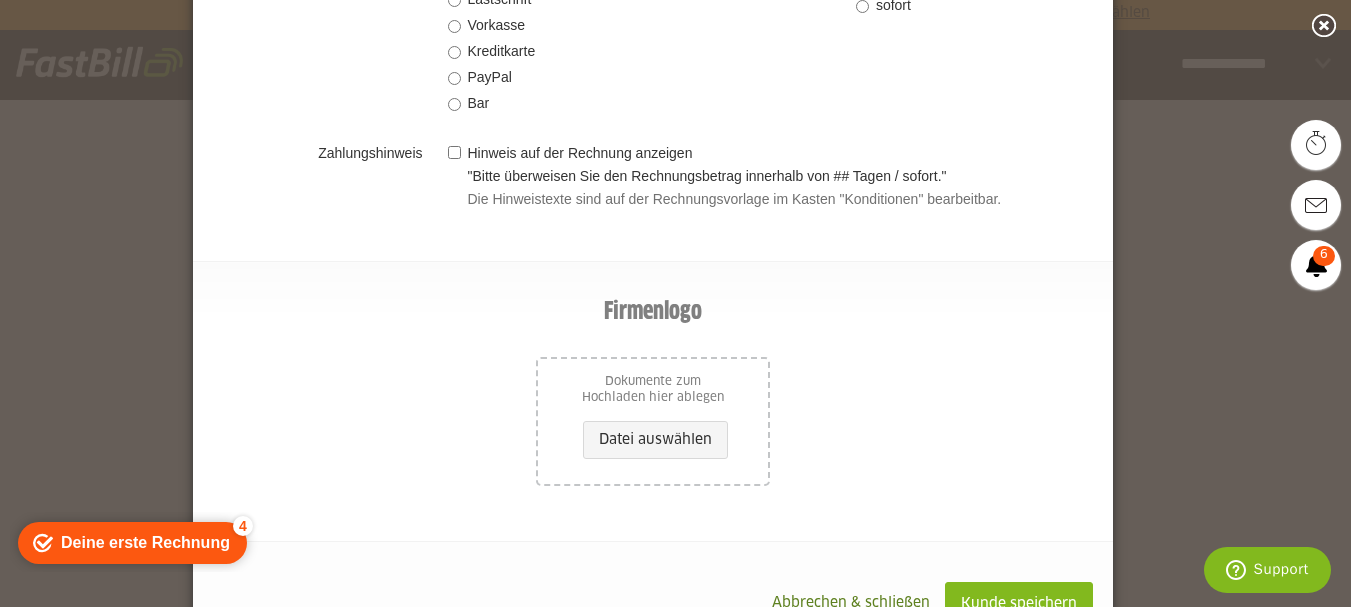 scroll, scrollTop: 1737, scrollLeft: 0, axis: vertical 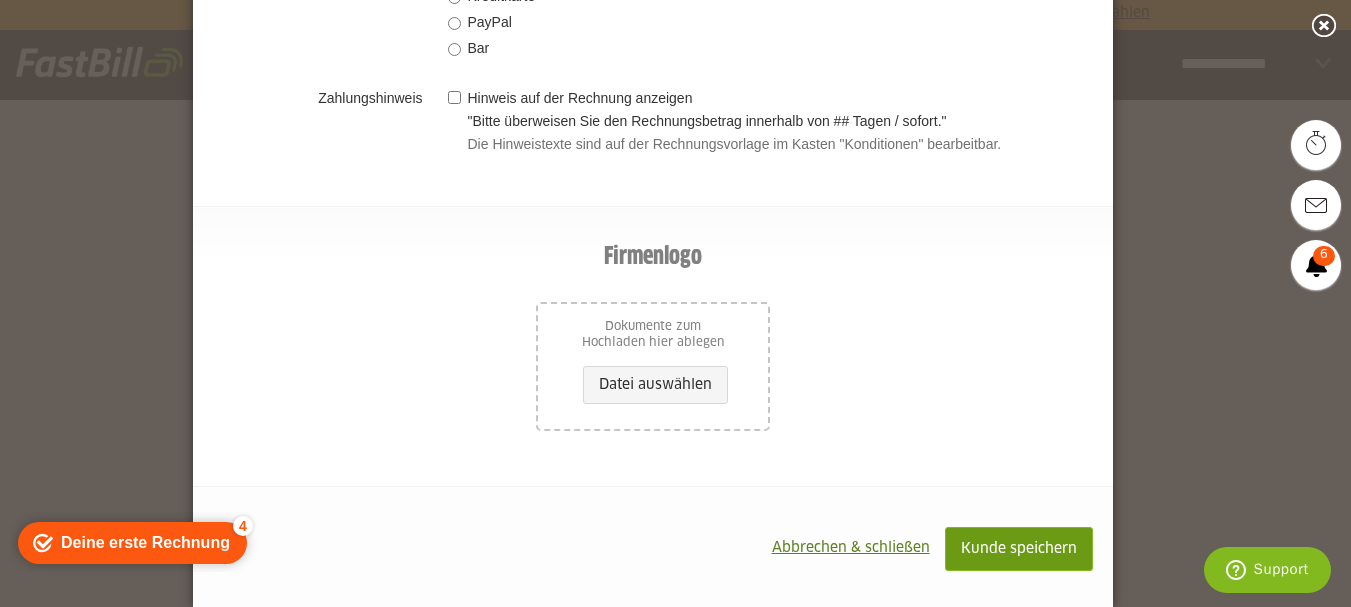 type on "*" 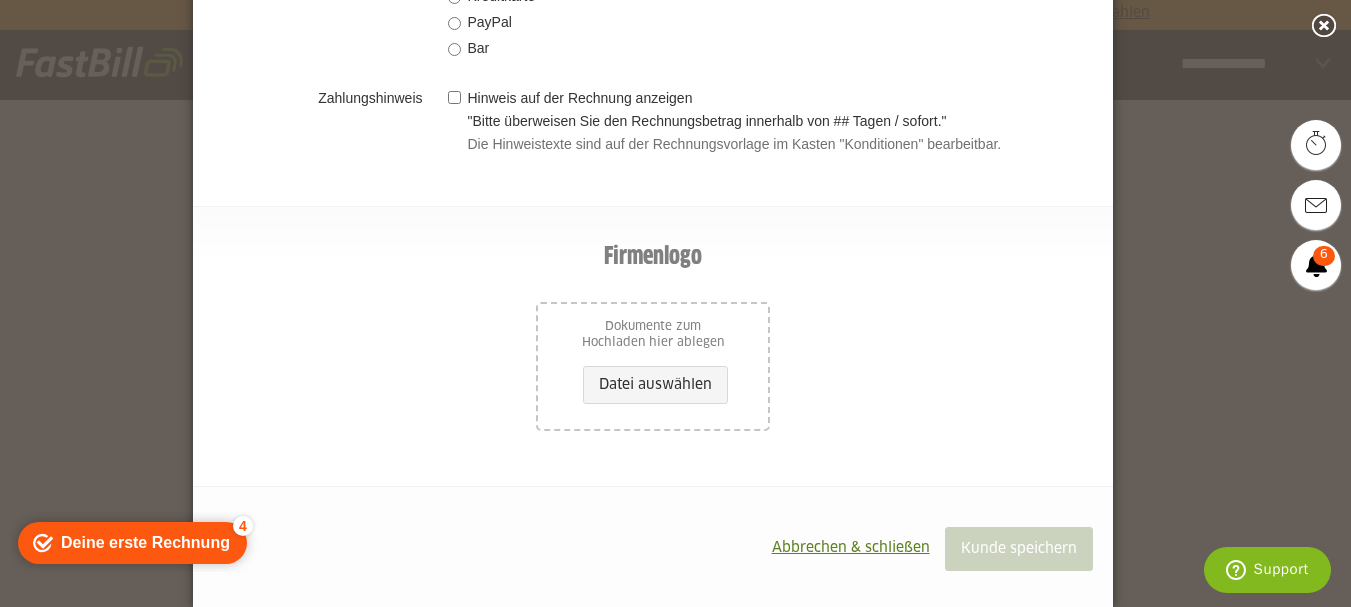type 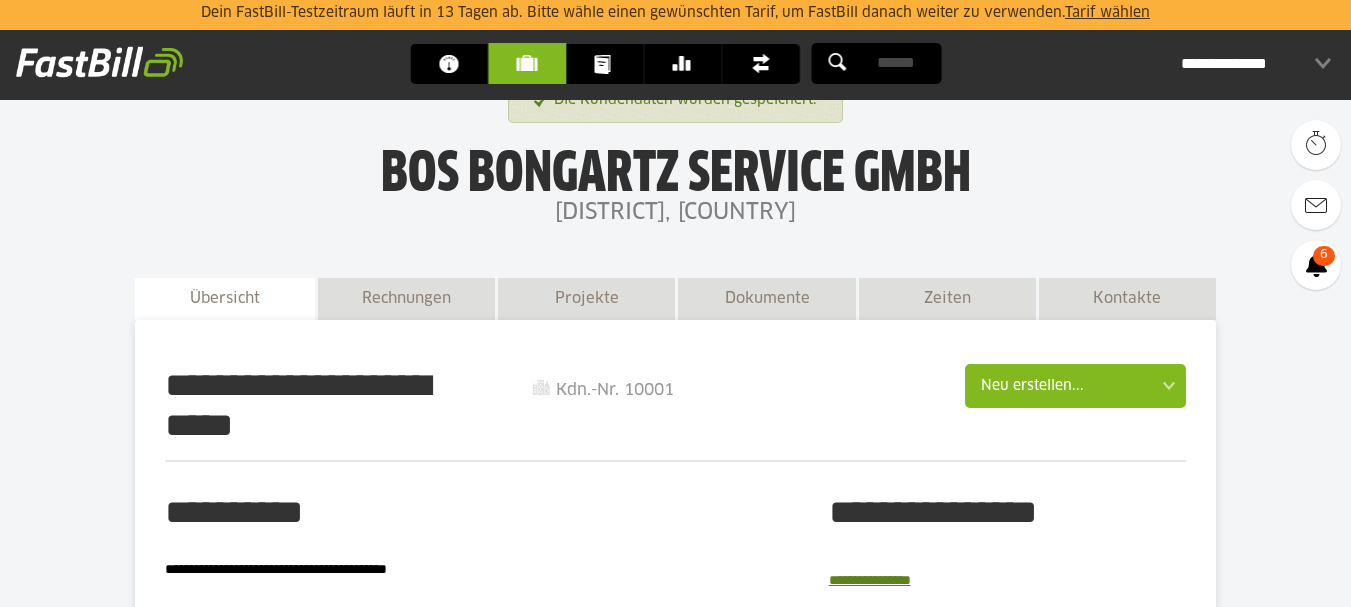 scroll, scrollTop: 0, scrollLeft: 0, axis: both 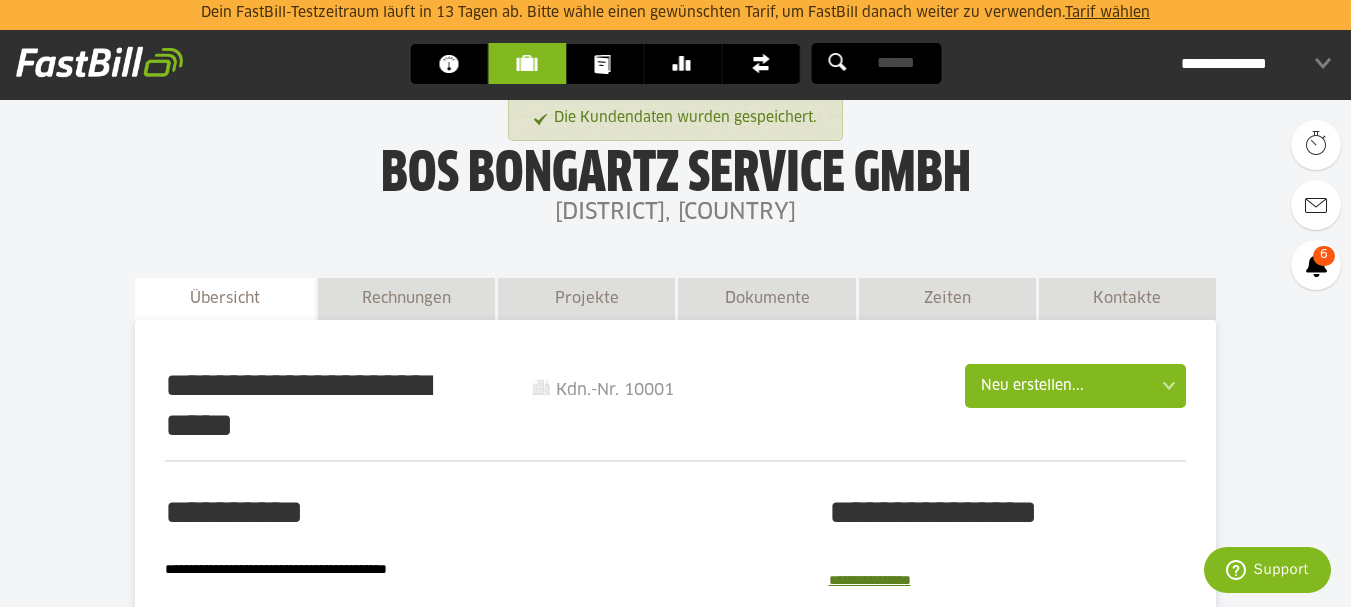 click on "Kunden" at bounding box center [532, 63] 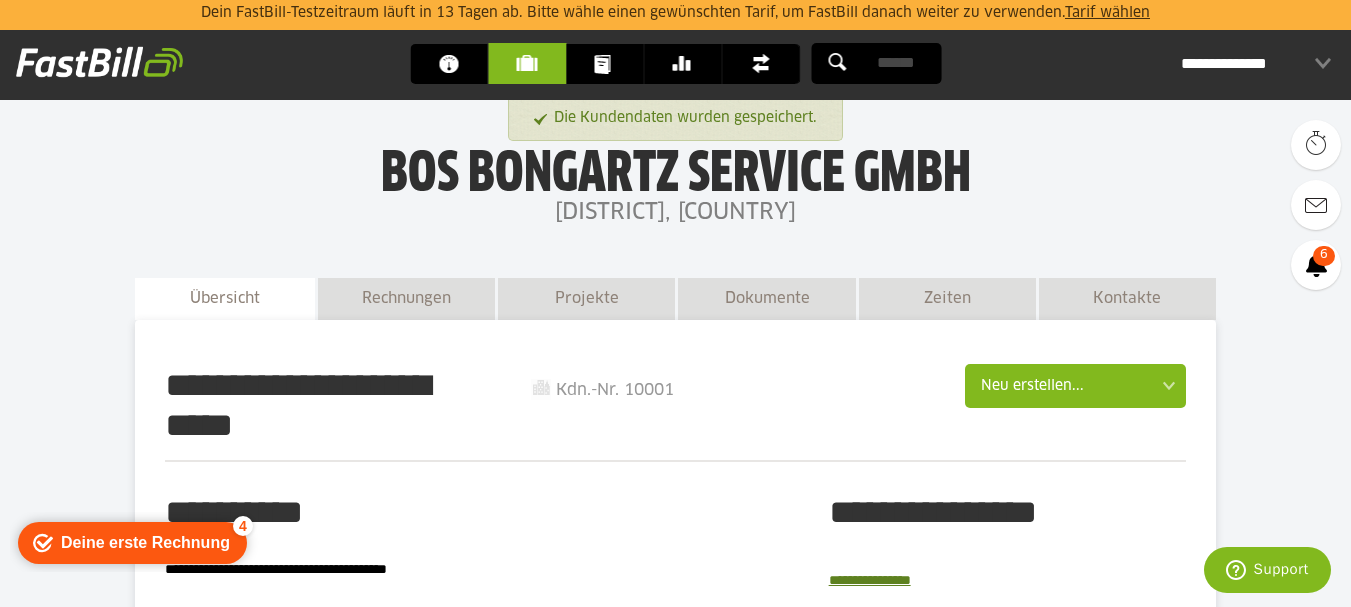 scroll, scrollTop: 0, scrollLeft: 0, axis: both 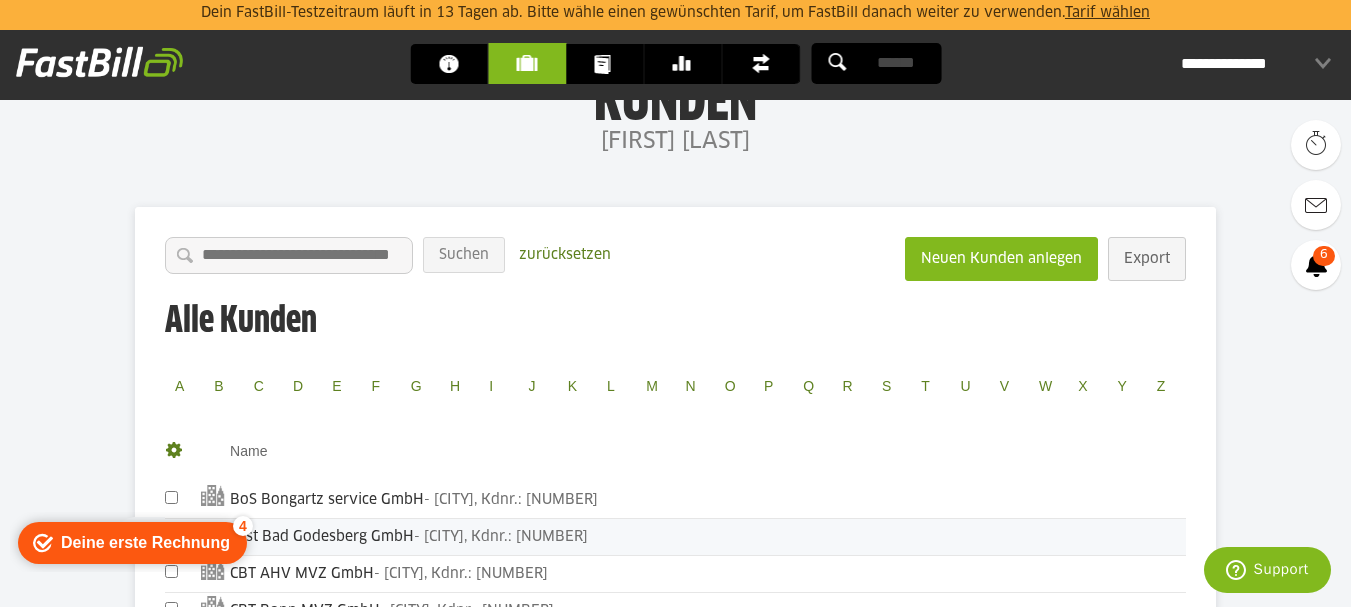 click on "Cast Bad Godesberg GmbH  - Hamburg, Kdnr.: 10006" at bounding box center [708, 537] 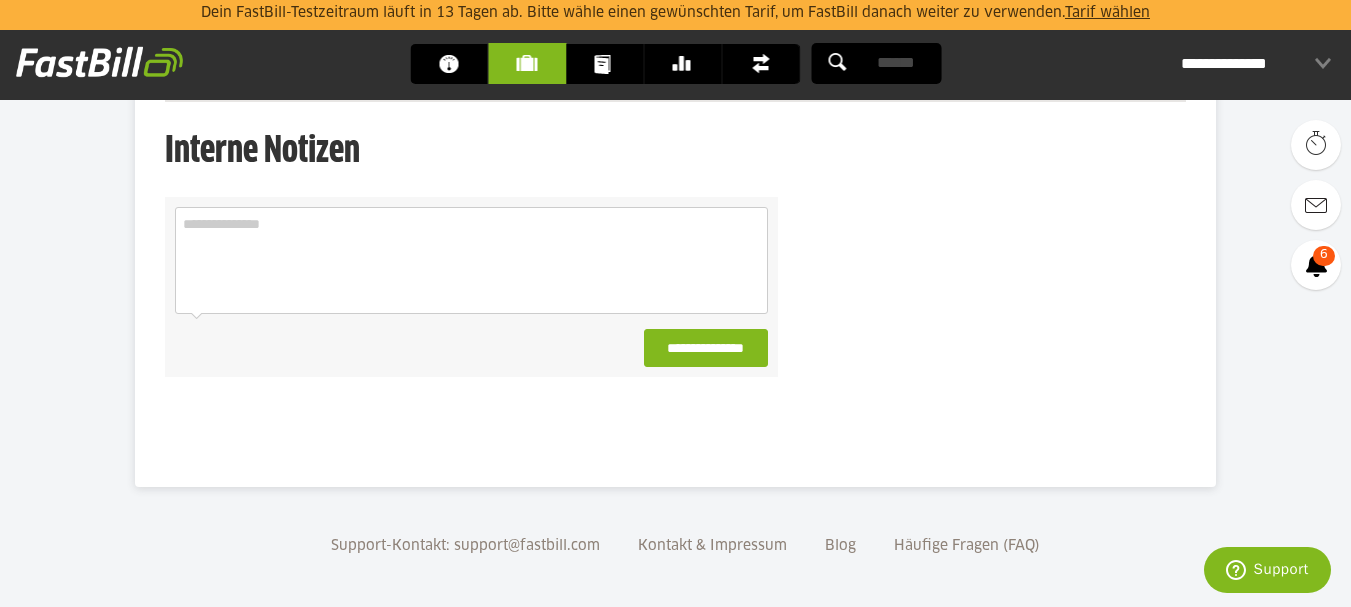 scroll, scrollTop: 720, scrollLeft: 0, axis: vertical 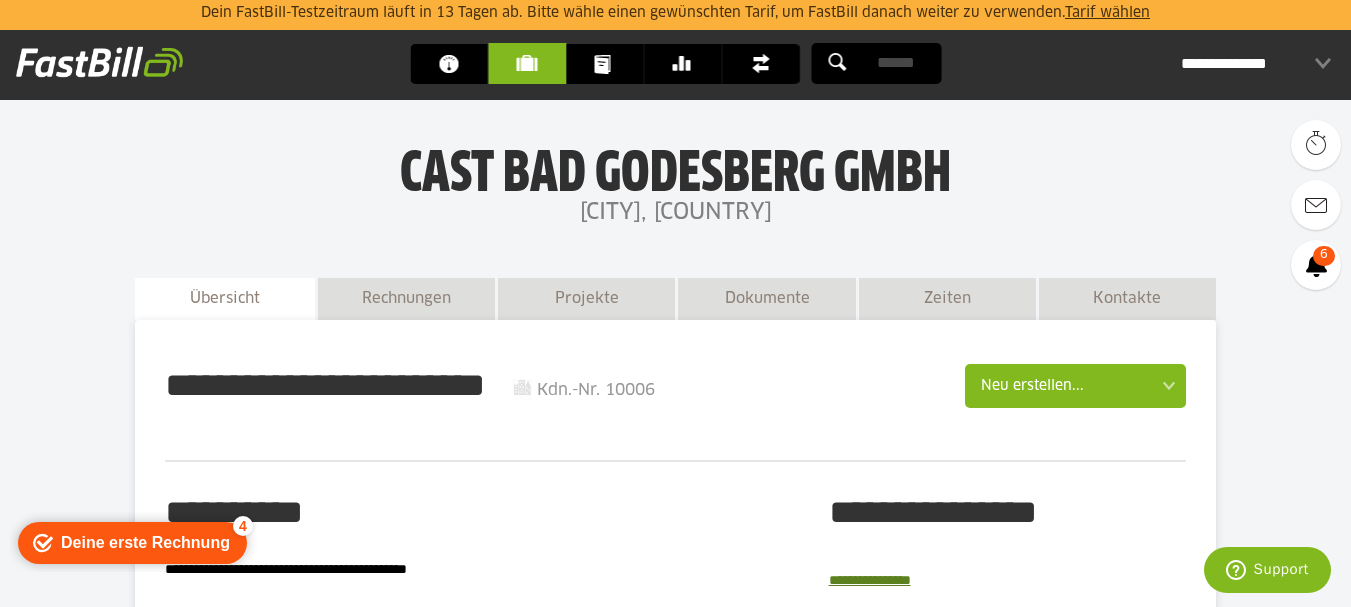 click on "Kunden" at bounding box center [532, 63] 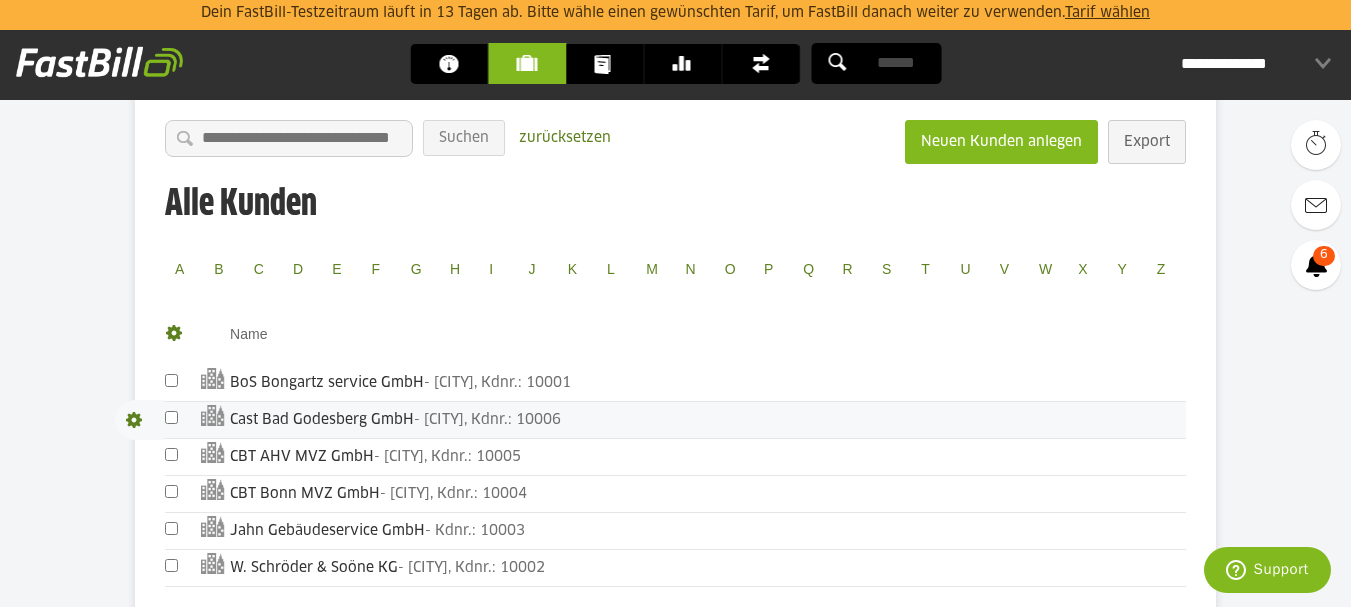 scroll, scrollTop: 188, scrollLeft: 0, axis: vertical 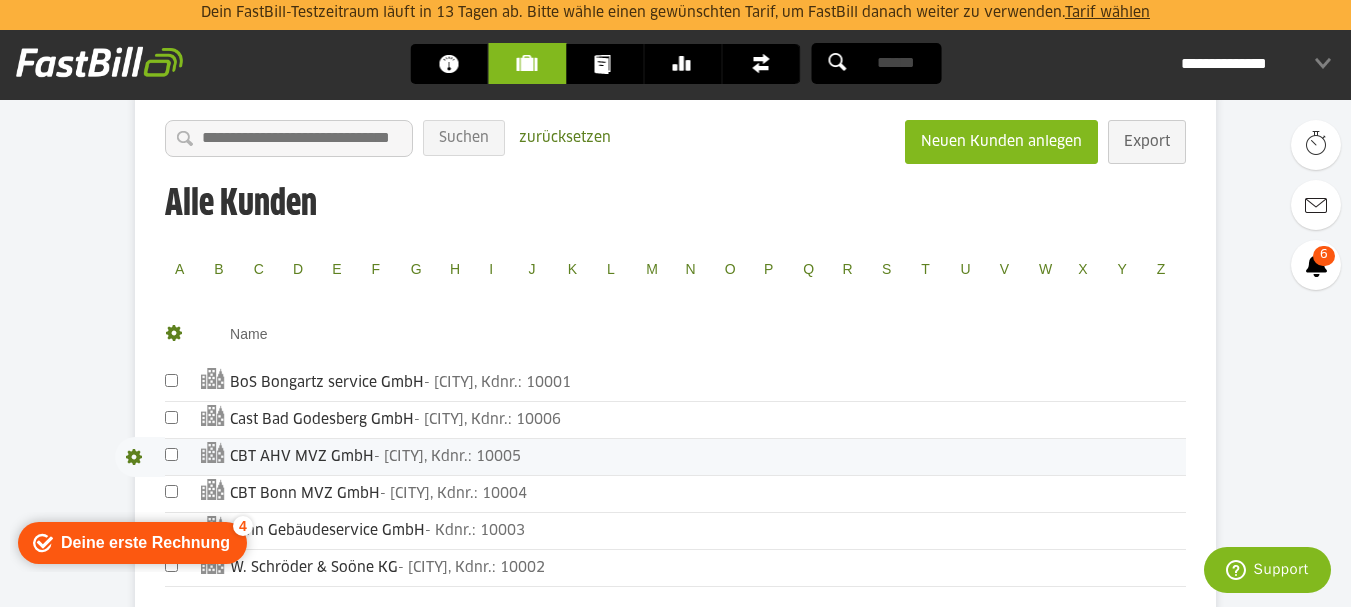 click on "CBT AHV MVZ GmbH  - [CITY], Kdnr.: 10005" at bounding box center [708, 457] 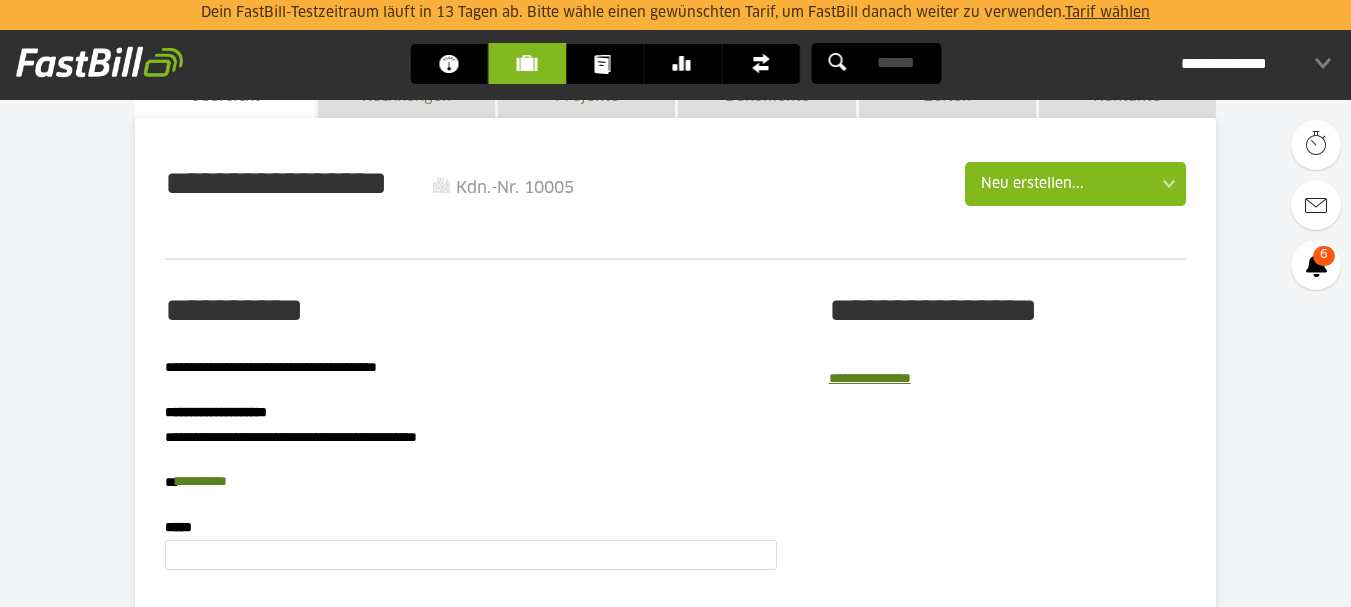 scroll, scrollTop: 0, scrollLeft: 0, axis: both 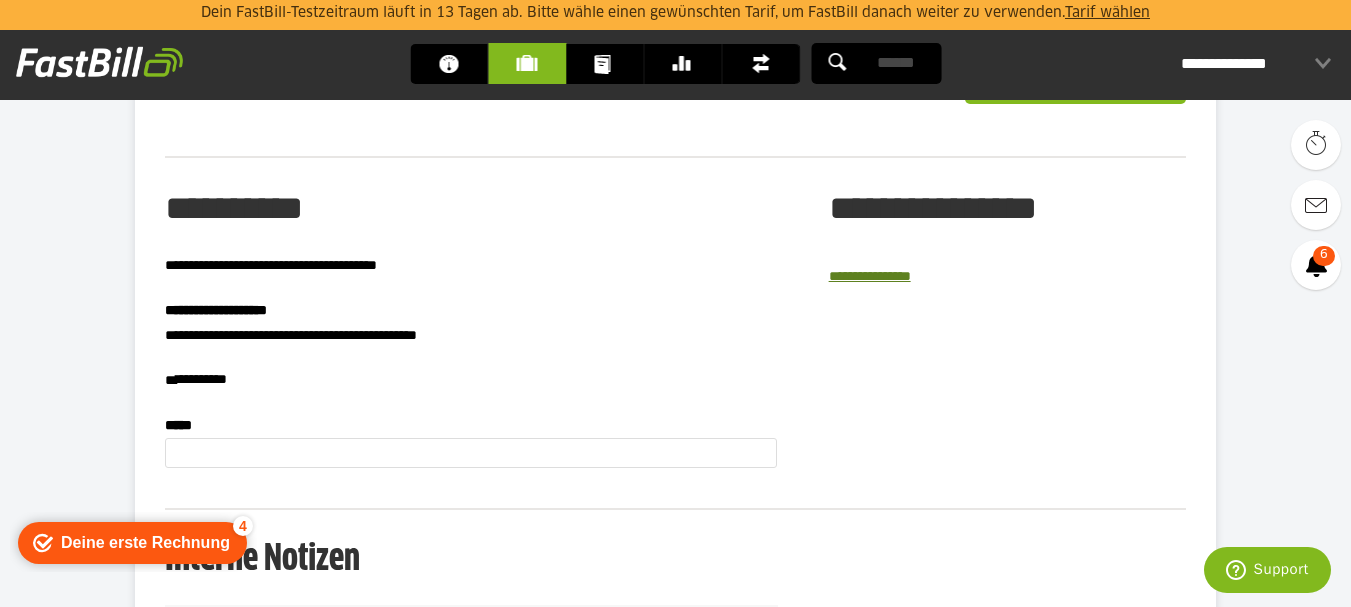 click on "**********" at bounding box center (201, 379) 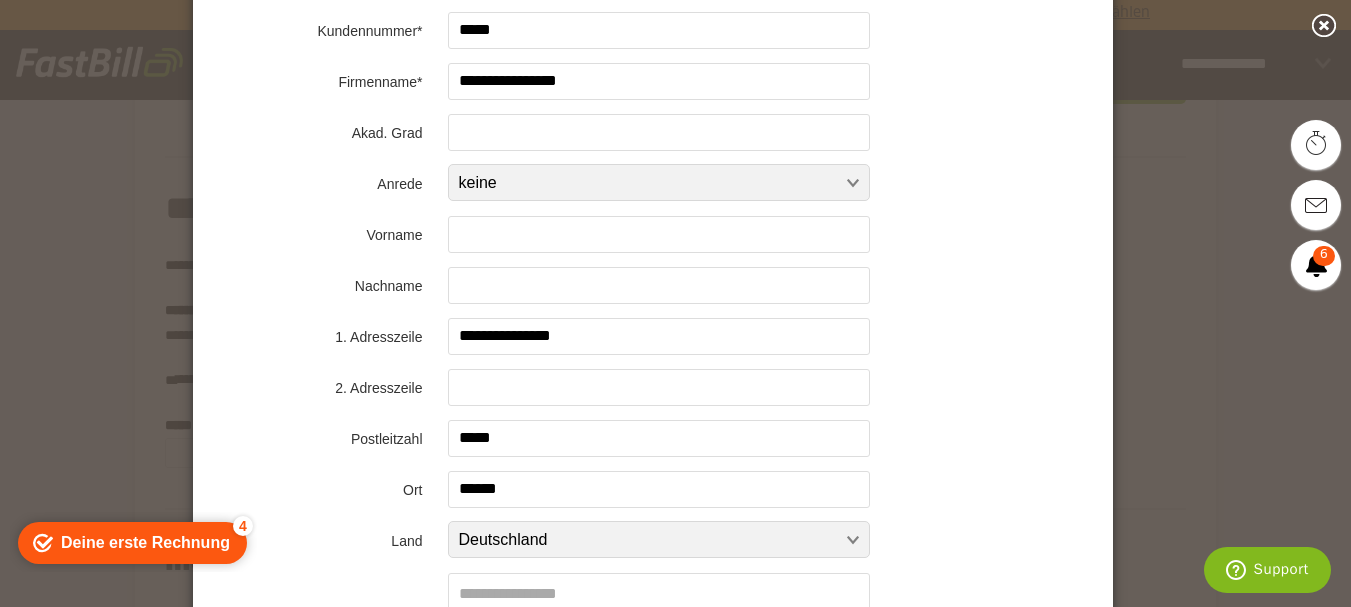 scroll, scrollTop: 0, scrollLeft: 0, axis: both 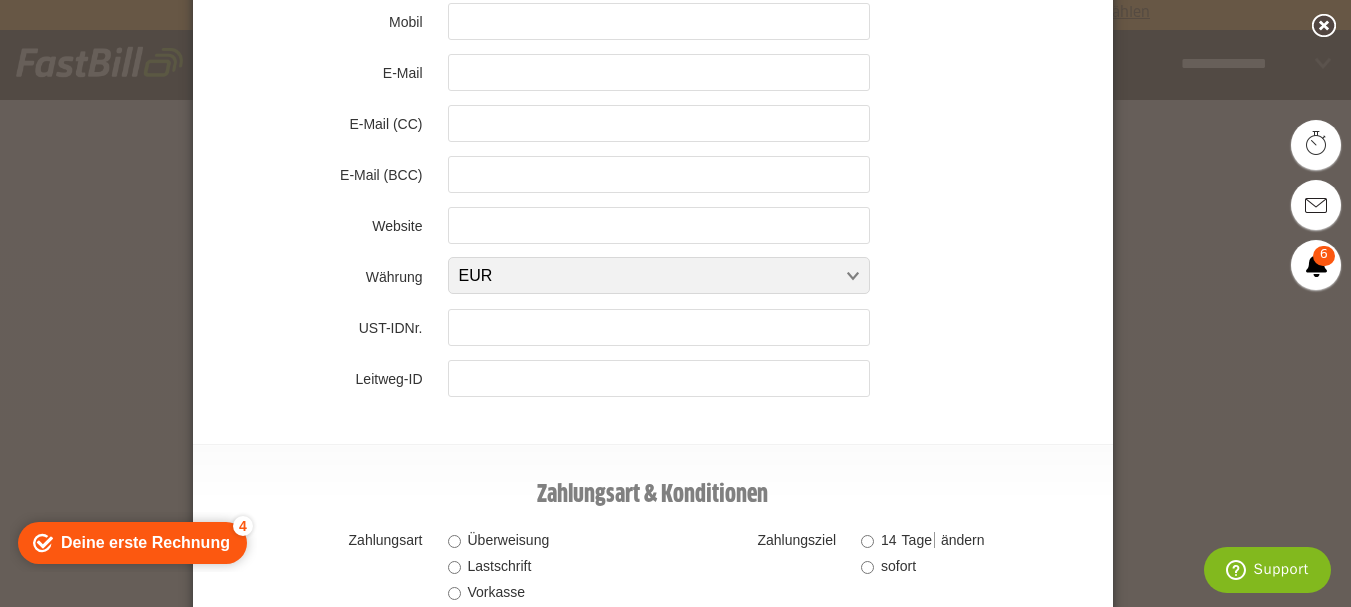 click on "ändern" at bounding box center [959, 540] 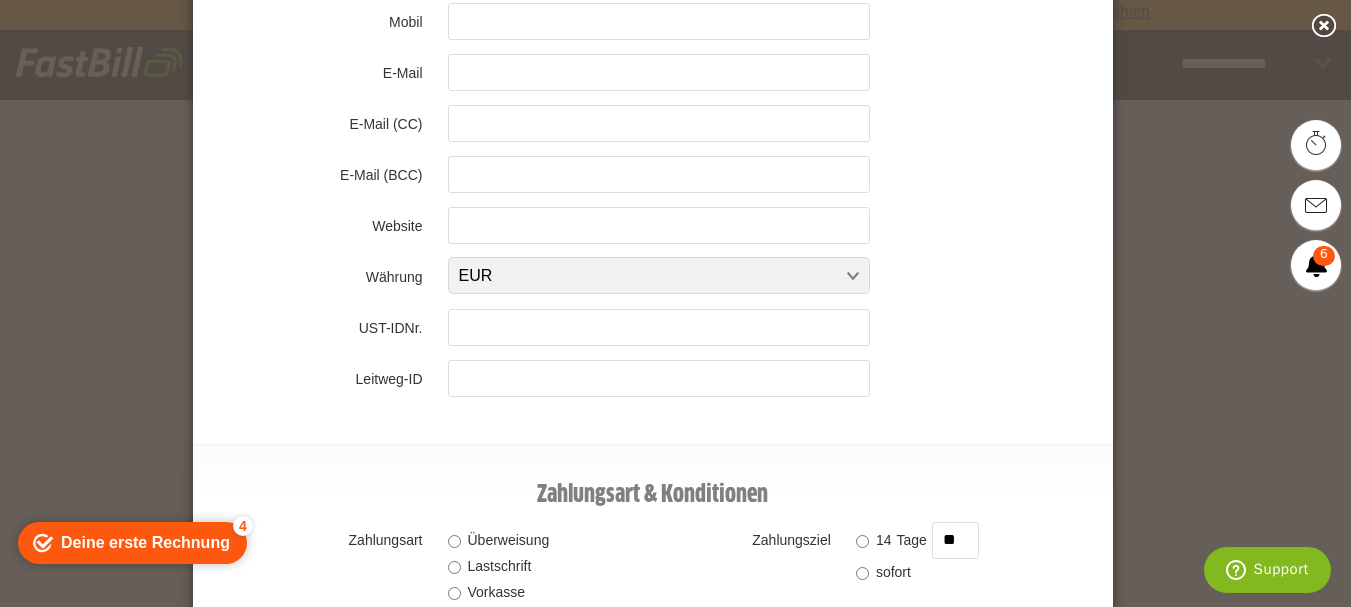 click on "**" at bounding box center [955, 540] 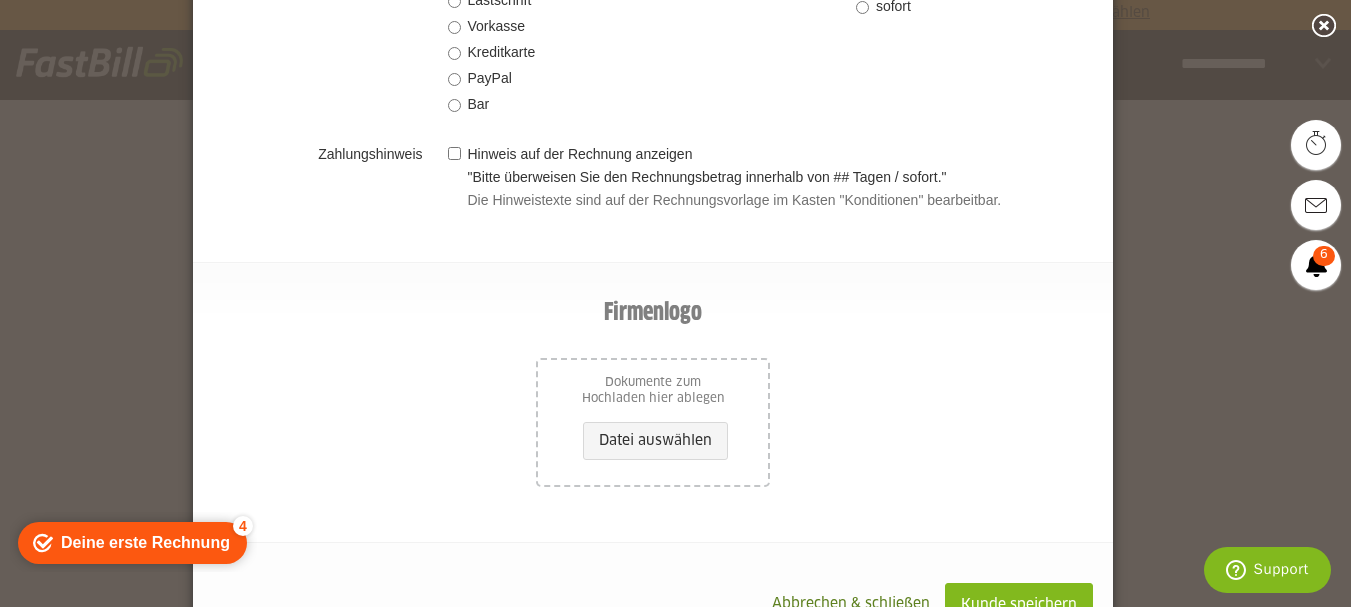scroll, scrollTop: 1737, scrollLeft: 0, axis: vertical 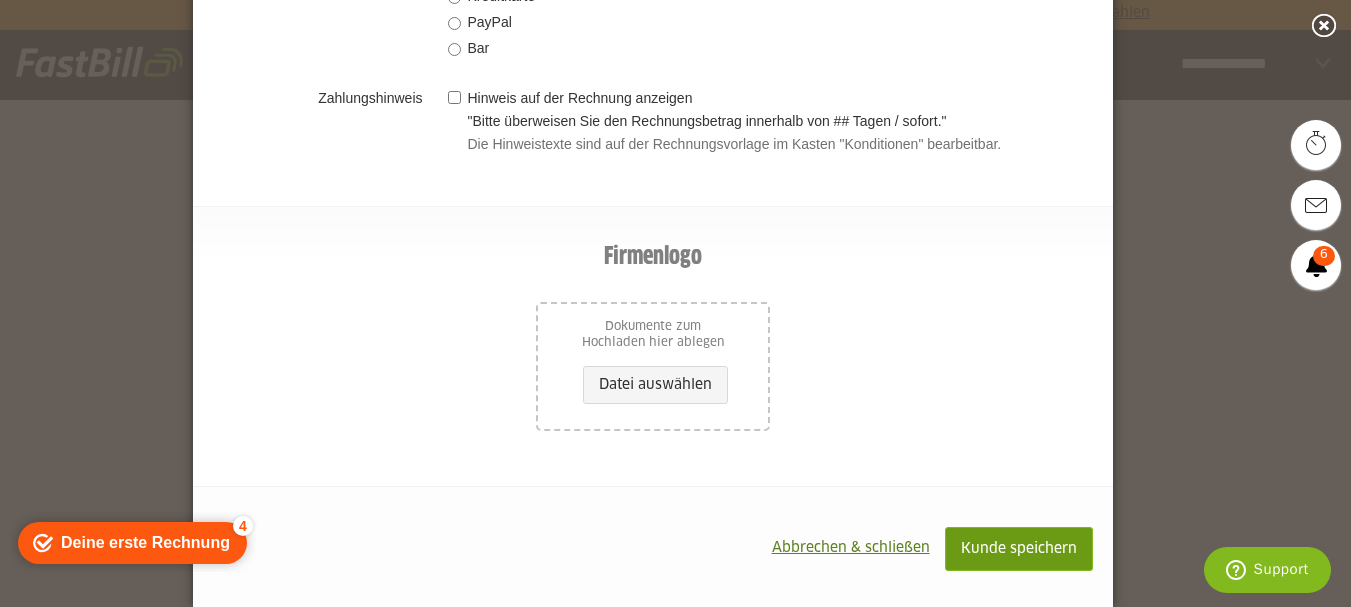 type on "*" 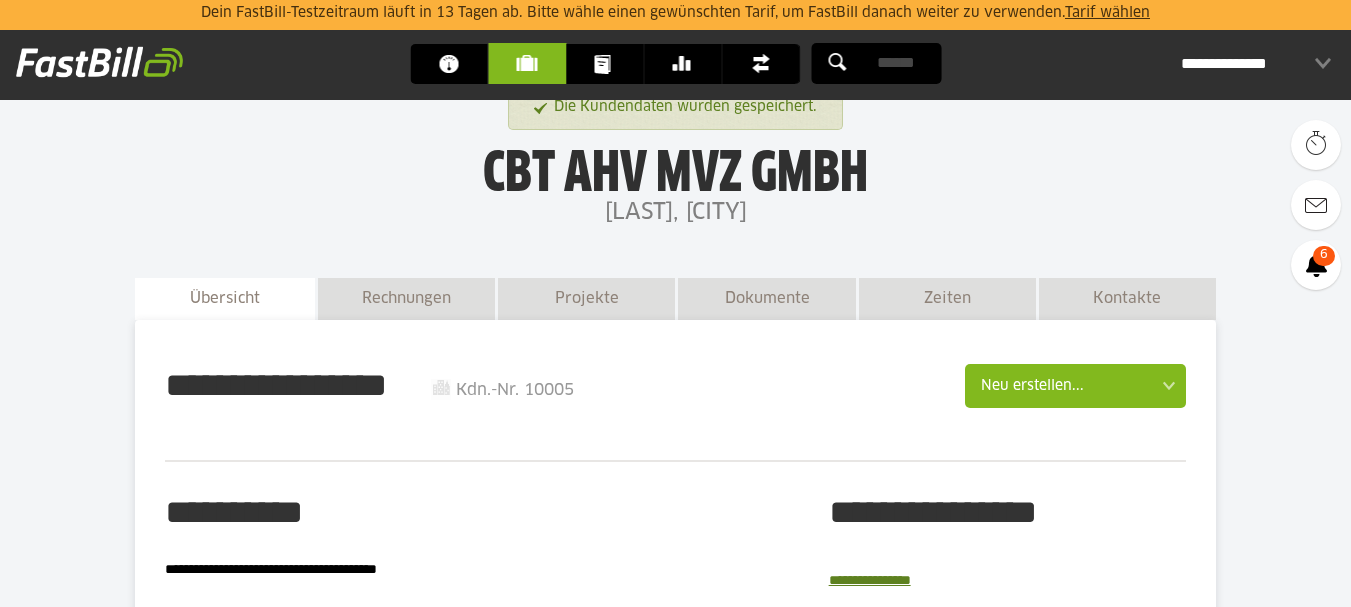 scroll, scrollTop: 0, scrollLeft: 0, axis: both 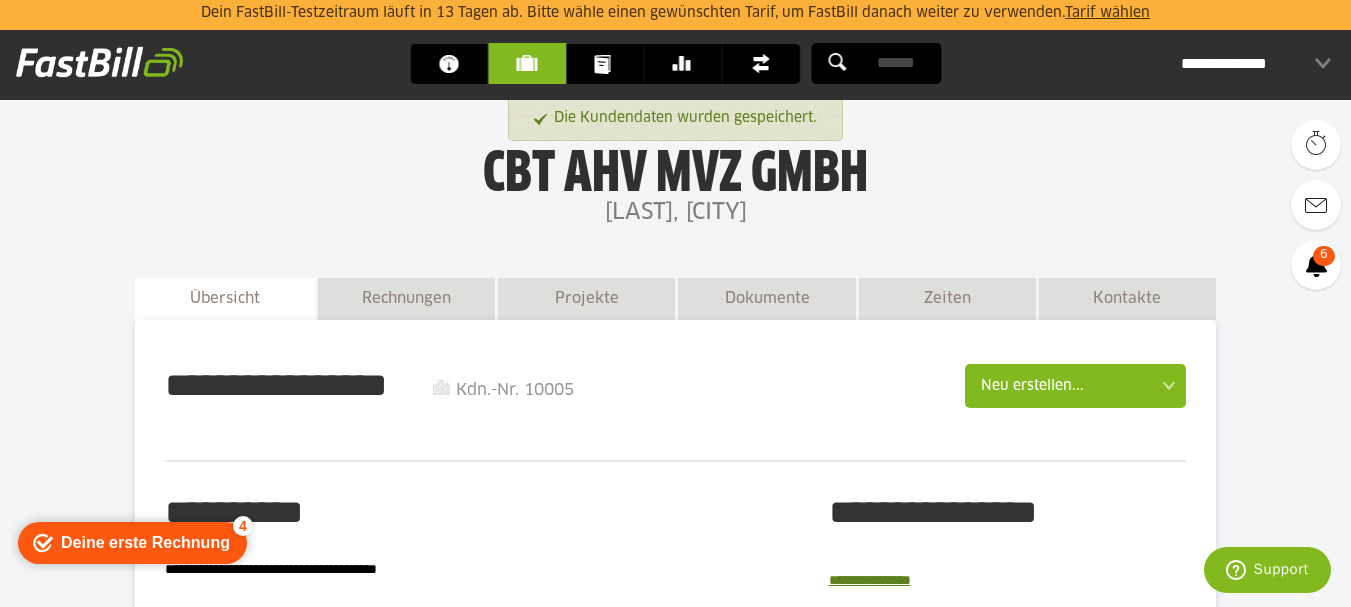 click on "Kunden" at bounding box center (532, 63) 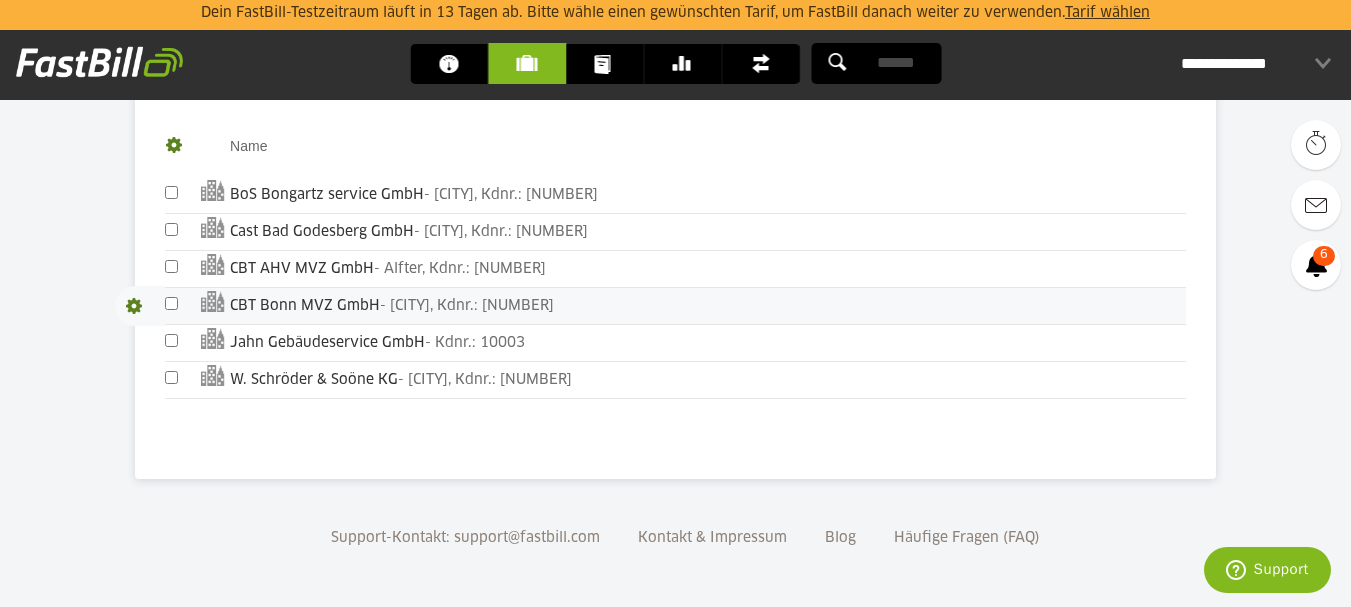 scroll, scrollTop: 376, scrollLeft: 0, axis: vertical 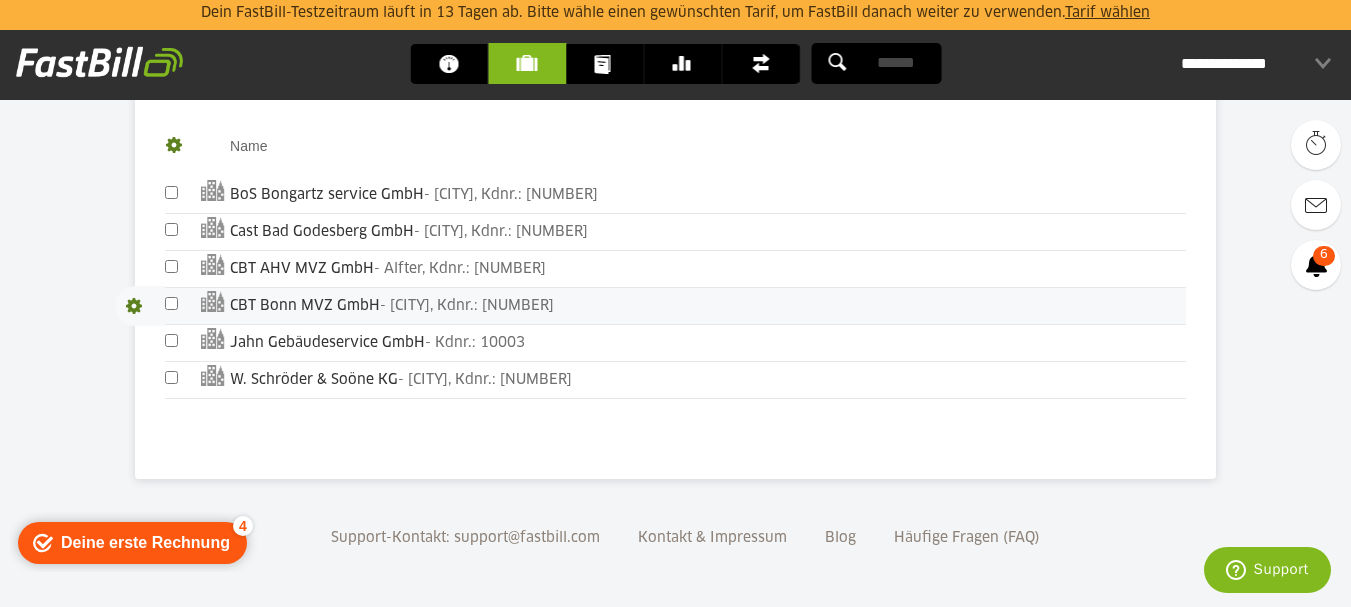 click on "CBT Bonn MVZ GmbH  - [CITY], Kdnr.: [NUMBER]" at bounding box center [708, 306] 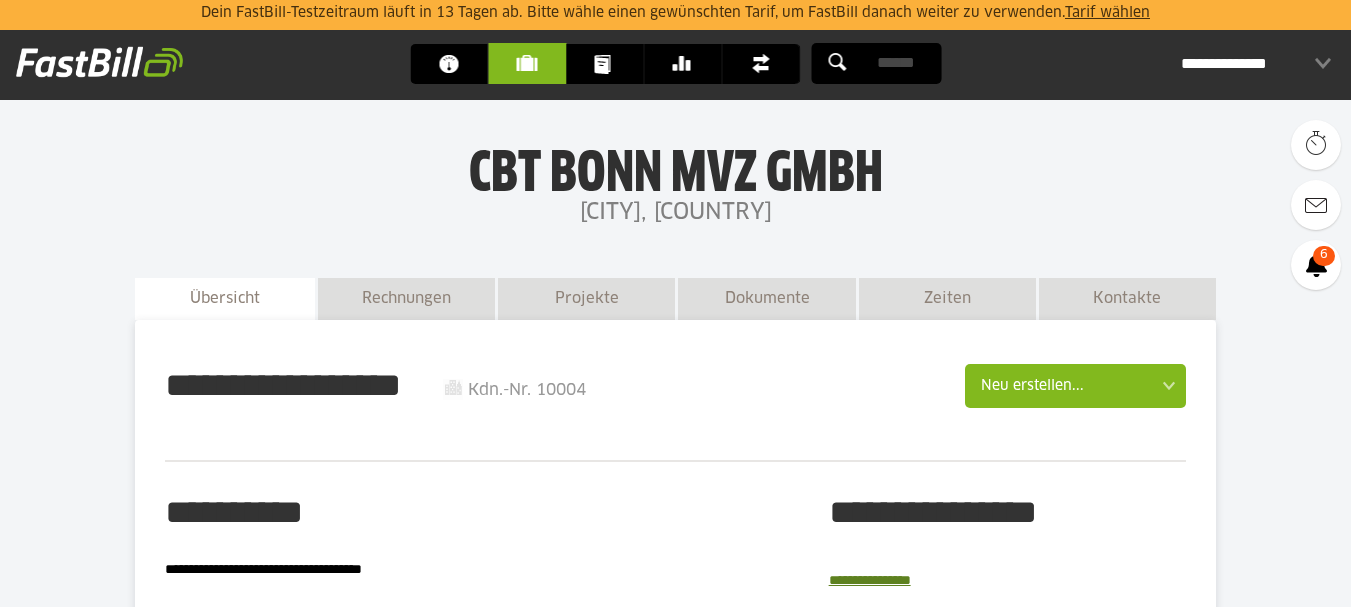 scroll, scrollTop: 292, scrollLeft: 0, axis: vertical 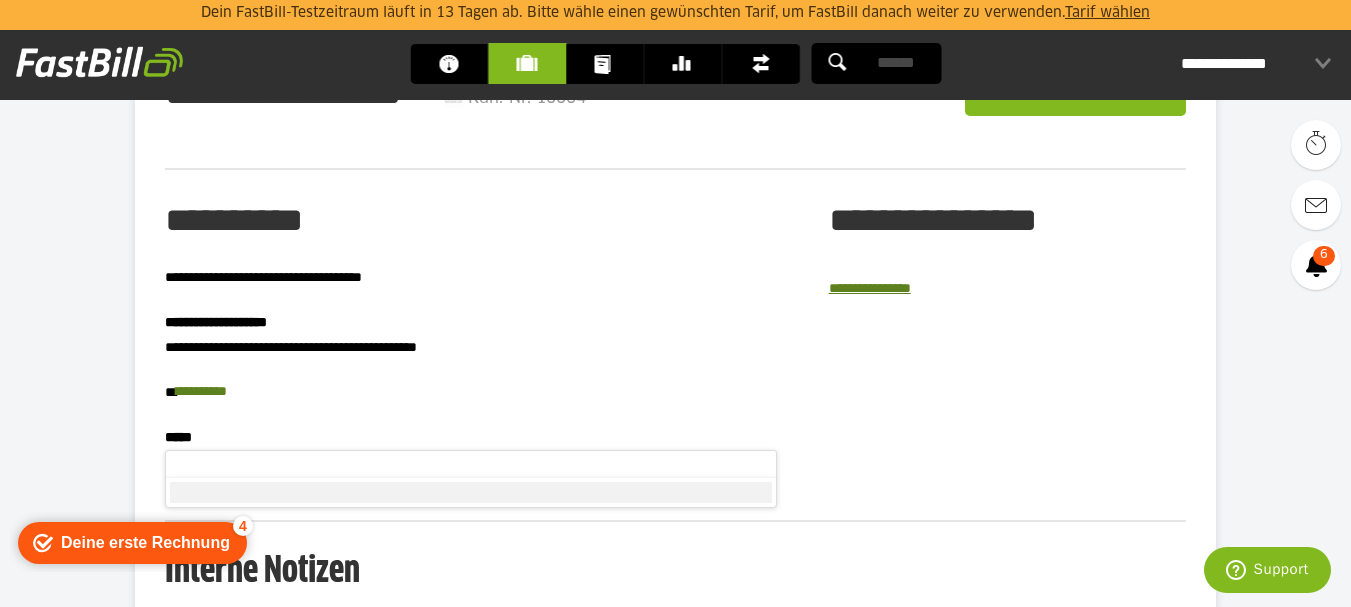 click on "Dein FastBill-Testzeitraum läuft in 13 Tagen ab. Bitte wähle einen gewünschten Tarif, um FastBill danach weiter zu verwenden.                                                 Tarif wählen
Dashboard
Kunden
Dokumente Banking Finanzen" at bounding box center (675, 371) 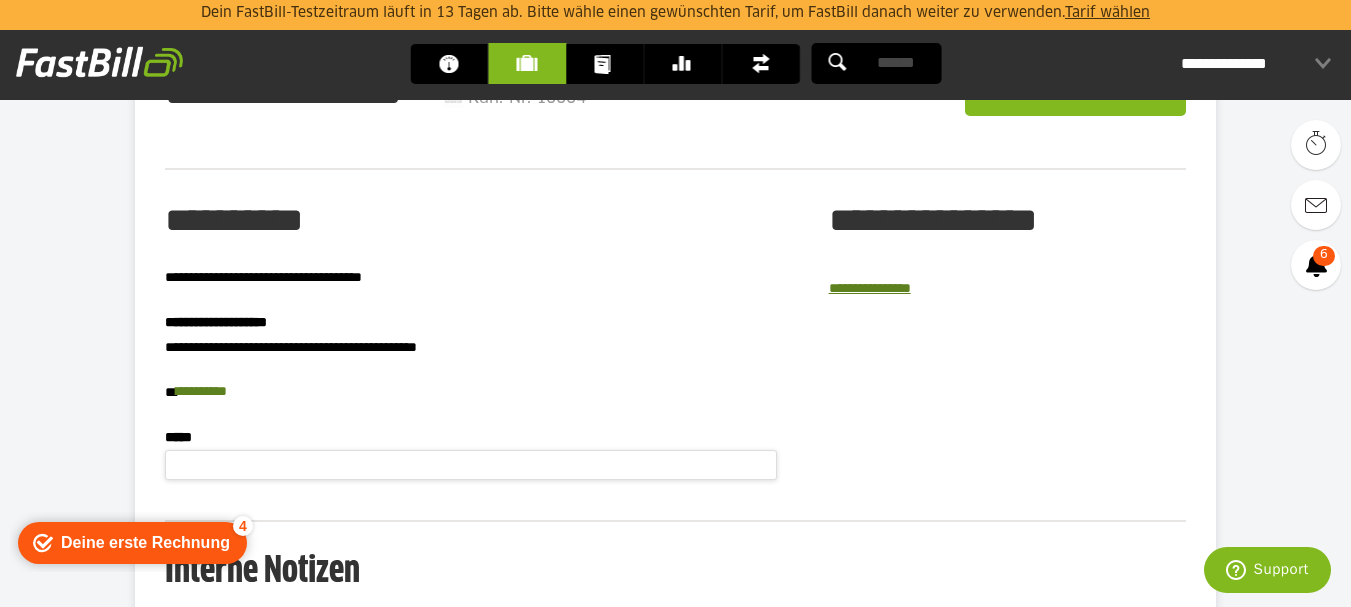 click on "Dein FastBill-Testzeitraum läuft in 13 Tagen ab. Bitte wähle einen gewünschten Tarif, um FastBill danach weiter zu verwenden.                                                 Tarif wählen
Dashboard
Kunden
Dokumente Banking Finanzen" at bounding box center [675, 371] 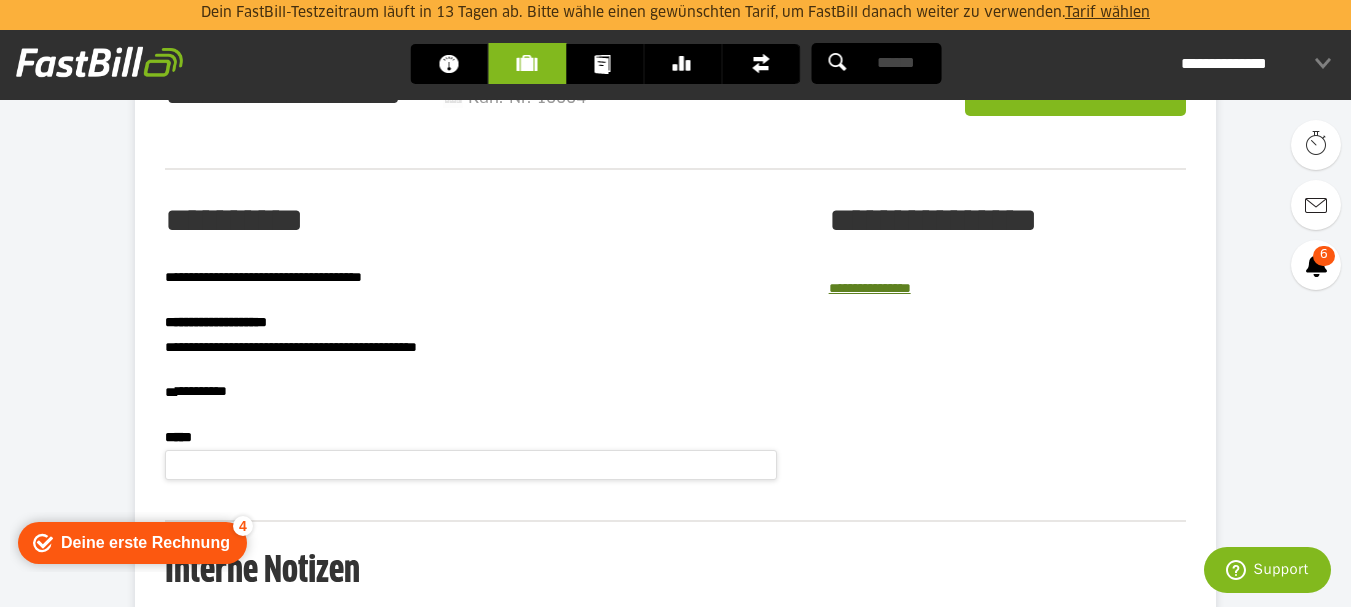 click on "**********" at bounding box center [201, 391] 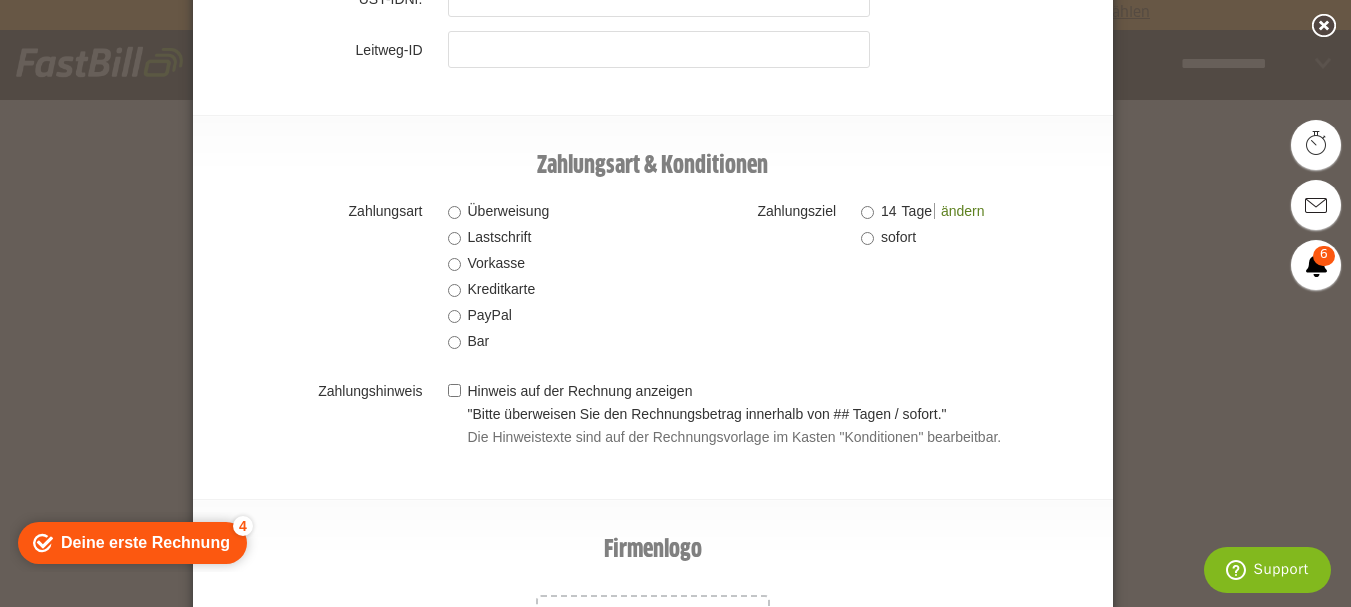 scroll, scrollTop: 1445, scrollLeft: 0, axis: vertical 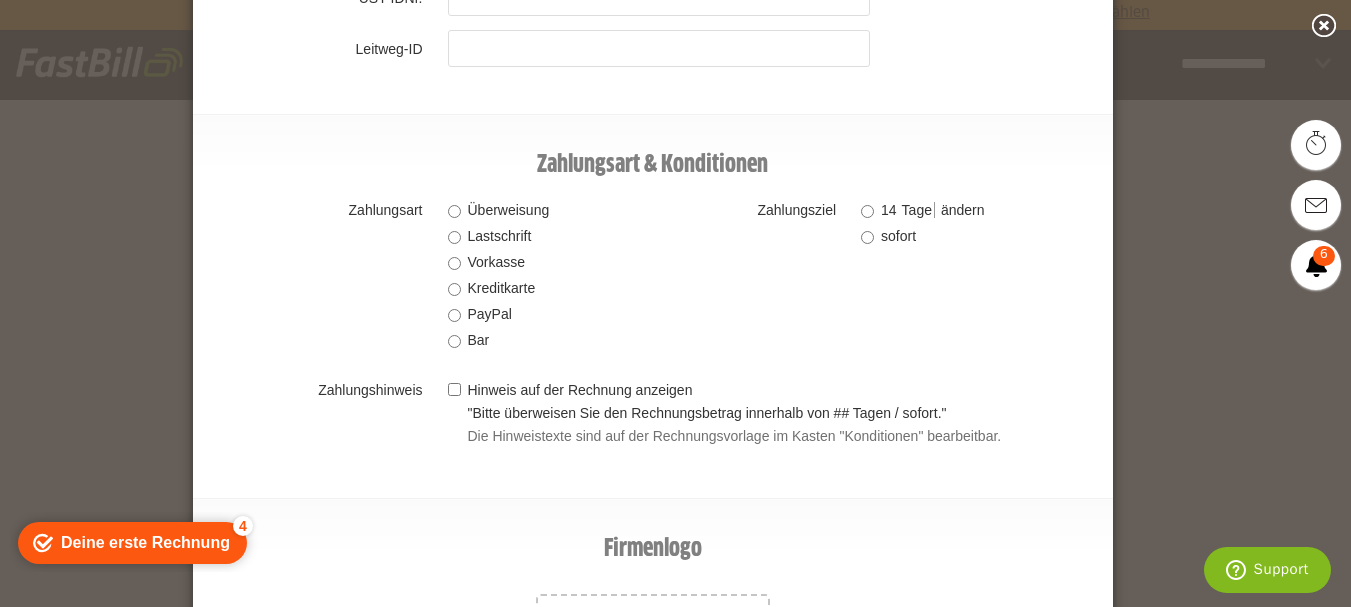 click on "ändern" at bounding box center (959, 210) 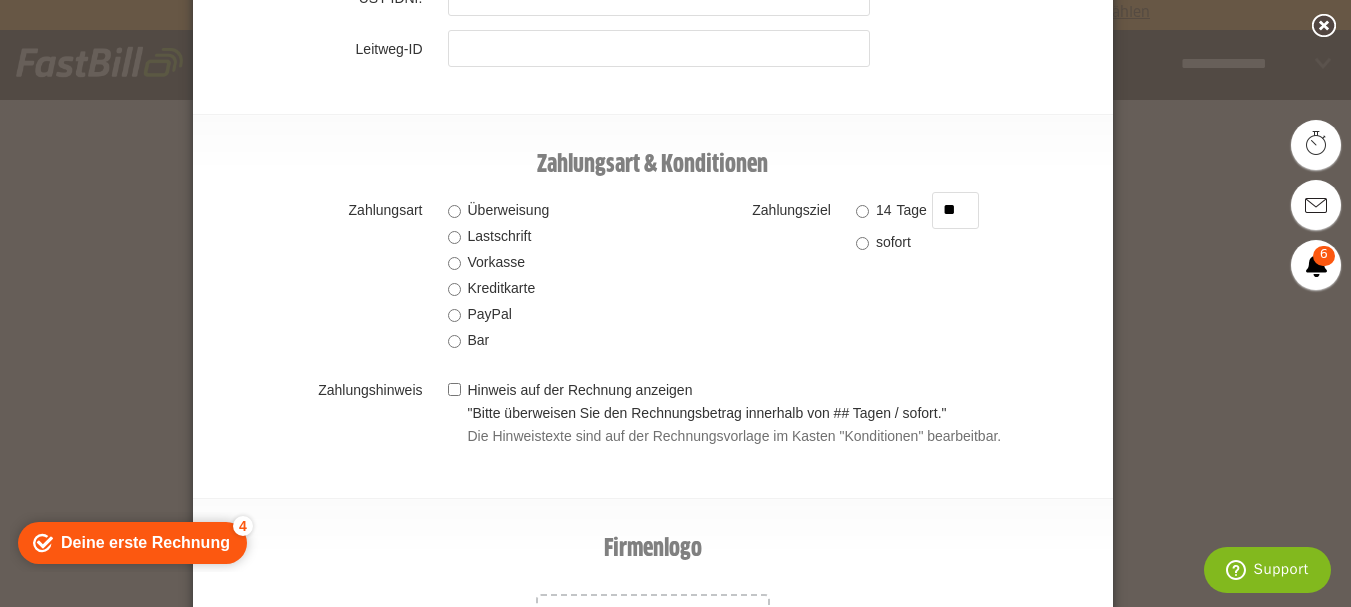 click on "**" at bounding box center [955, 210] 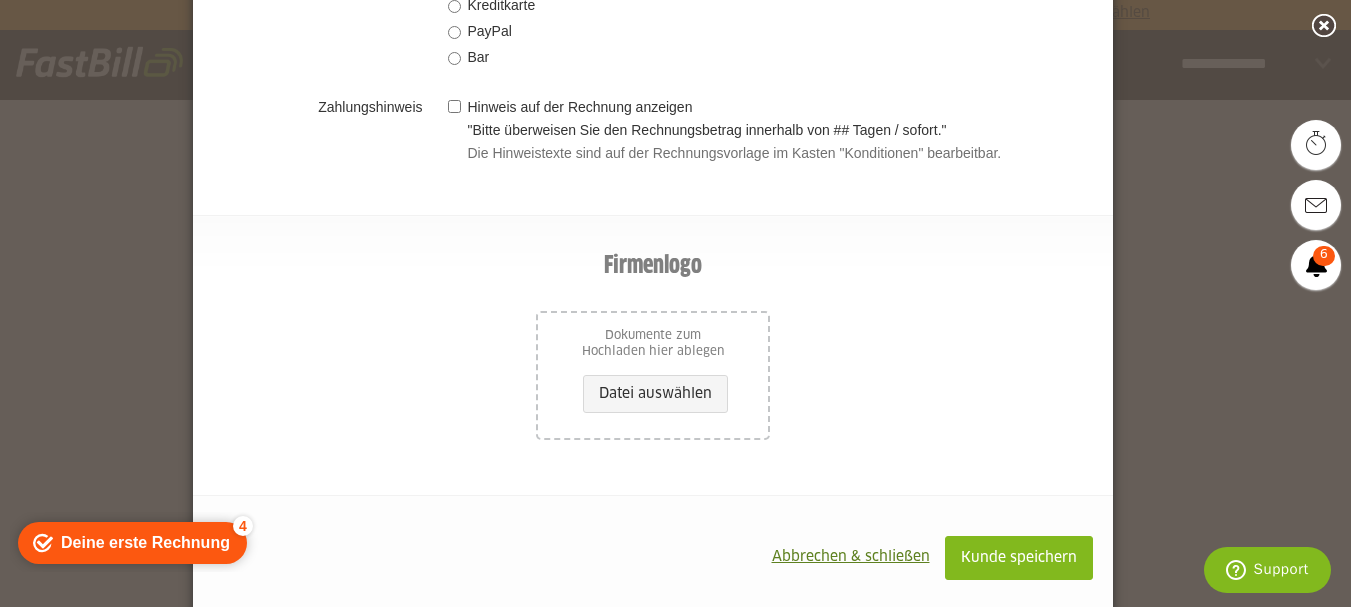 scroll, scrollTop: 1737, scrollLeft: 0, axis: vertical 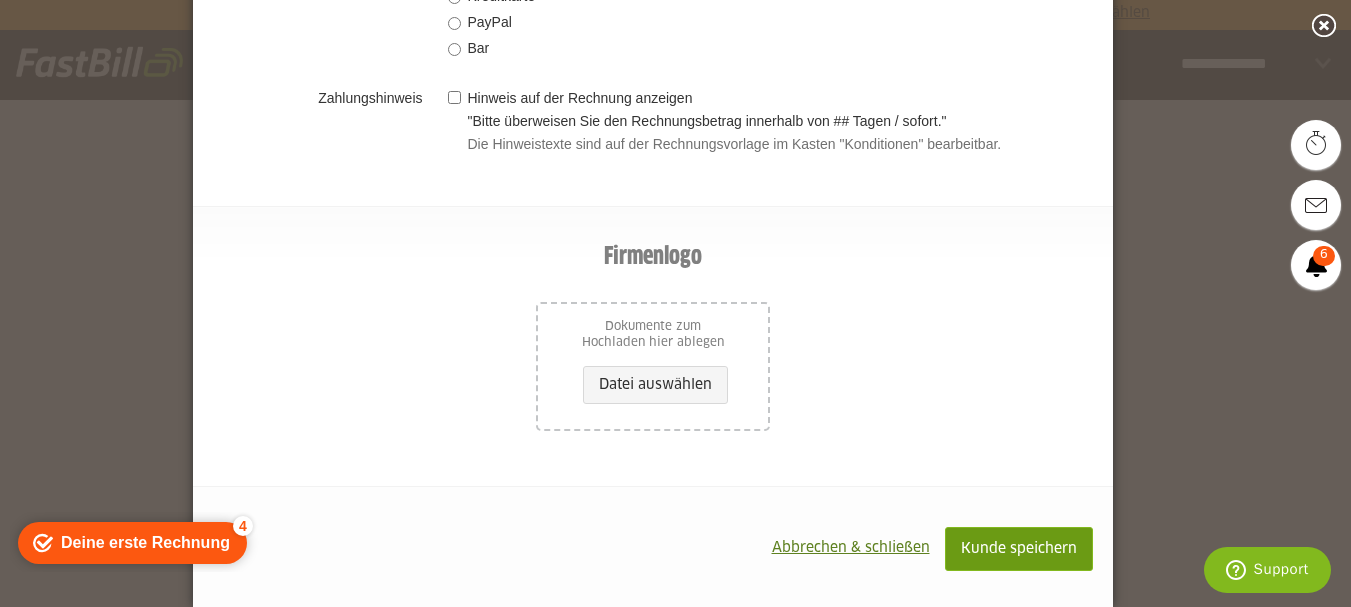 type on "*" 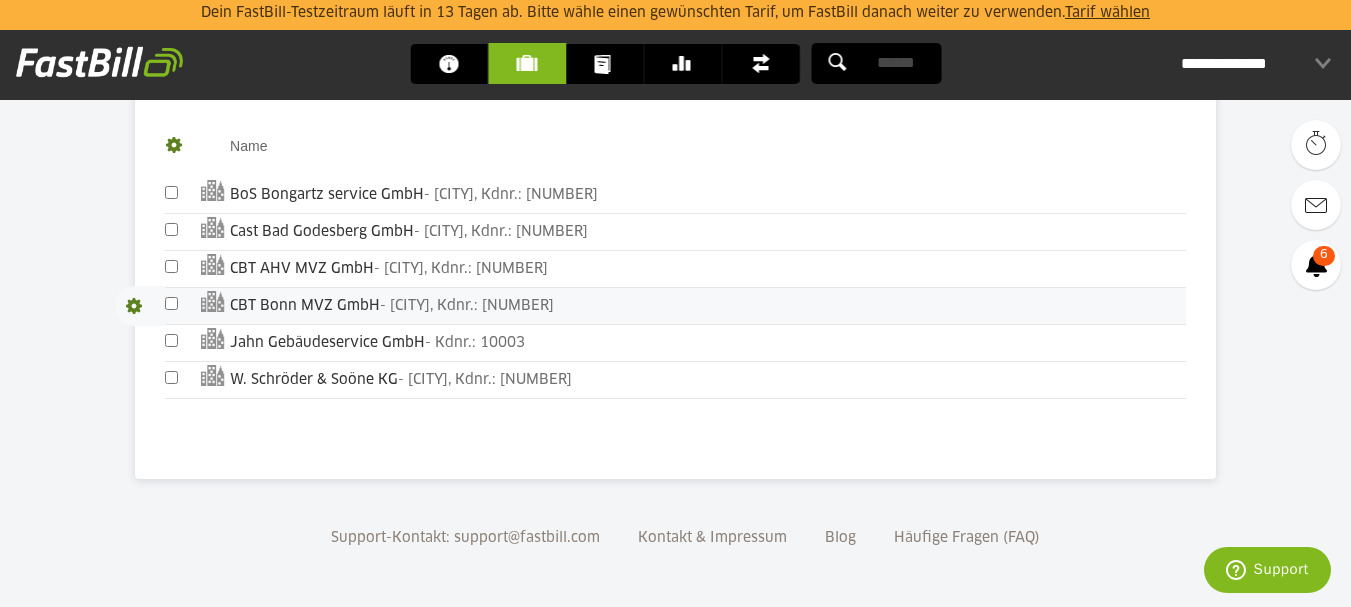 scroll, scrollTop: 376, scrollLeft: 0, axis: vertical 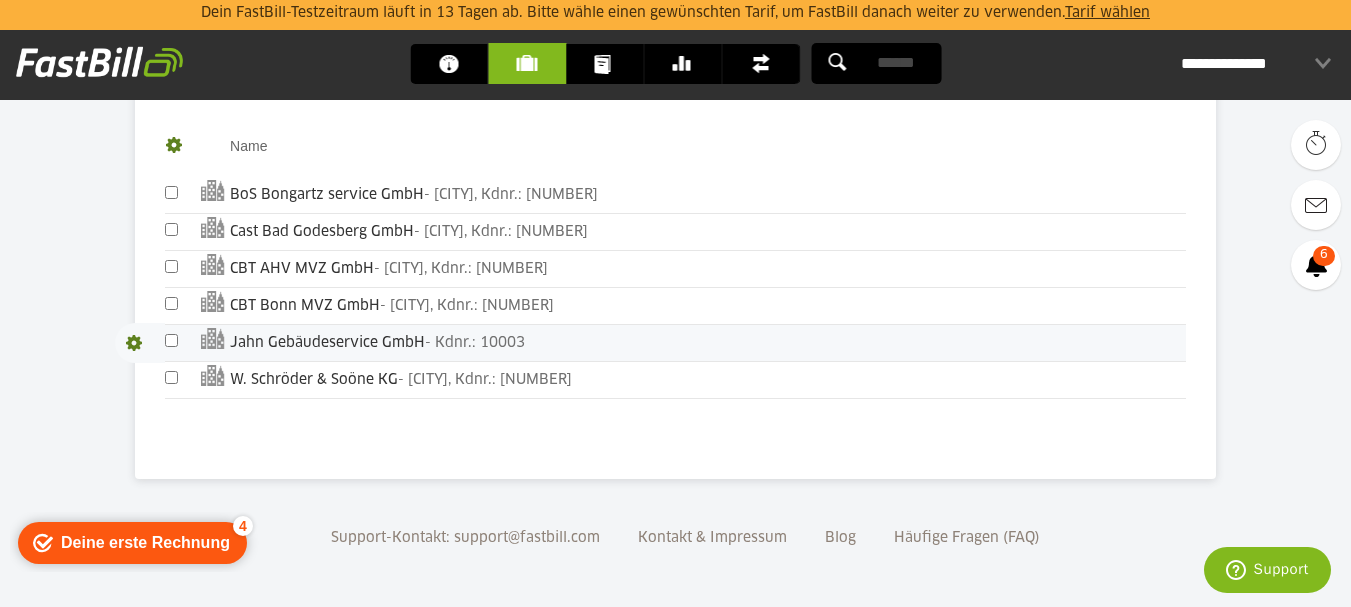 click on "Jahn Gebäudeservice GmbH  - Kdnr.: 10003" at bounding box center (708, 343) 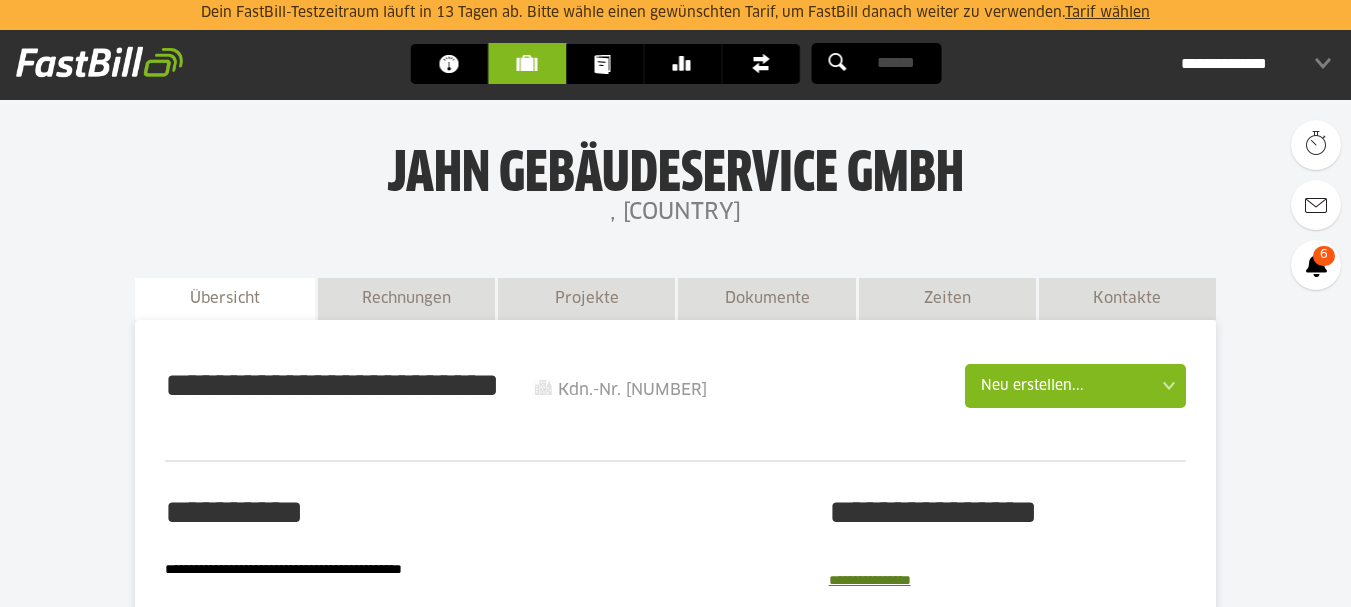 scroll, scrollTop: 0, scrollLeft: 0, axis: both 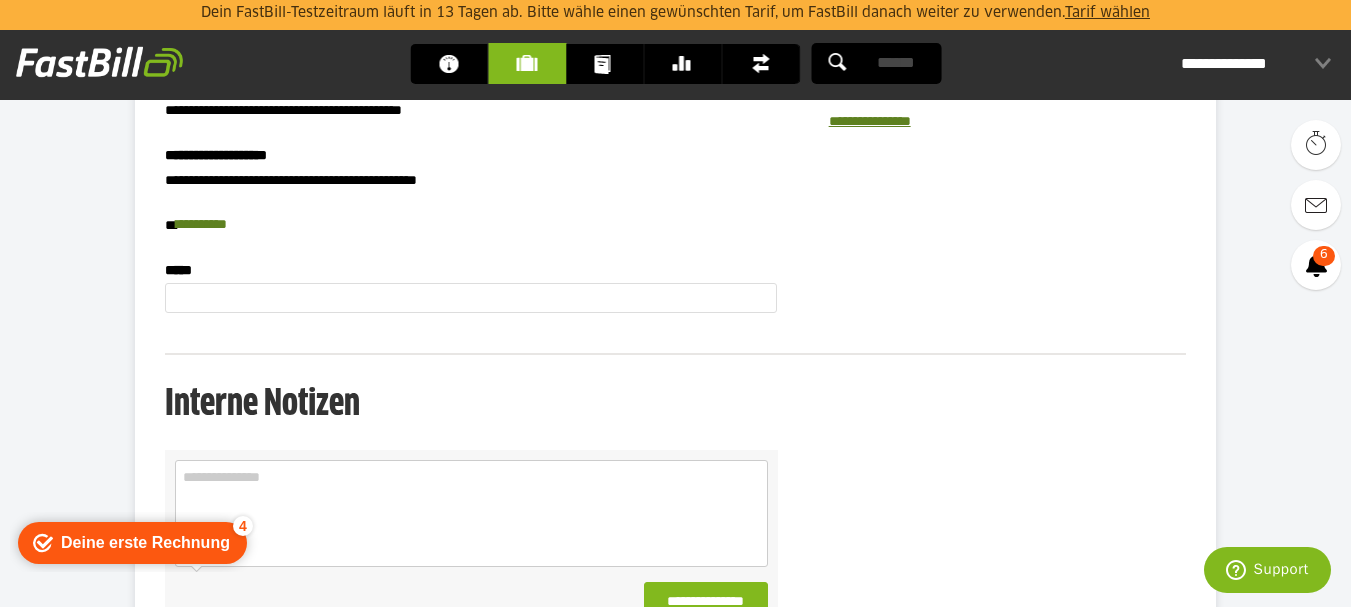 click on "**********" at bounding box center [471, 225] 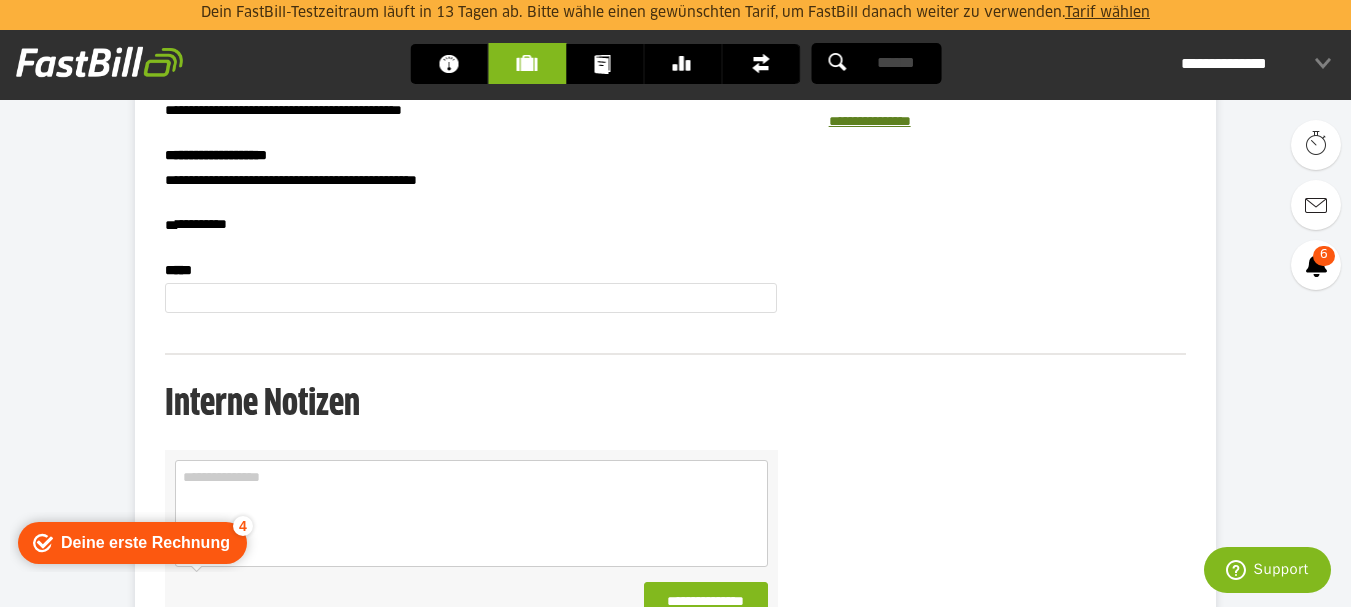 click on "**********" at bounding box center (201, 224) 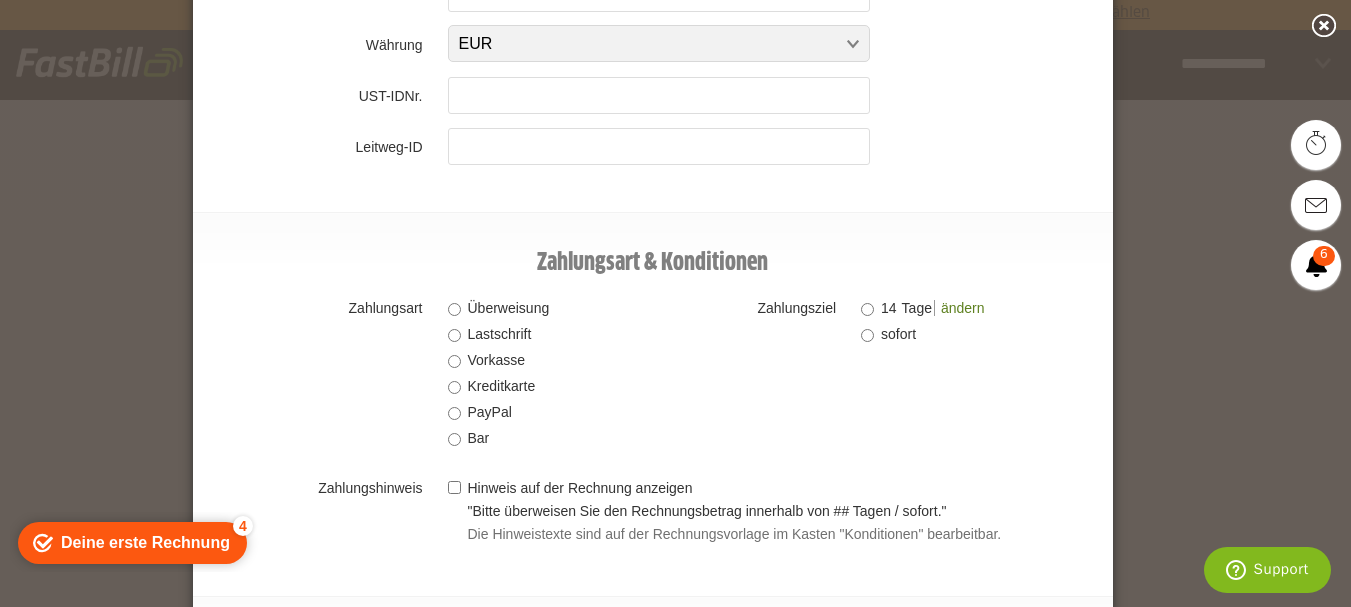 scroll, scrollTop: 1368, scrollLeft: 0, axis: vertical 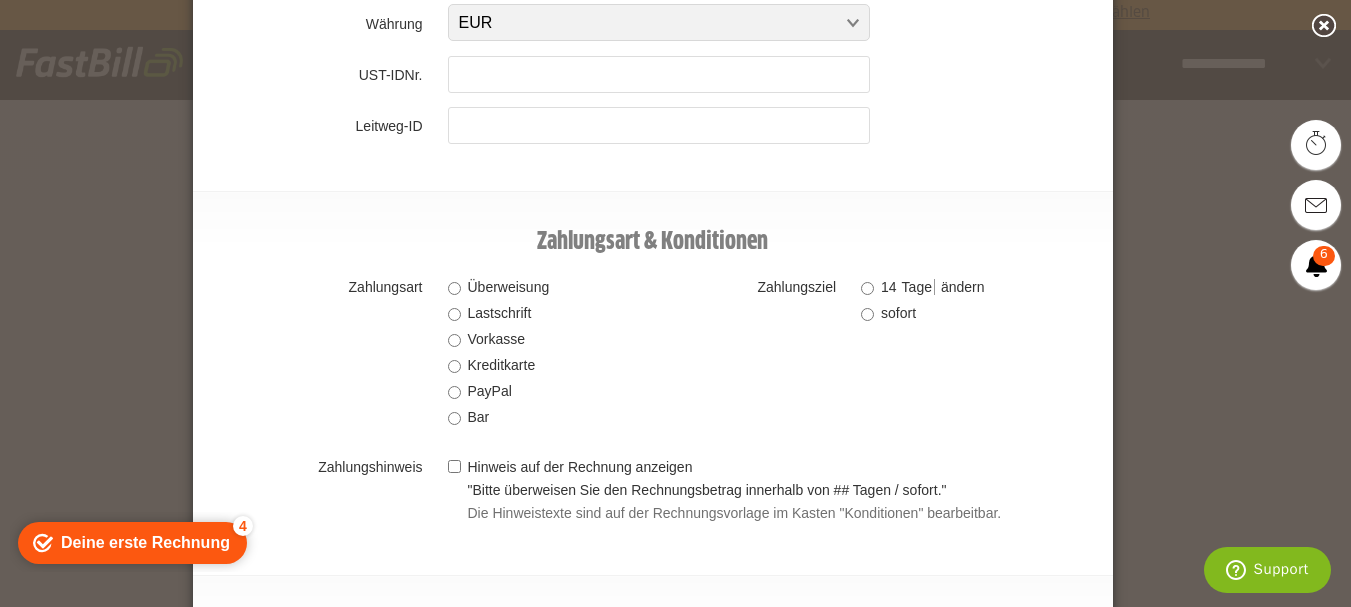 click on "ändern" at bounding box center [959, 287] 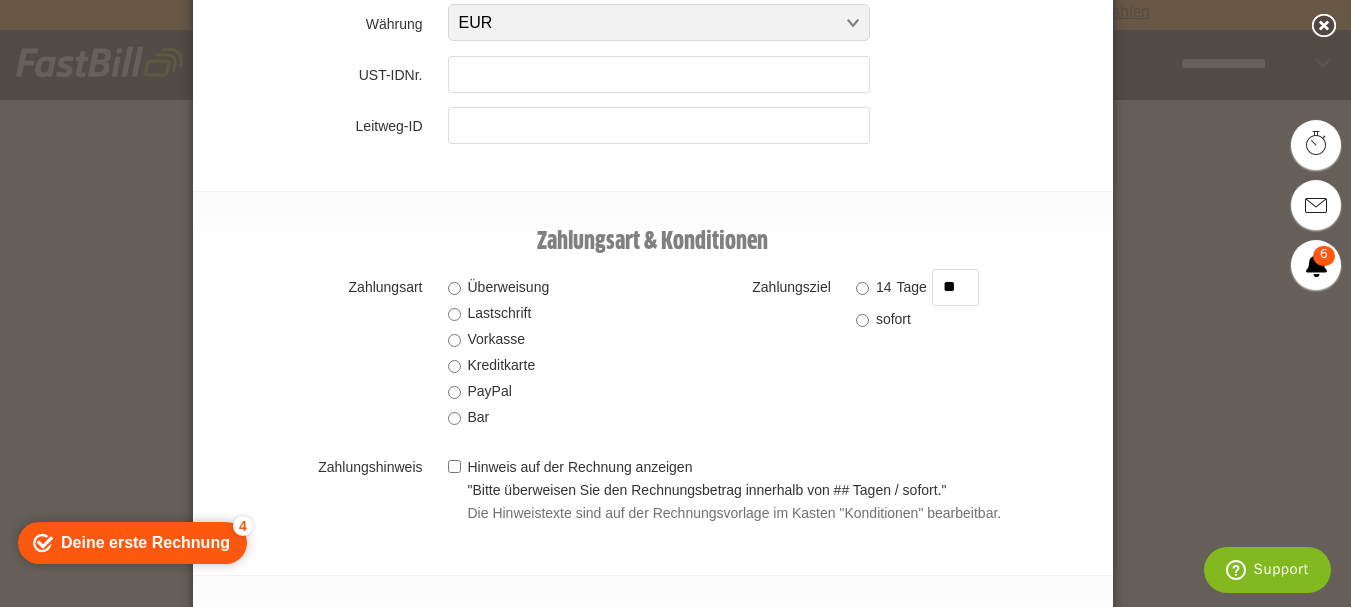 click on "**" at bounding box center [955, 287] 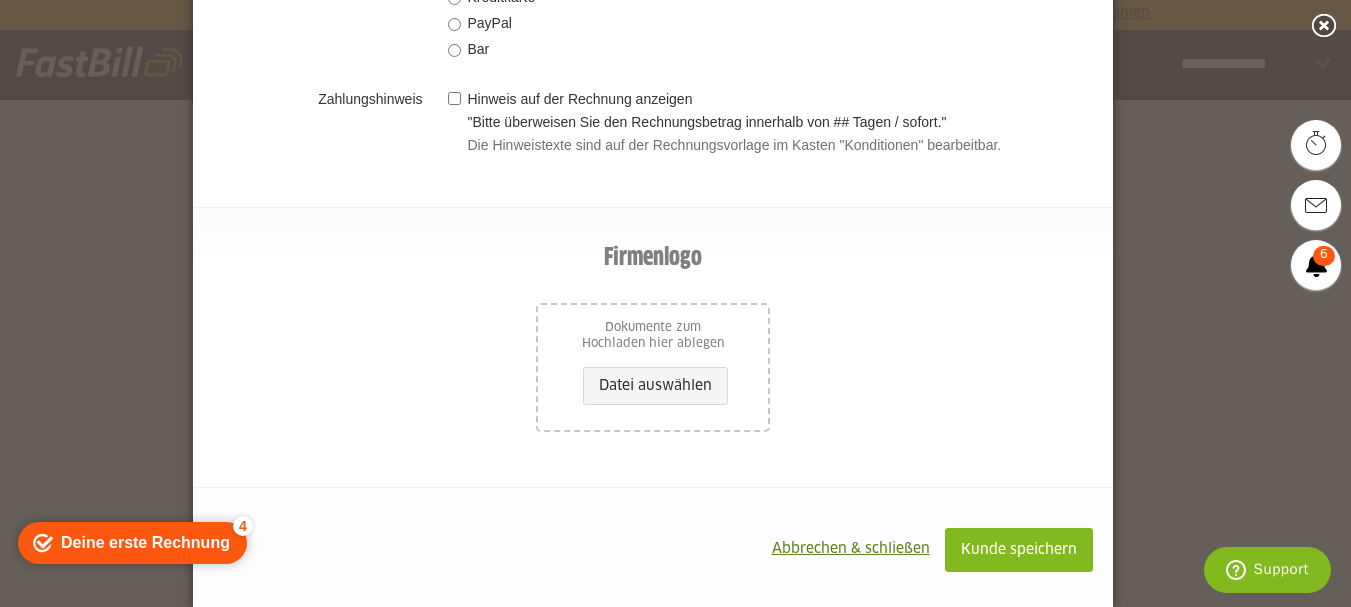 scroll, scrollTop: 1737, scrollLeft: 0, axis: vertical 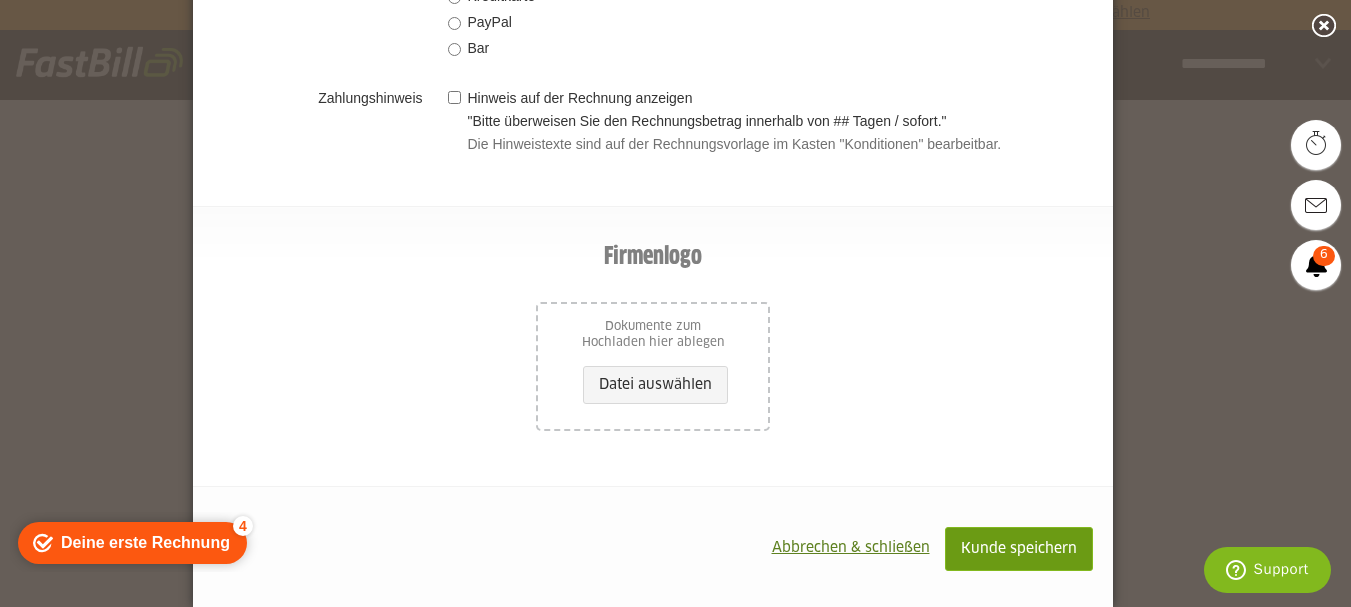 type on "*" 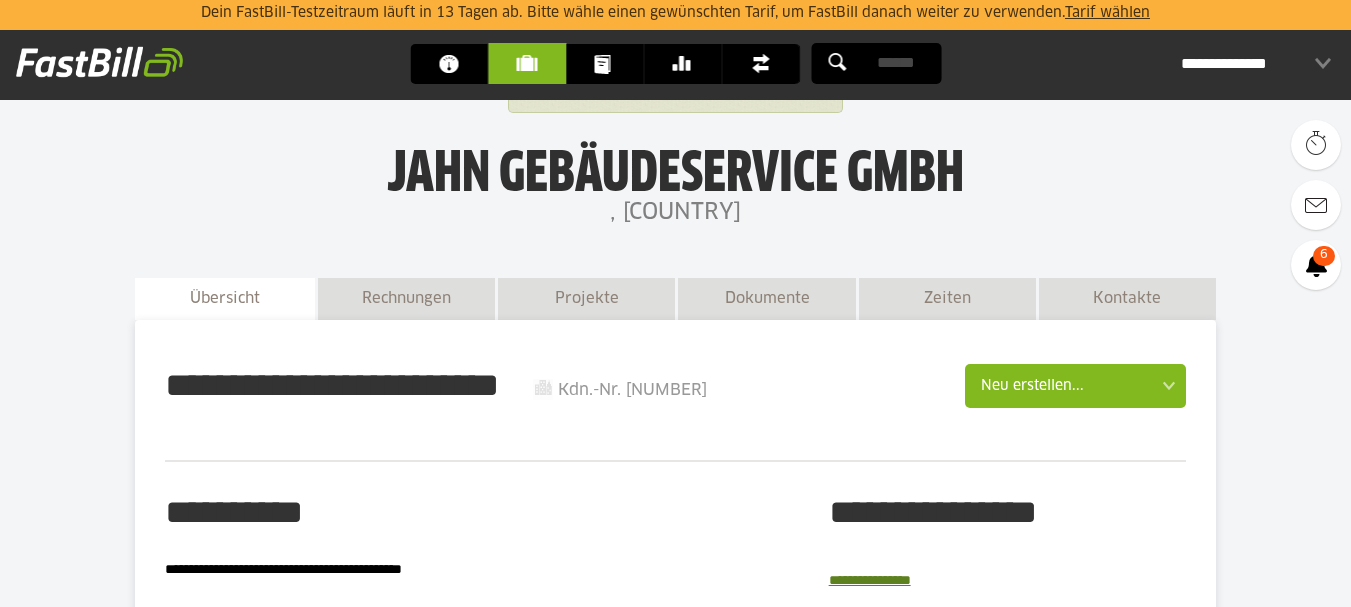 scroll, scrollTop: 0, scrollLeft: 0, axis: both 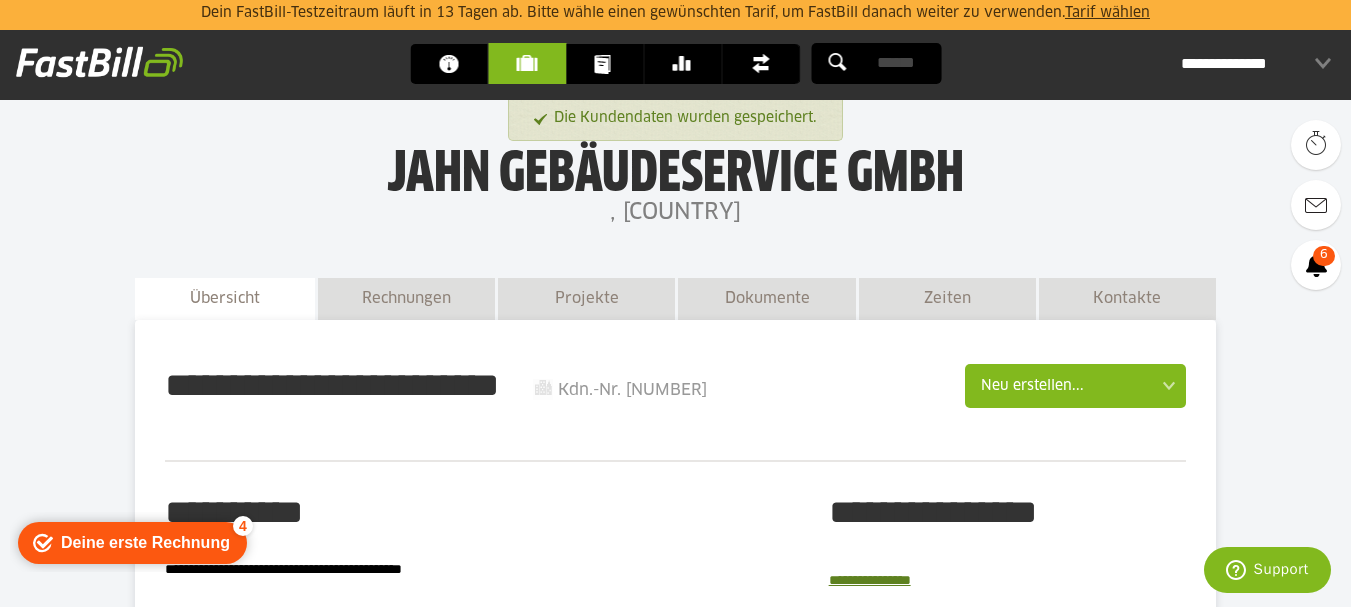 click on "Kunden" at bounding box center [532, 63] 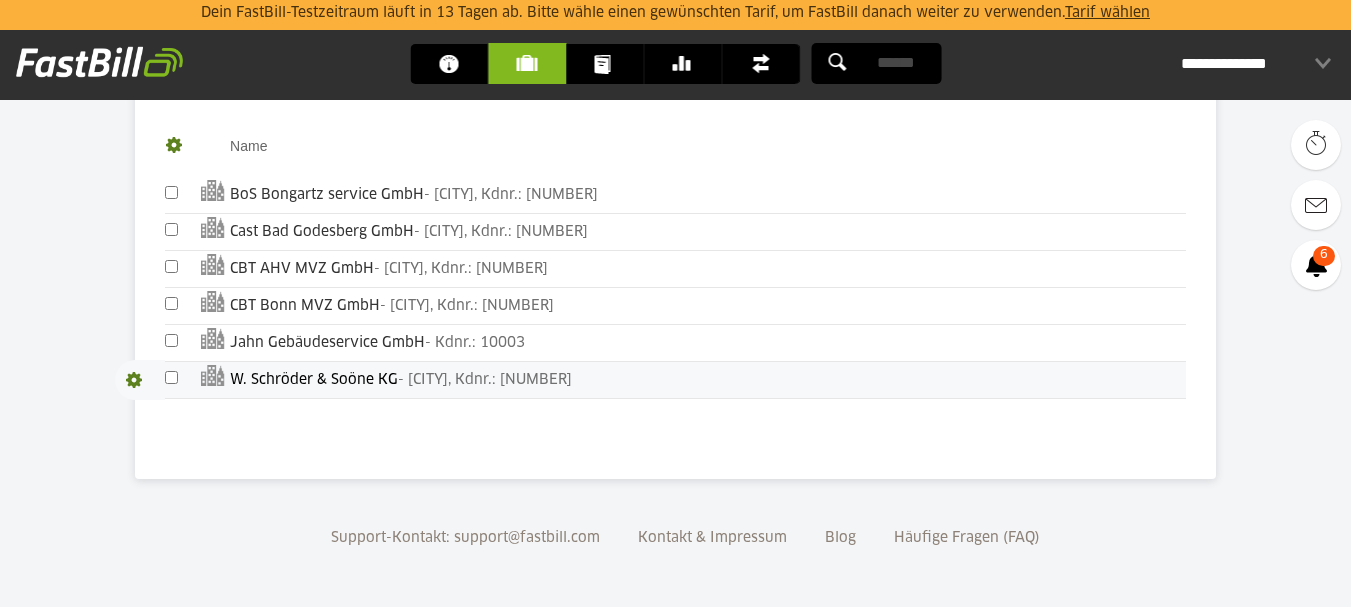 scroll, scrollTop: 0, scrollLeft: 0, axis: both 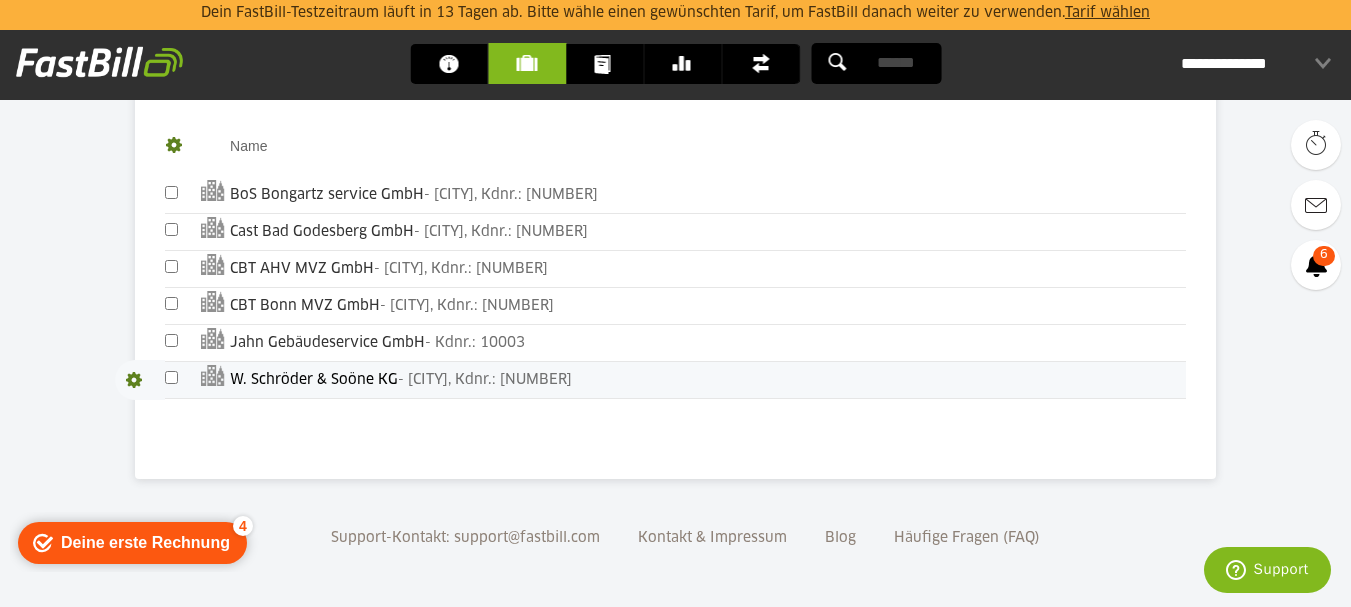 click on "W. Schröder & Soöne KG" at bounding box center [314, 380] 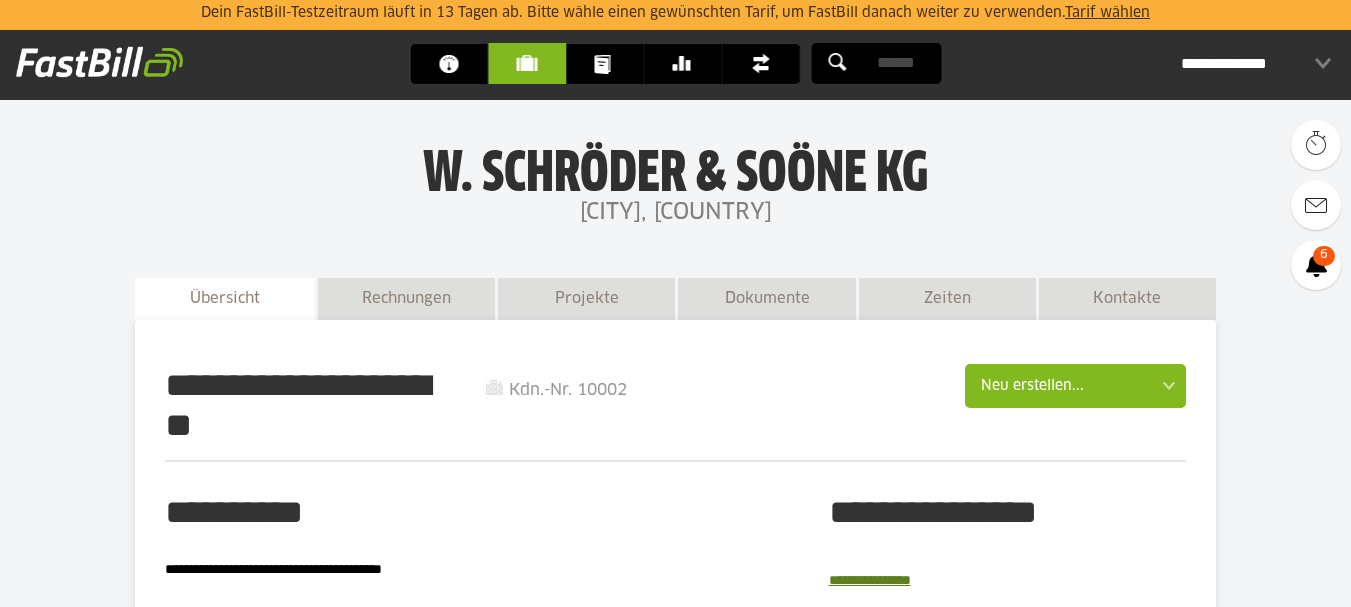 scroll, scrollTop: 720, scrollLeft: 0, axis: vertical 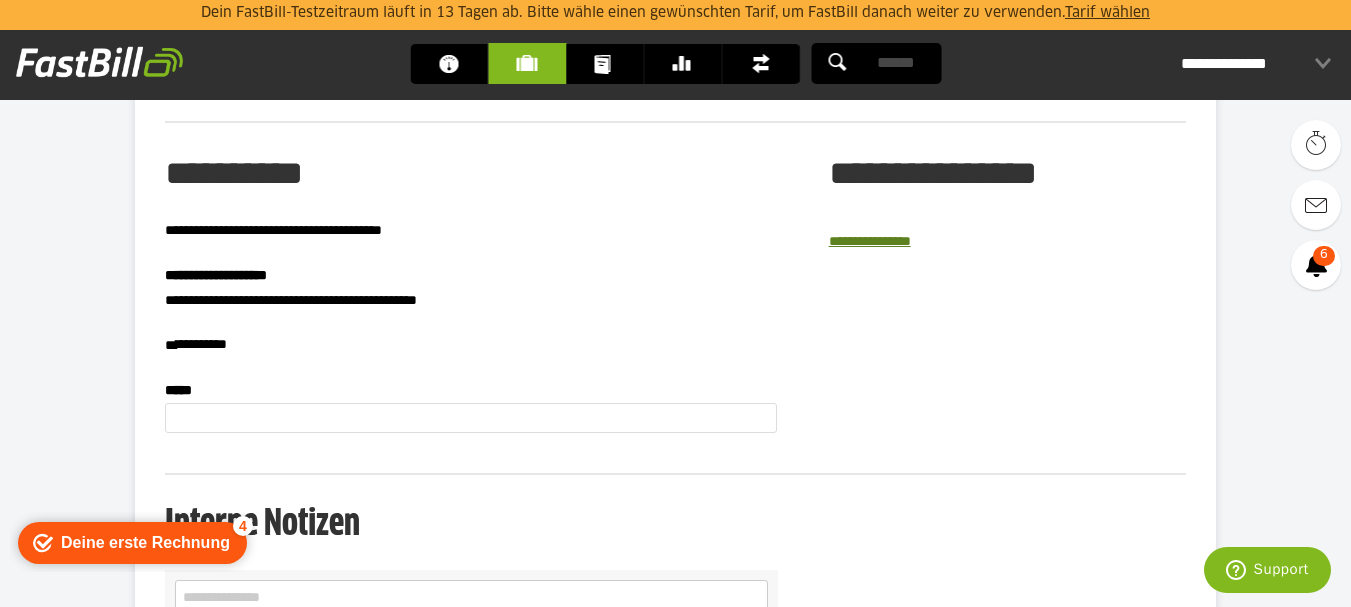 click on "**********" at bounding box center (201, 344) 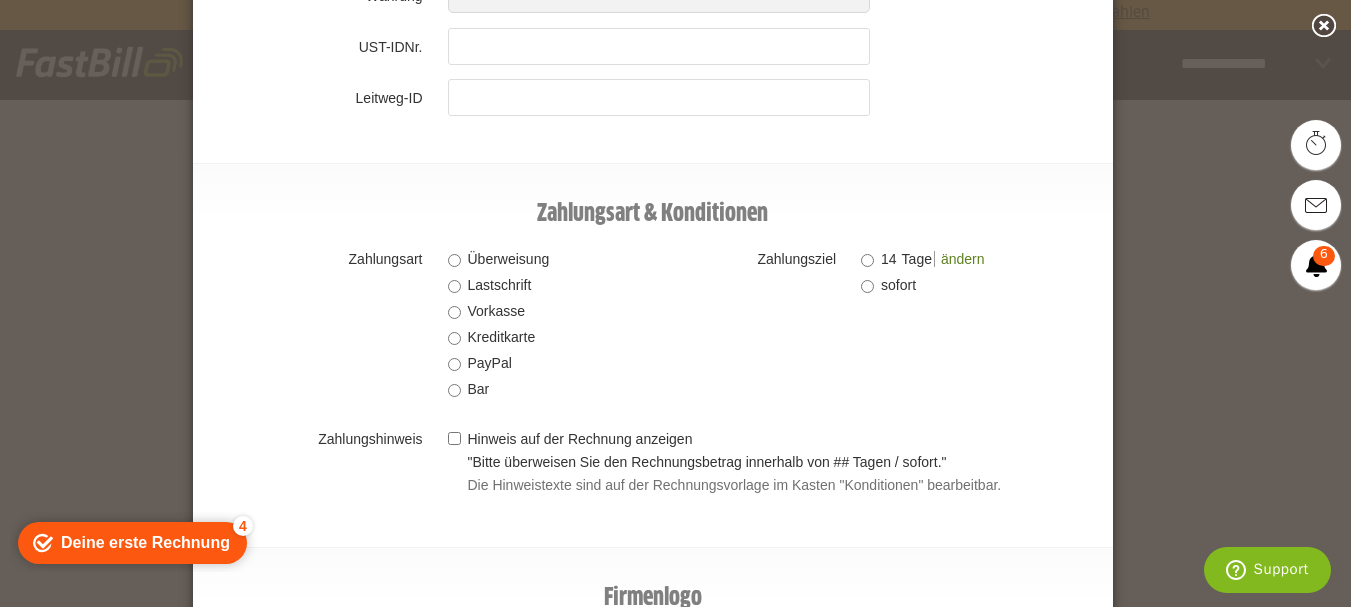 scroll, scrollTop: 1407, scrollLeft: 0, axis: vertical 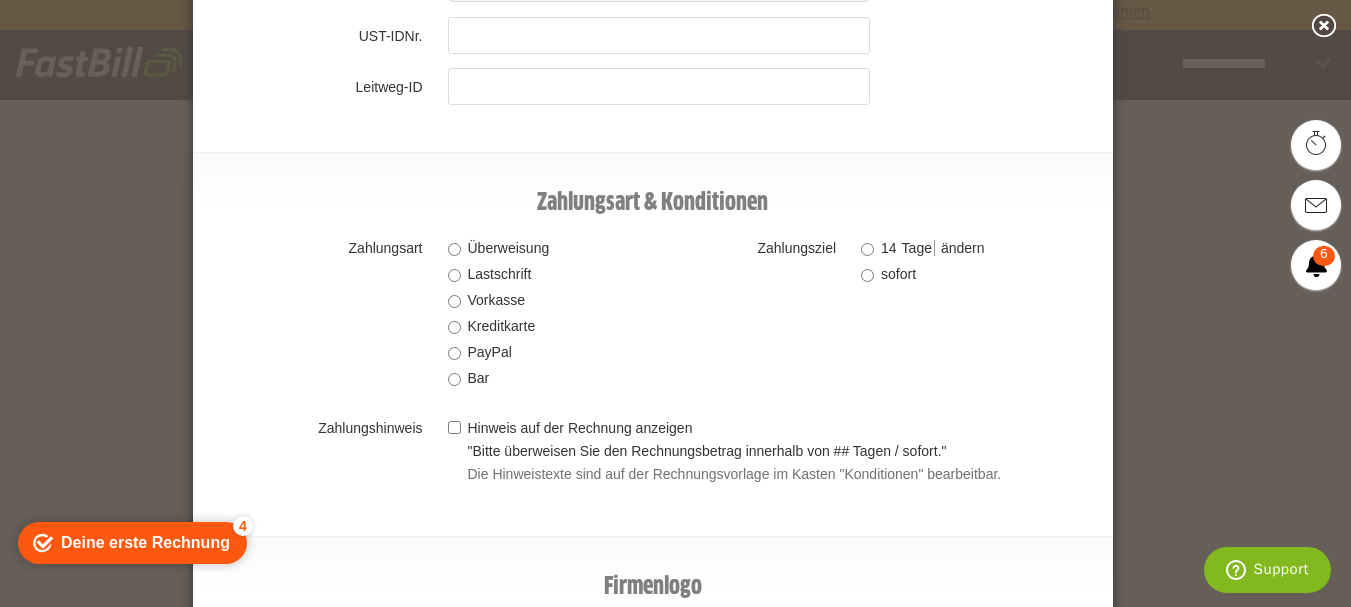 click on "ändern" at bounding box center [959, 248] 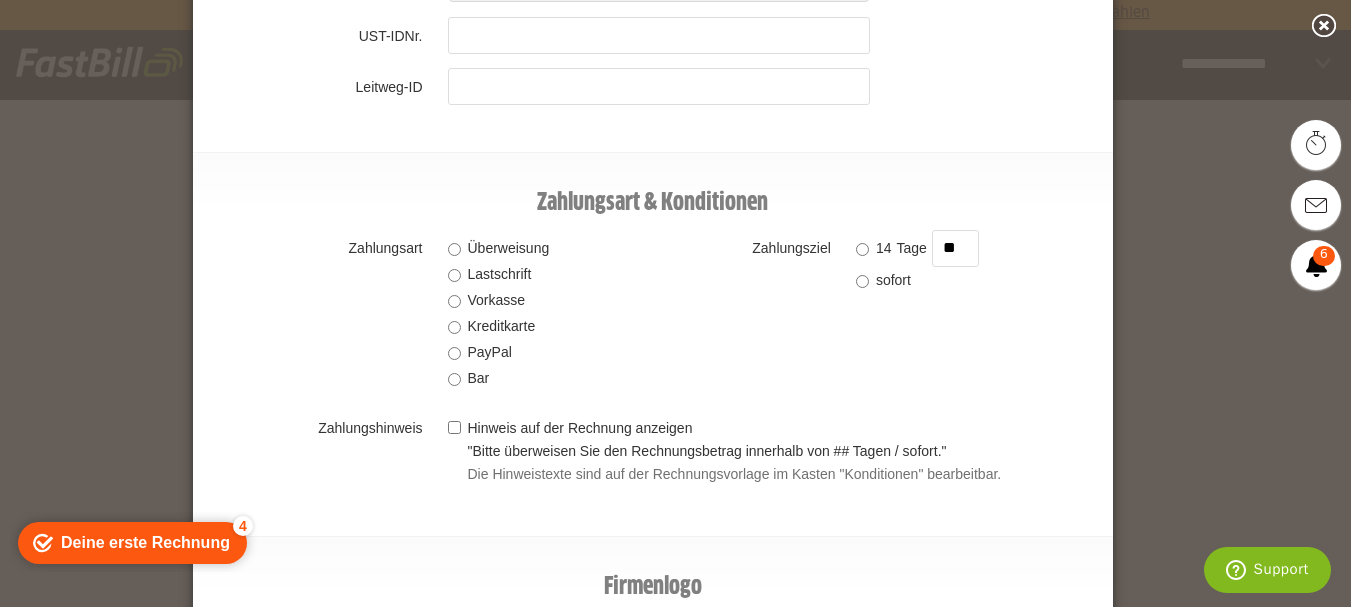 click on "**" at bounding box center [955, 248] 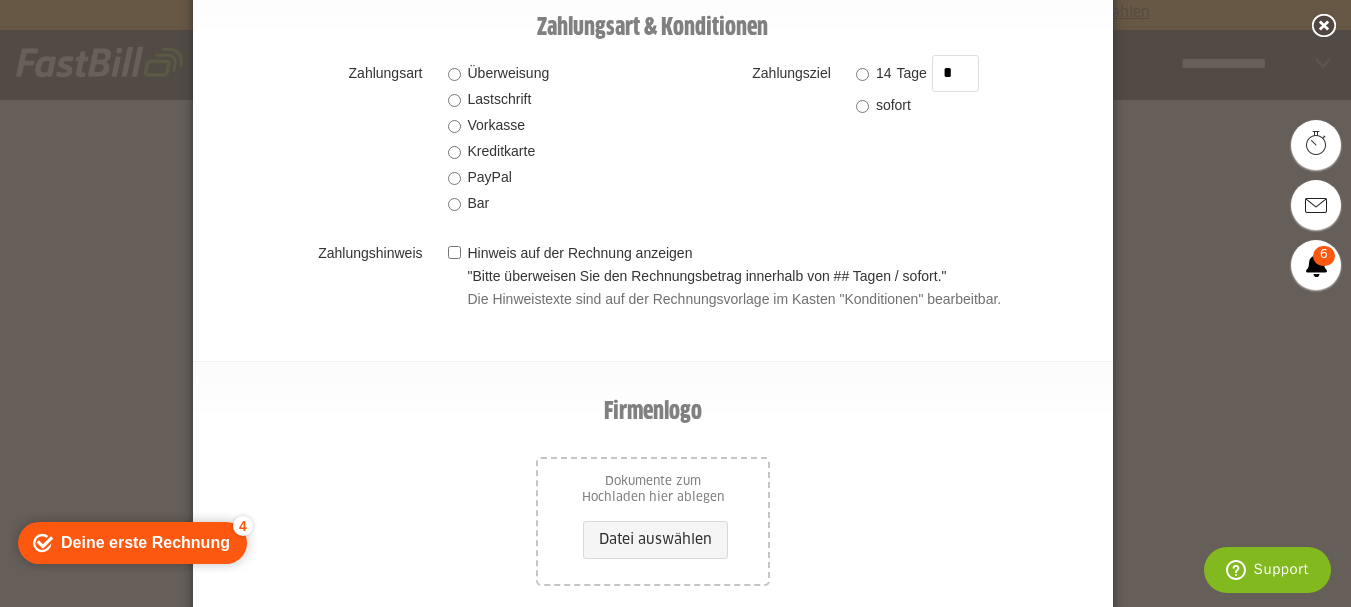 scroll, scrollTop: 1737, scrollLeft: 0, axis: vertical 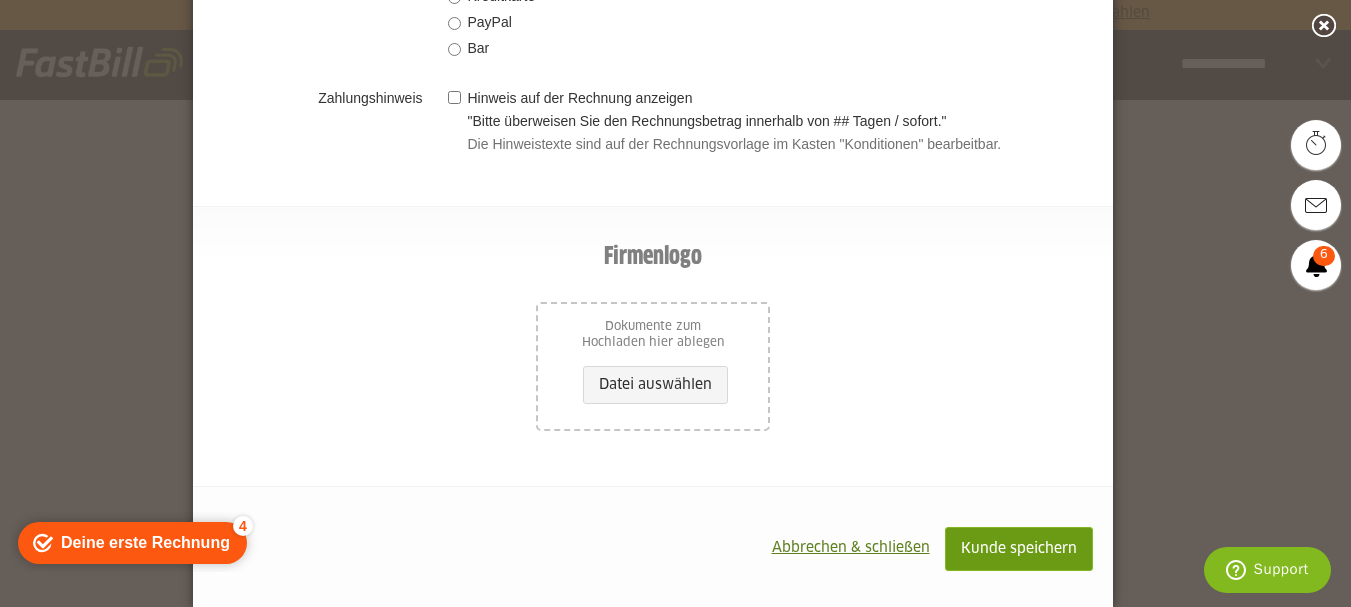 type on "*" 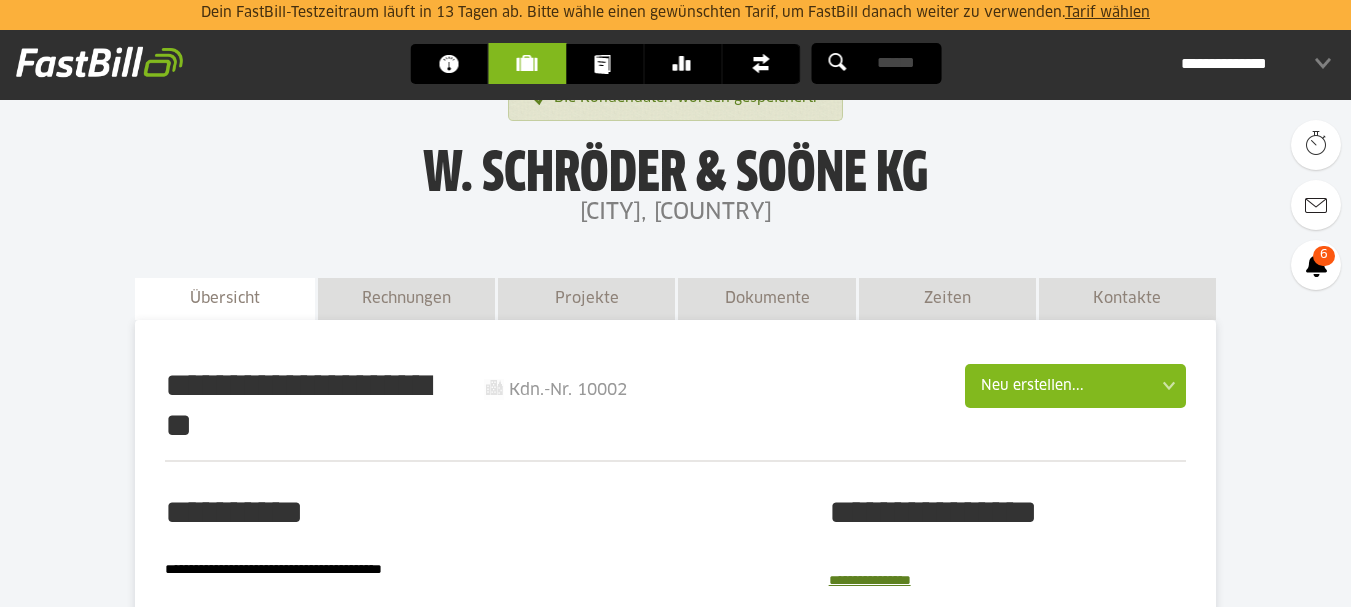 scroll, scrollTop: 0, scrollLeft: 0, axis: both 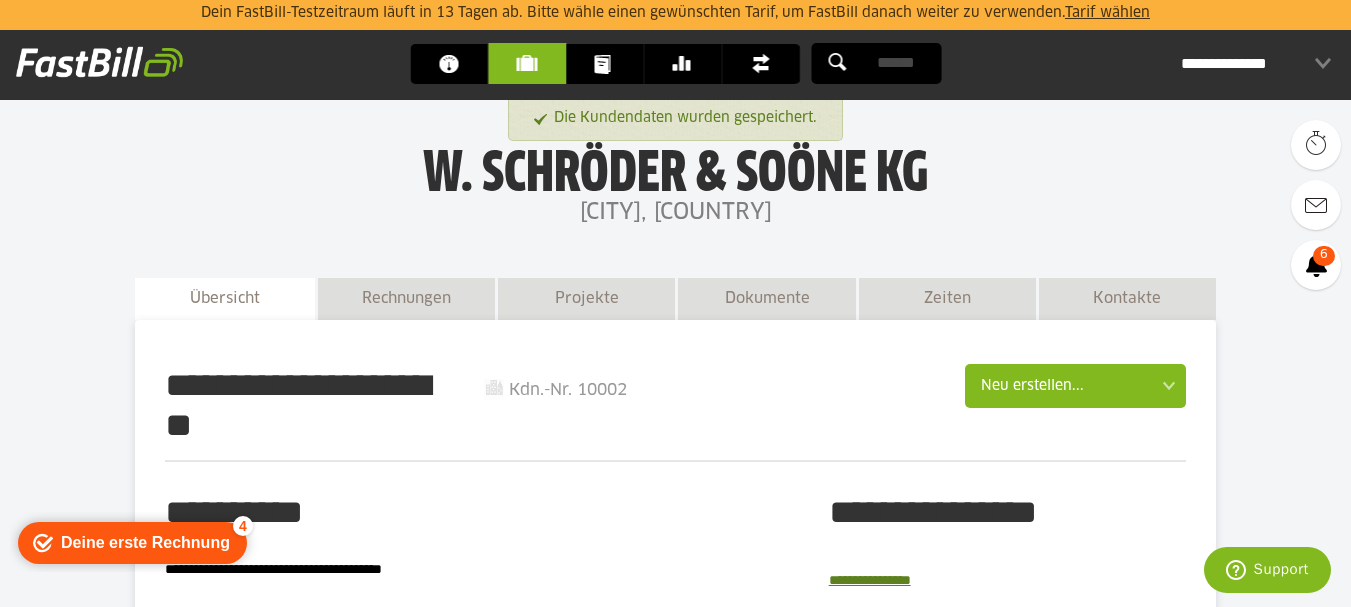 click on "**********" at bounding box center (1256, 64) 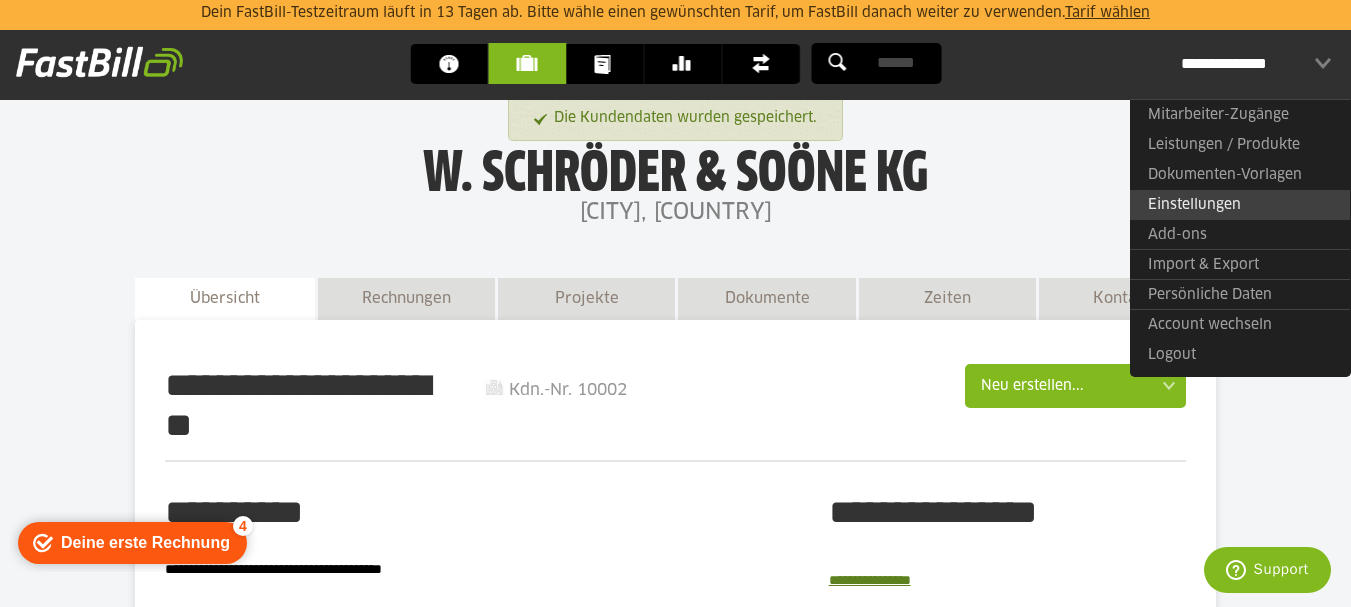 click on "Einstellungen" at bounding box center [1240, 205] 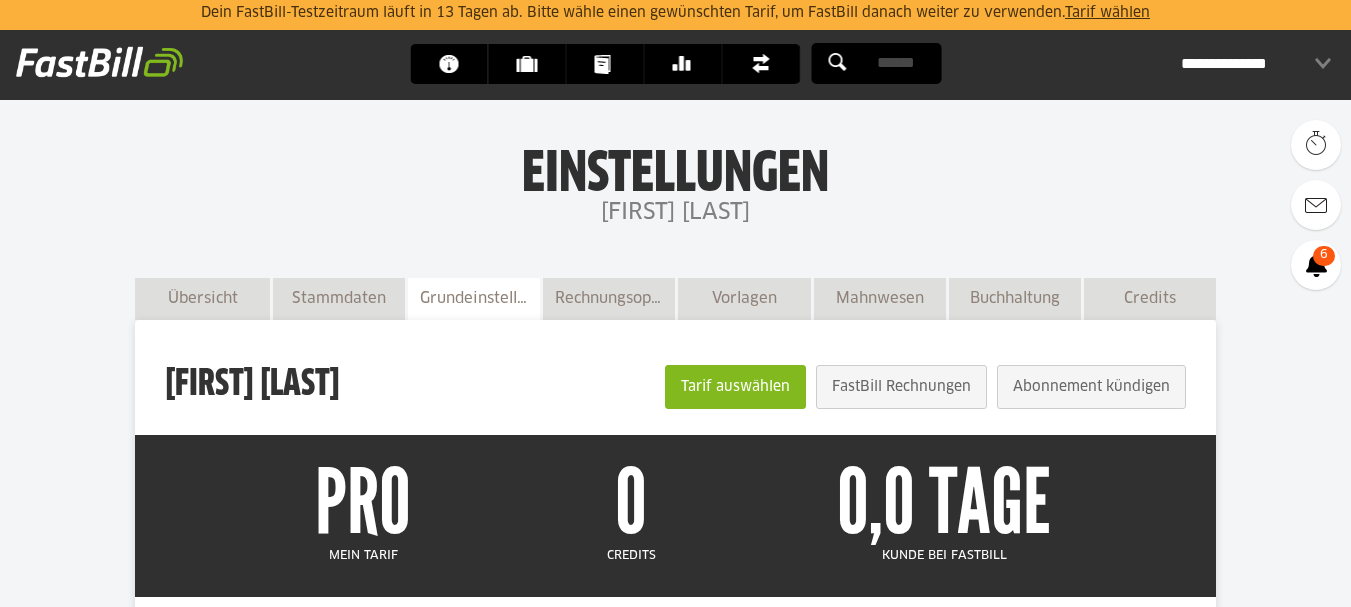 scroll, scrollTop: 0, scrollLeft: 0, axis: both 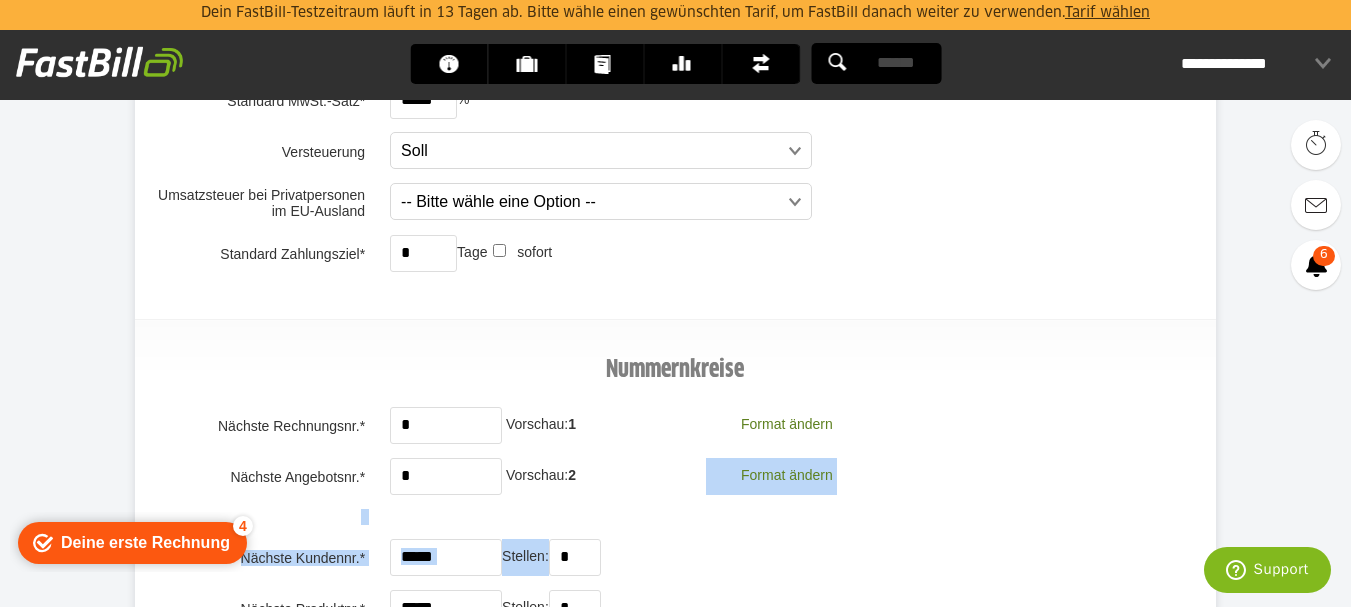 drag, startPoint x: 0, startPoint y: 0, endPoint x: 682, endPoint y: 560, distance: 882.45337 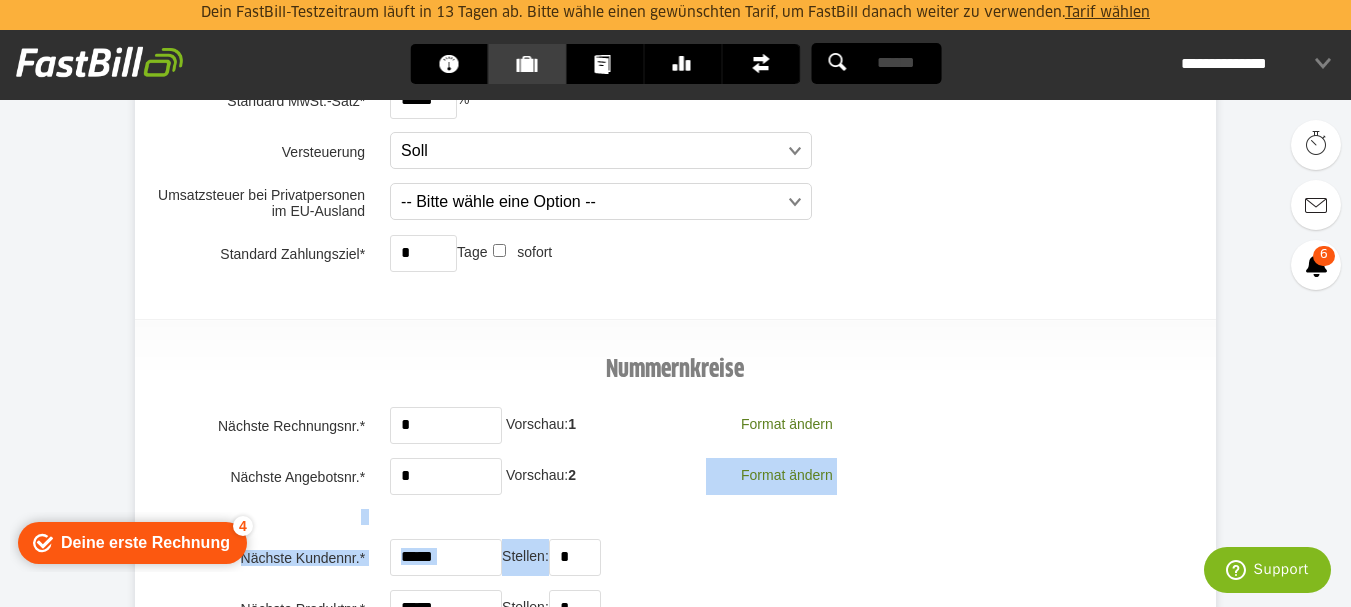 click on "Kunden" at bounding box center (532, 64) 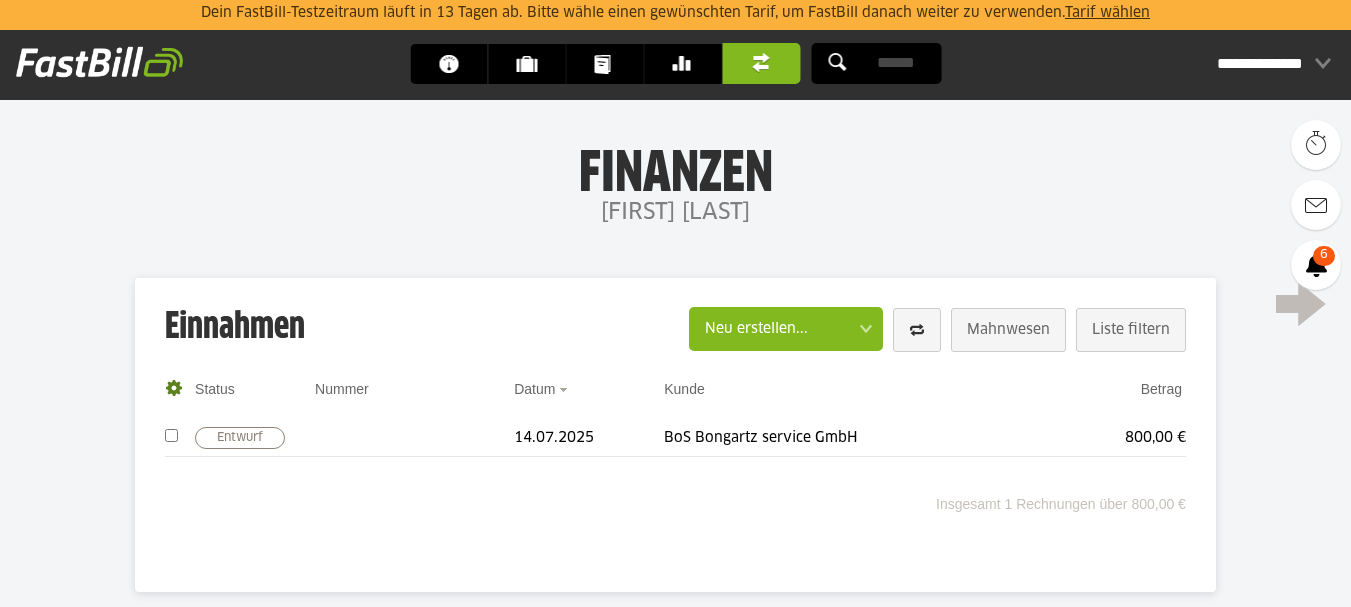 click at bounding box center (489, 438) 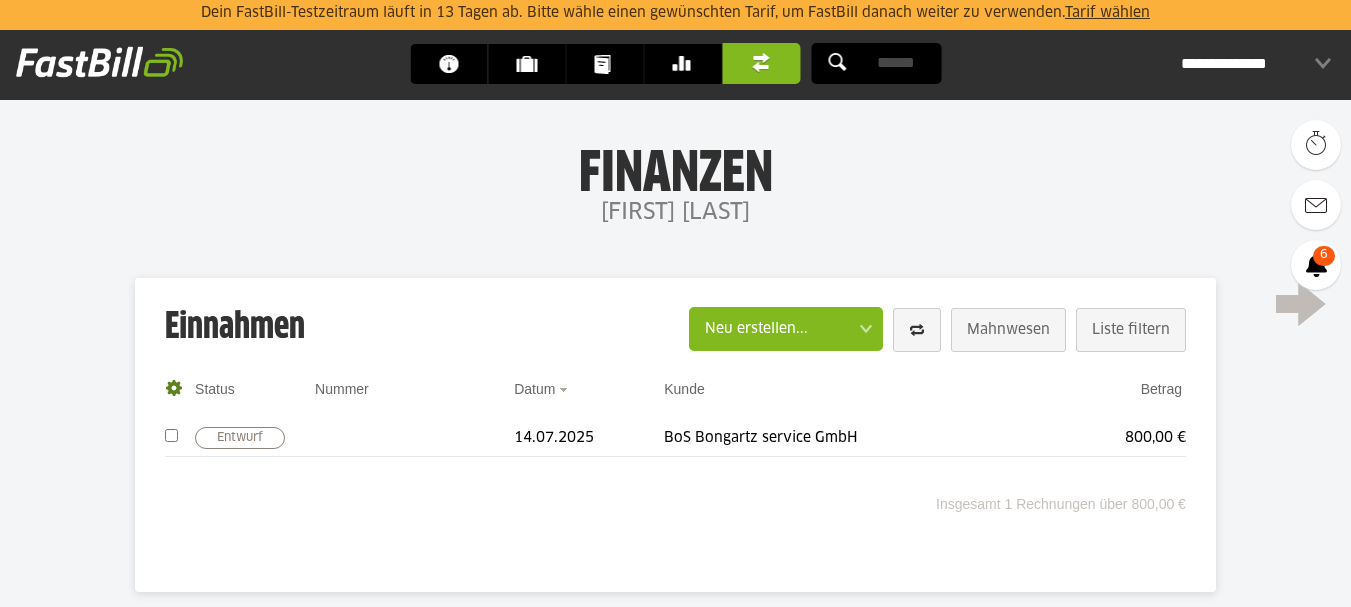 scroll, scrollTop: 0, scrollLeft: 0, axis: both 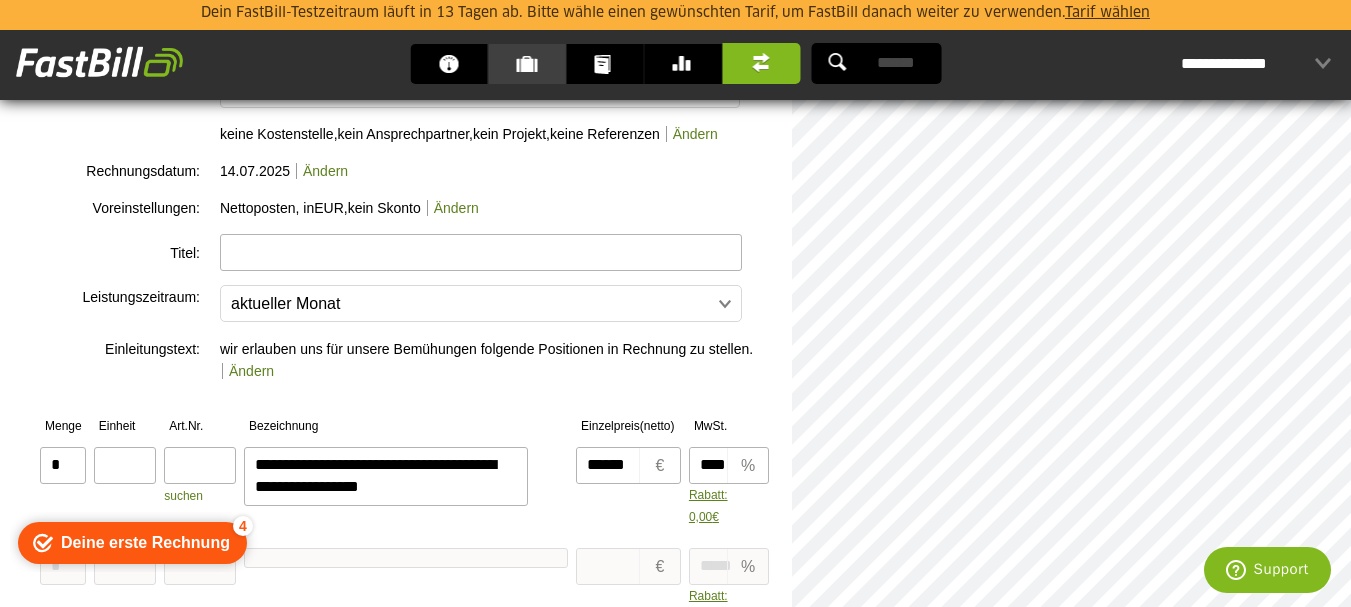 click on "Kunden" at bounding box center [532, 64] 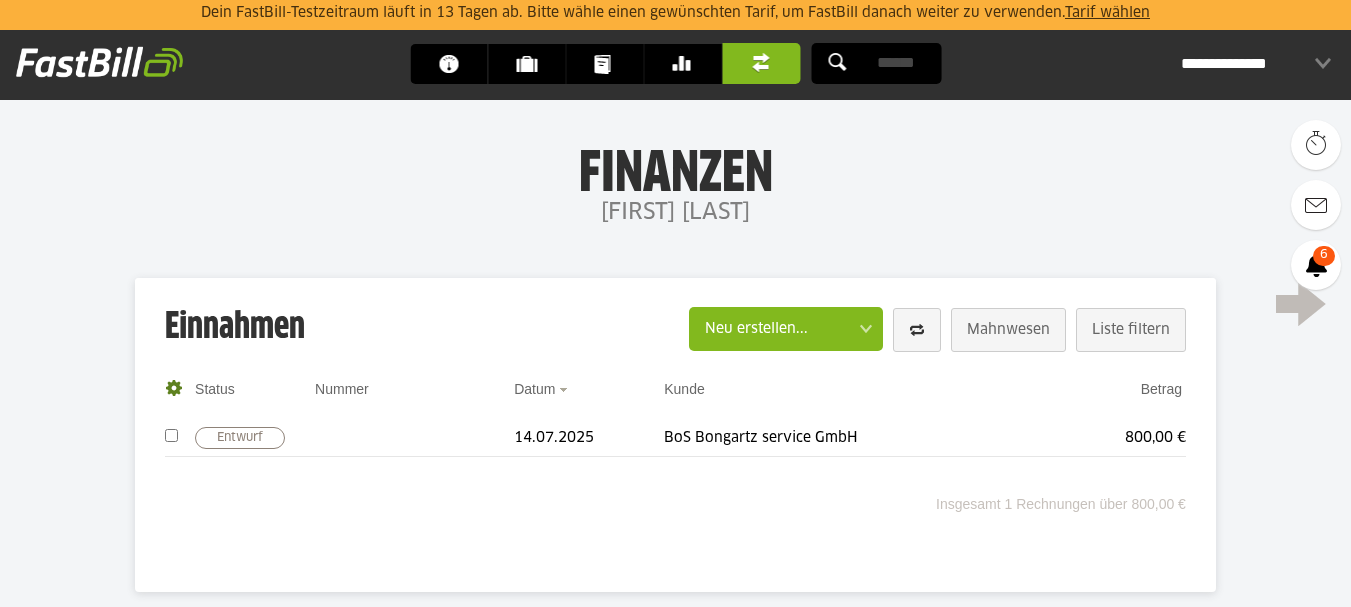 scroll, scrollTop: 113, scrollLeft: 0, axis: vertical 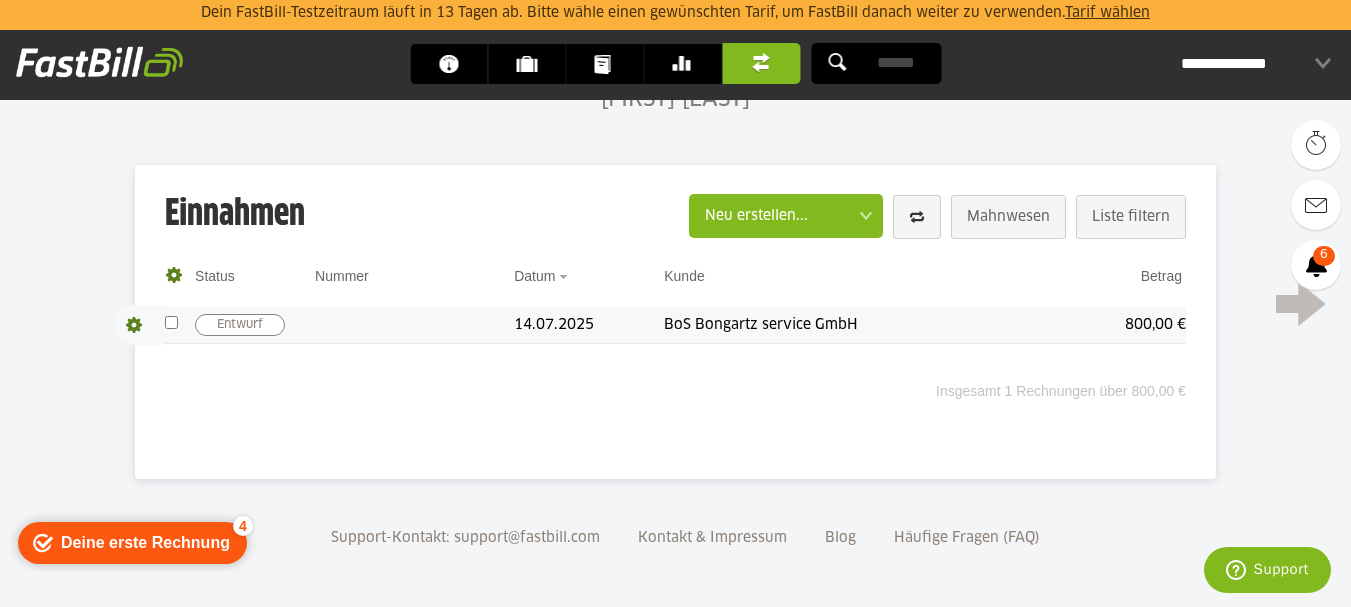 click at bounding box center (374, 325) 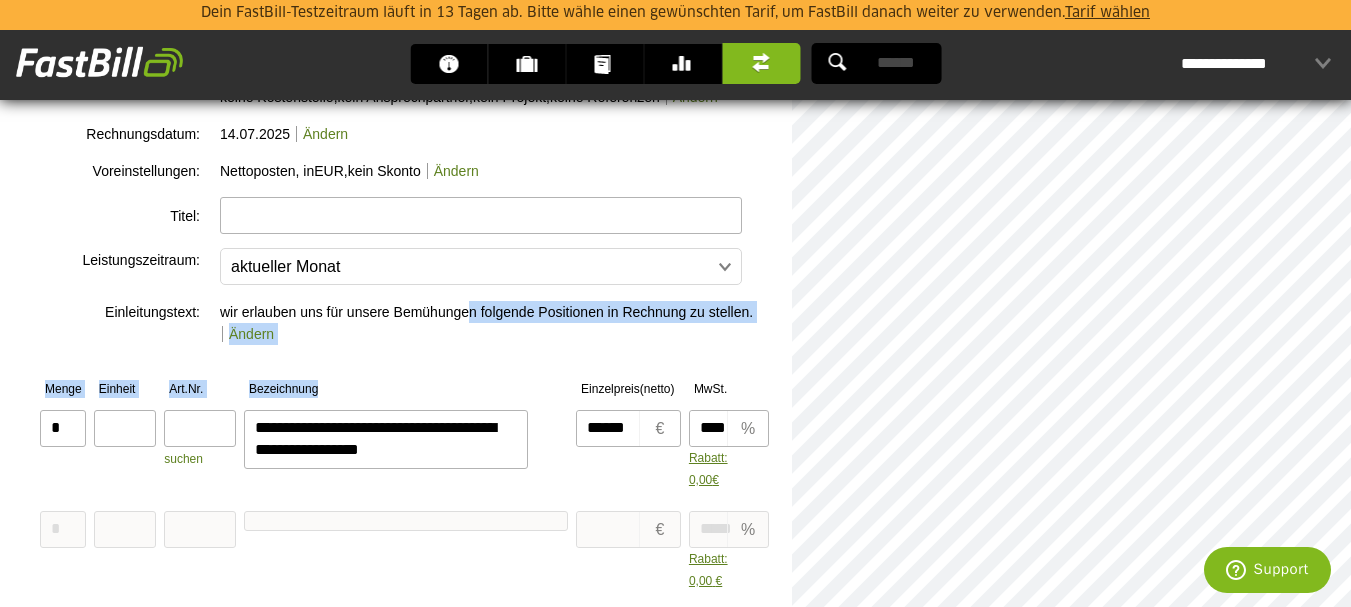 scroll, scrollTop: 0, scrollLeft: 0, axis: both 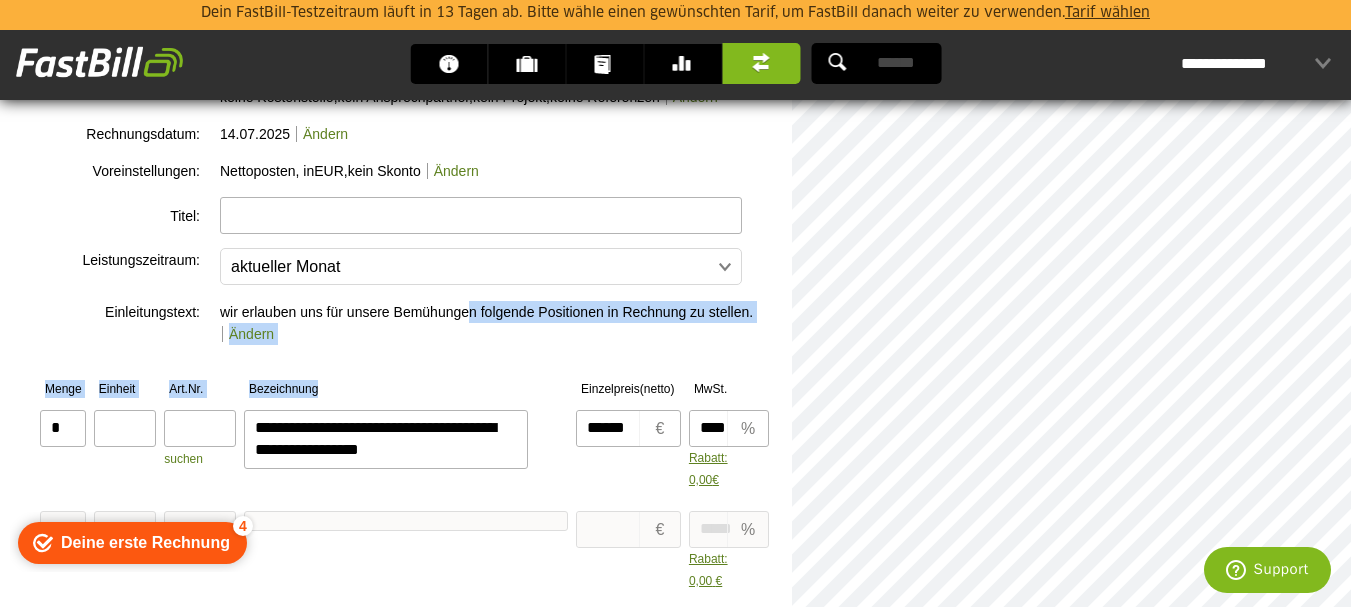 click on "**********" at bounding box center [406, 432] 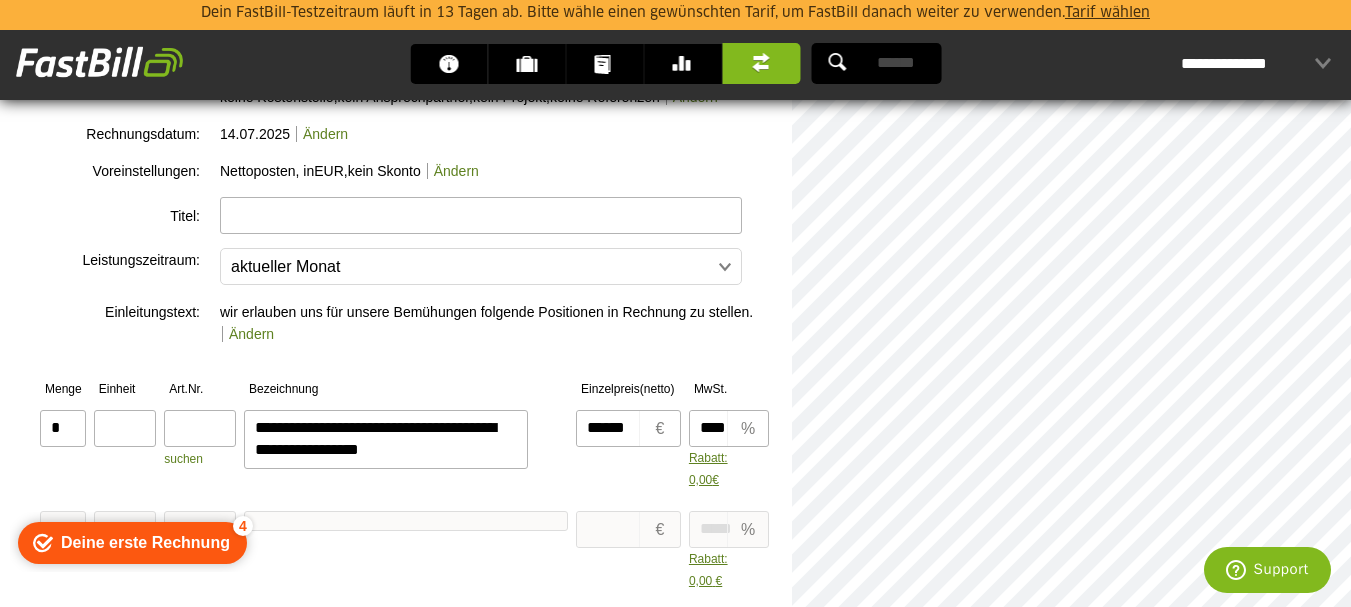 click at bounding box center [505, 213] 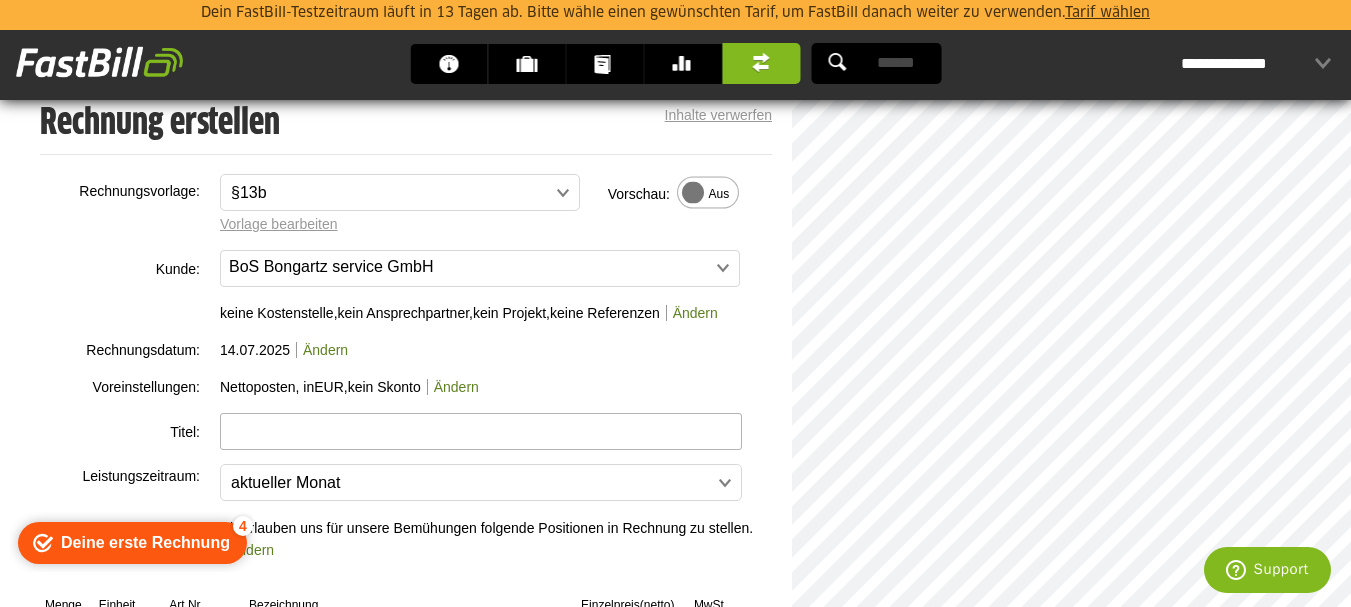 scroll, scrollTop: 183, scrollLeft: 0, axis: vertical 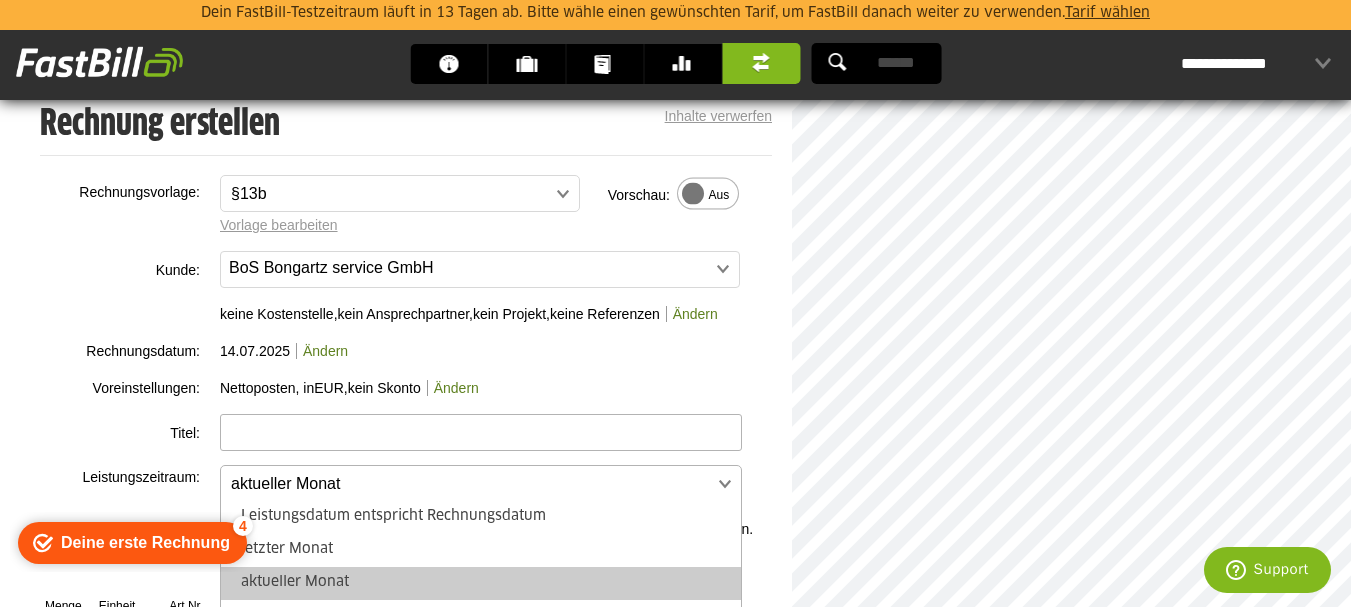 click at bounding box center [471, 484] 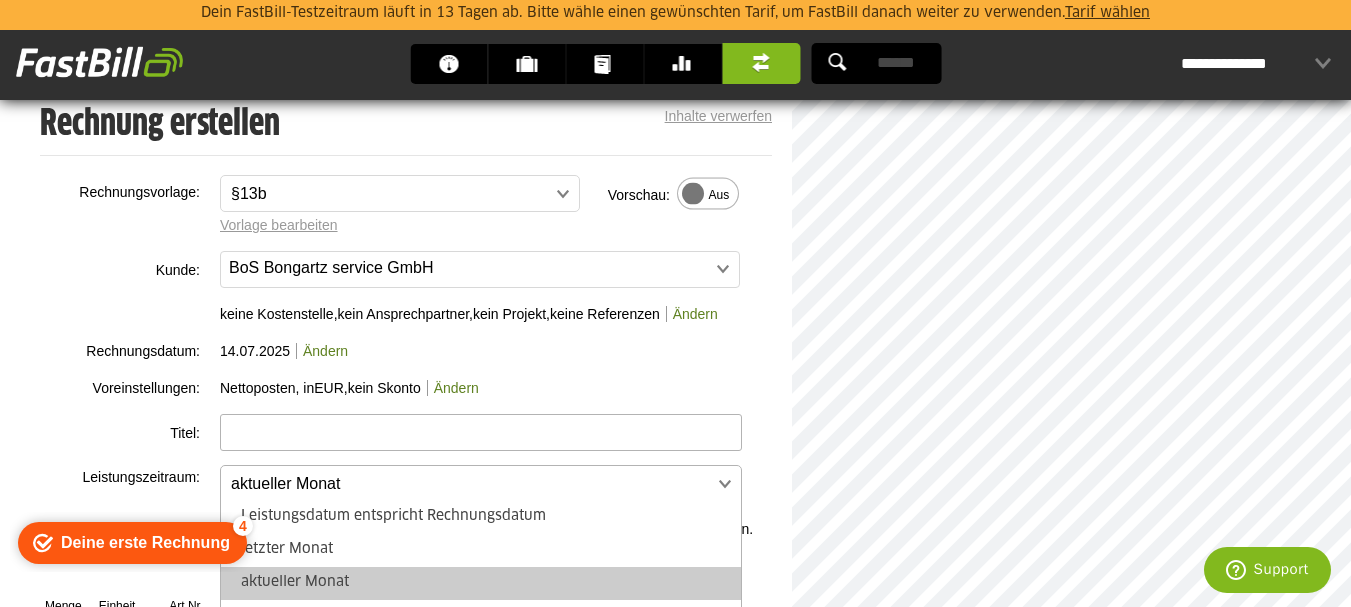 click at bounding box center [471, 484] 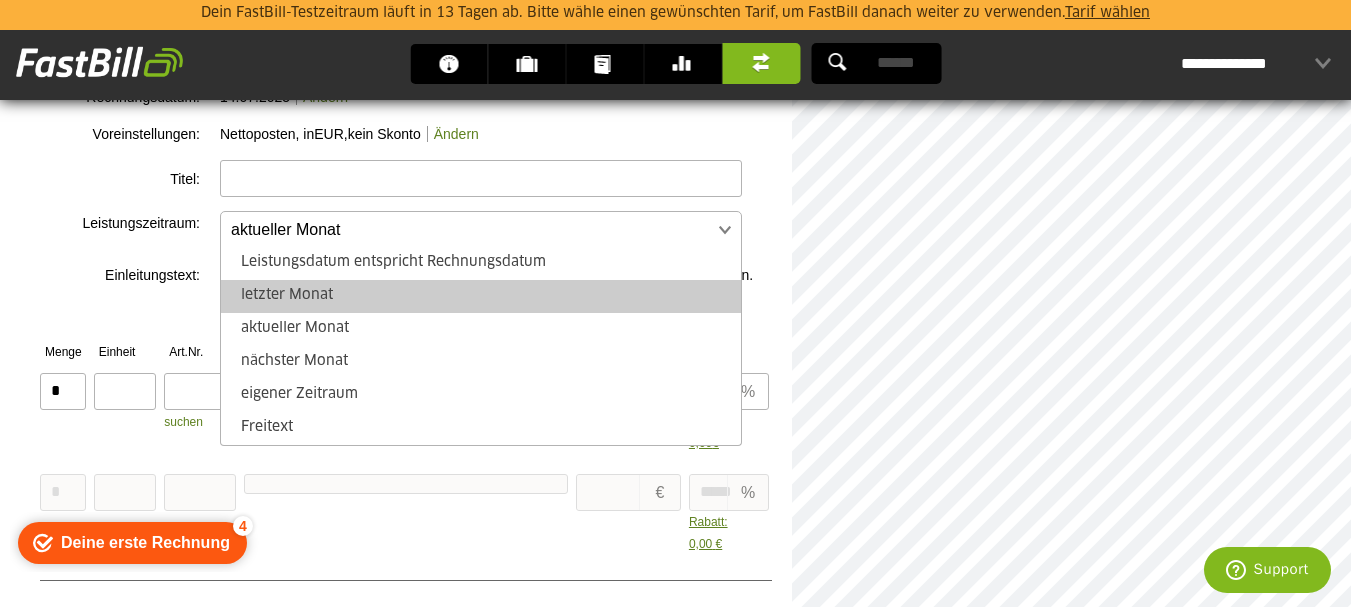 scroll, scrollTop: 454, scrollLeft: 0, axis: vertical 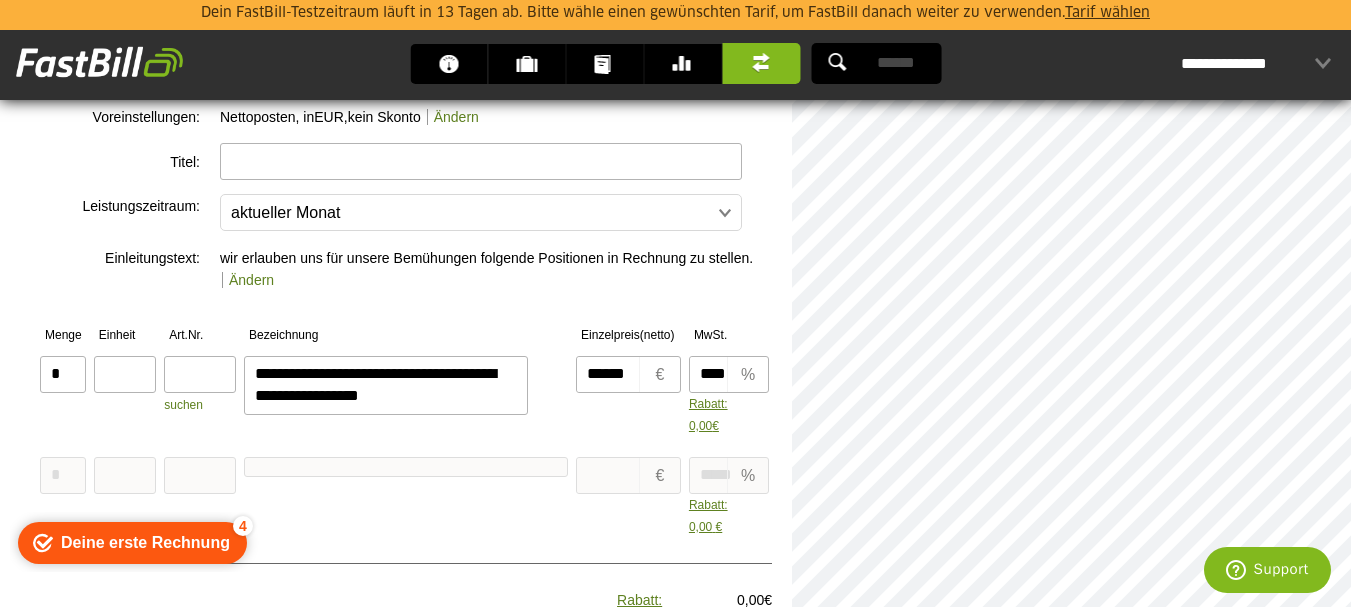 click on "**********" at bounding box center (505, 266) 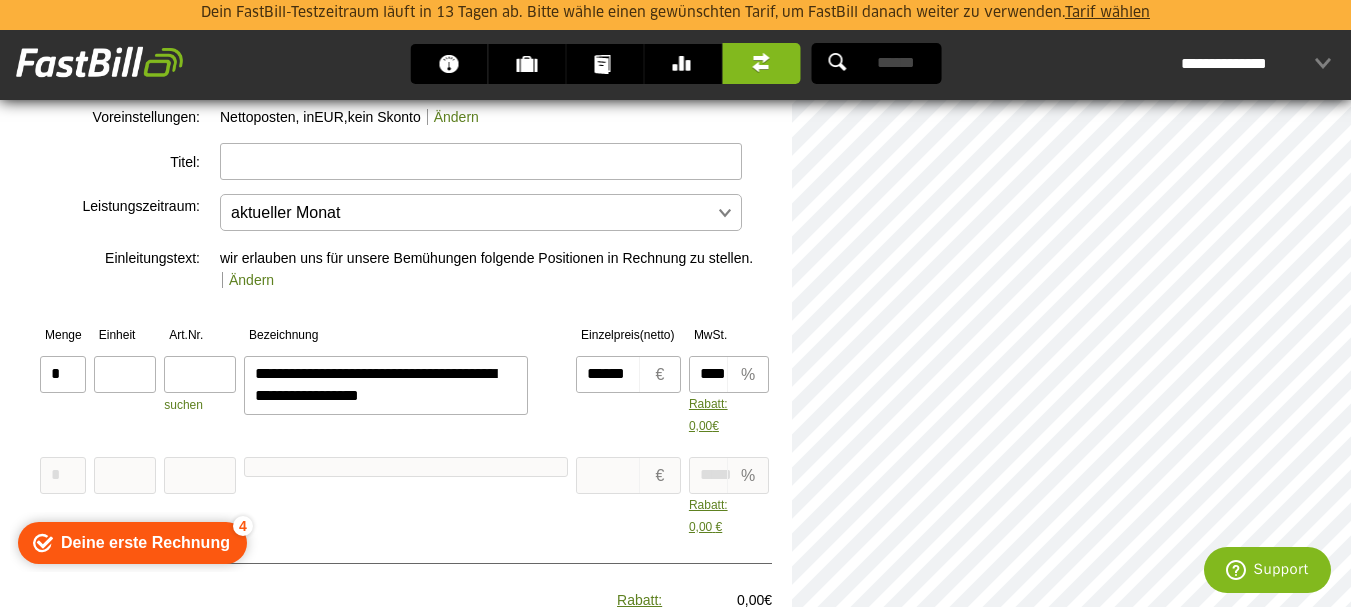 click at bounding box center (471, 213) 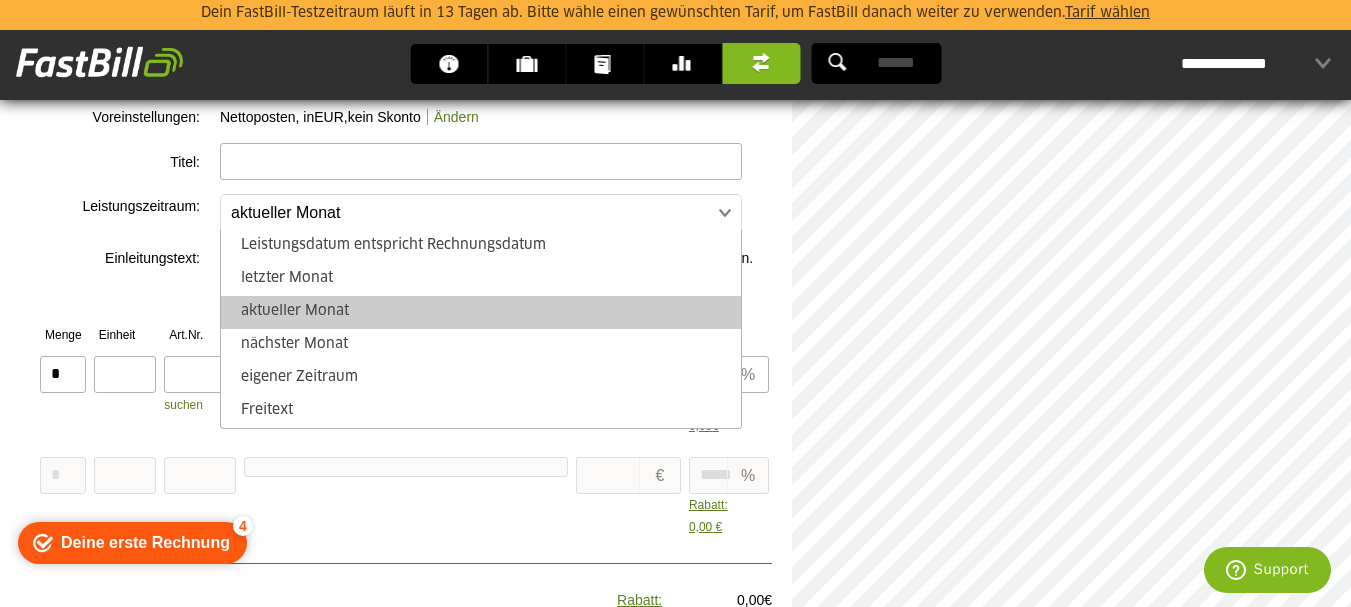 click on "**********" at bounding box center [505, 211] 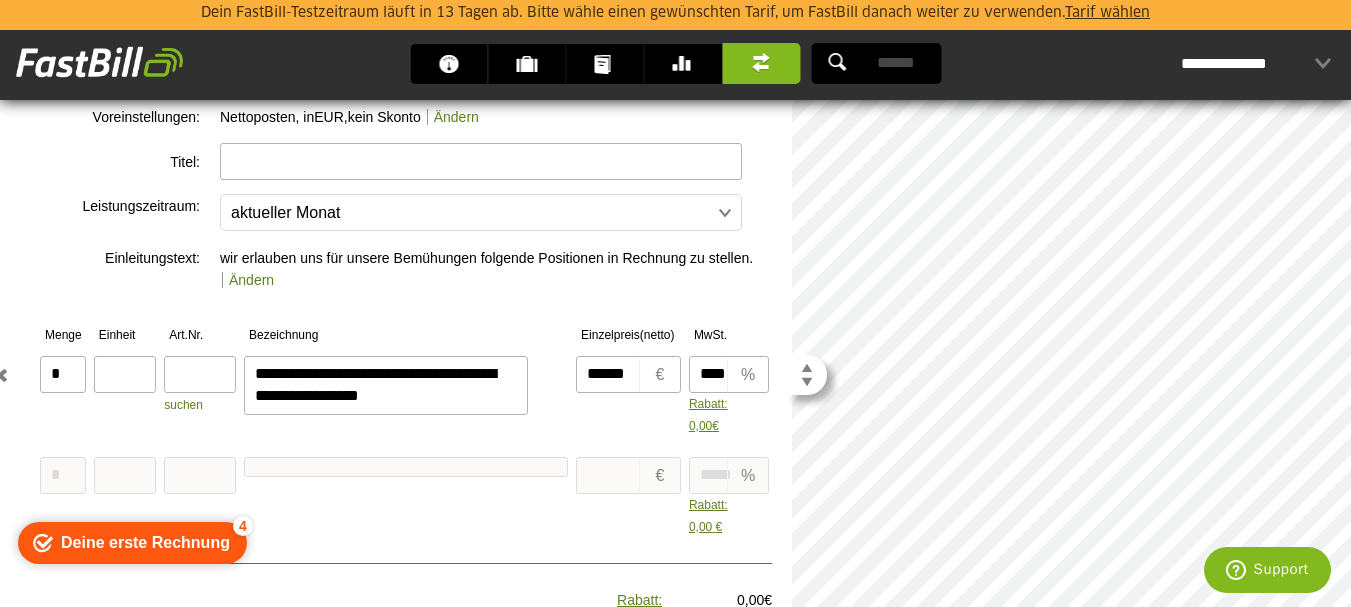 click at bounding box center (824, 396) 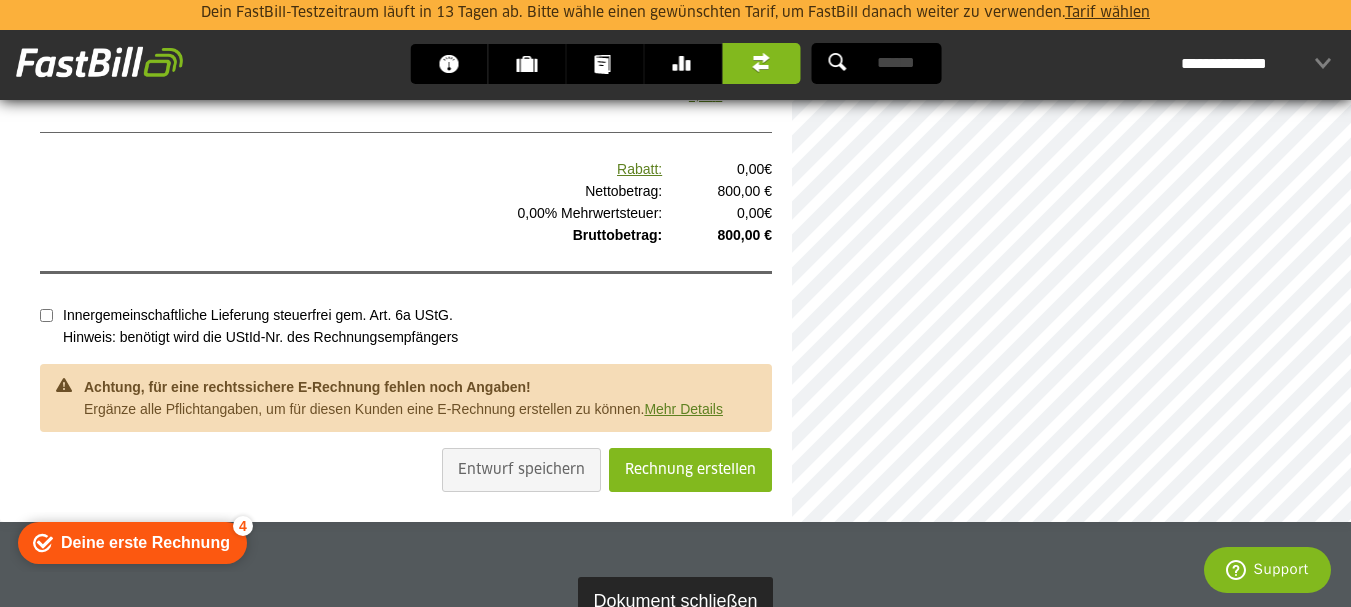 scroll, scrollTop: 1023, scrollLeft: 0, axis: vertical 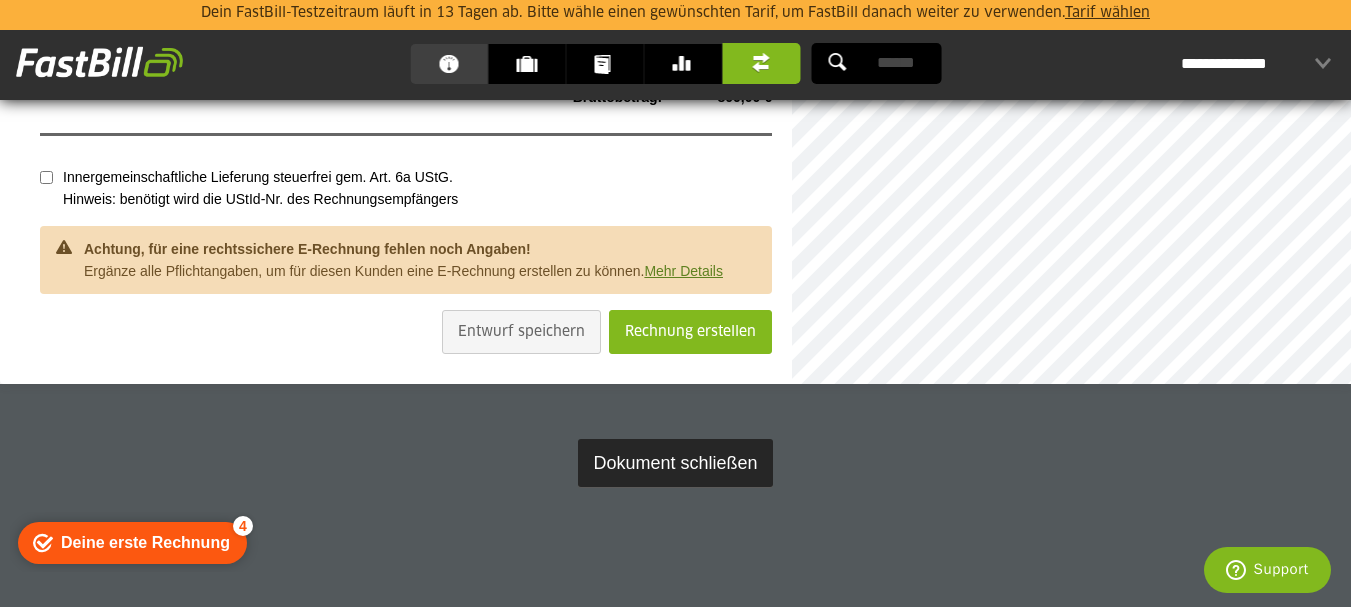 click on "Dashboard" at bounding box center [454, 64] 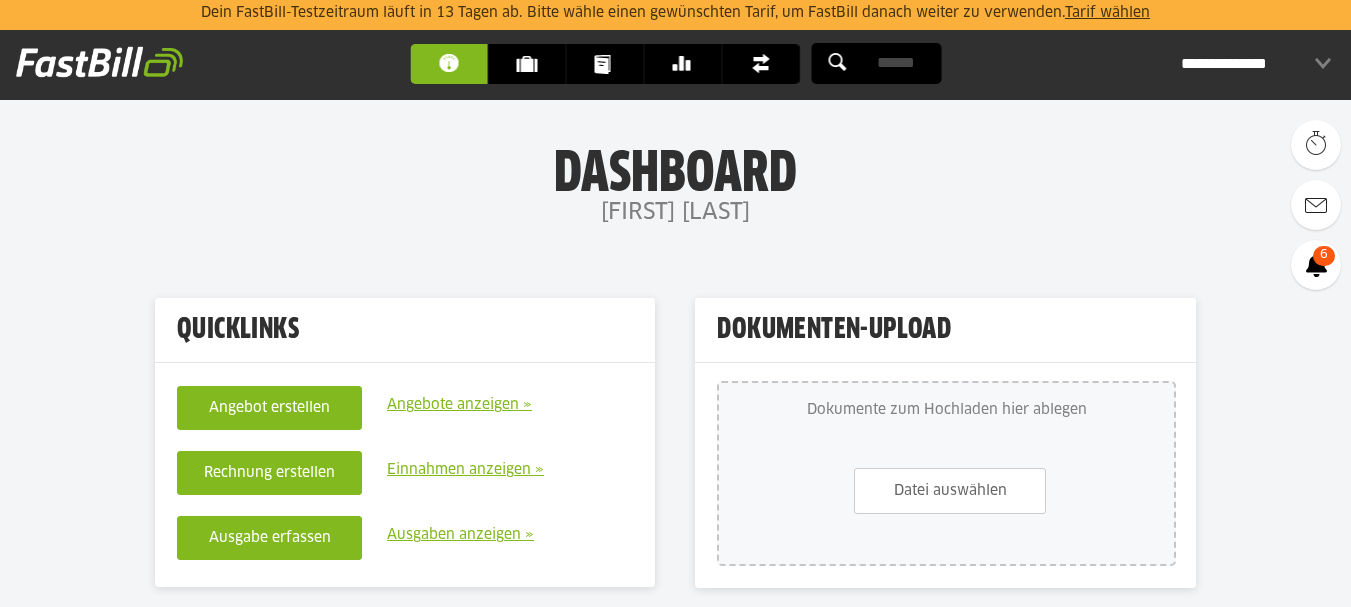 scroll, scrollTop: 0, scrollLeft: 0, axis: both 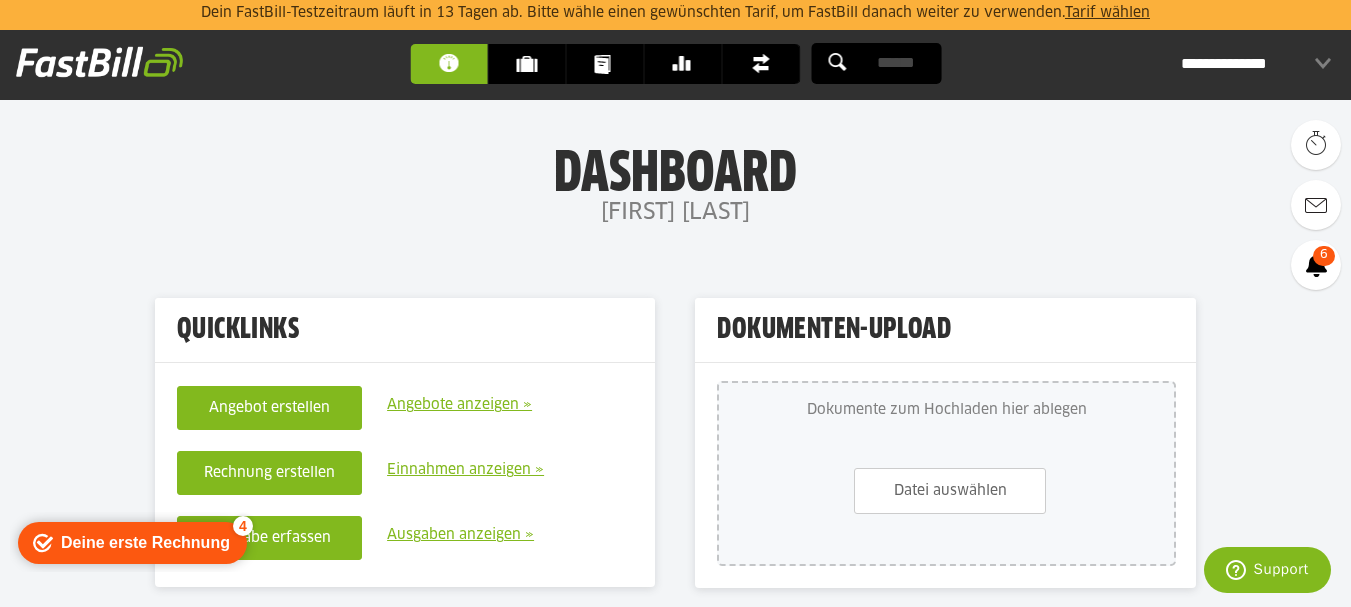click on "Deine erste Rechnung" at bounding box center [145, 543] 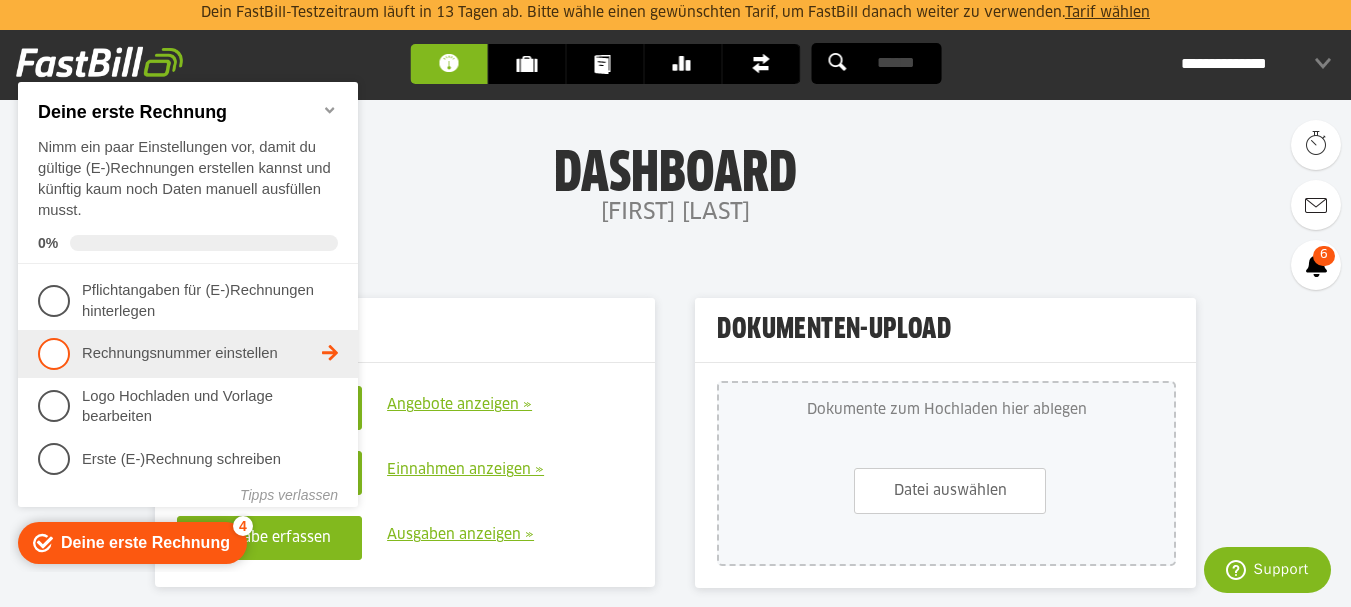 click on "Rechnungsnummer einstellen  - incomplete" at bounding box center [202, 353] 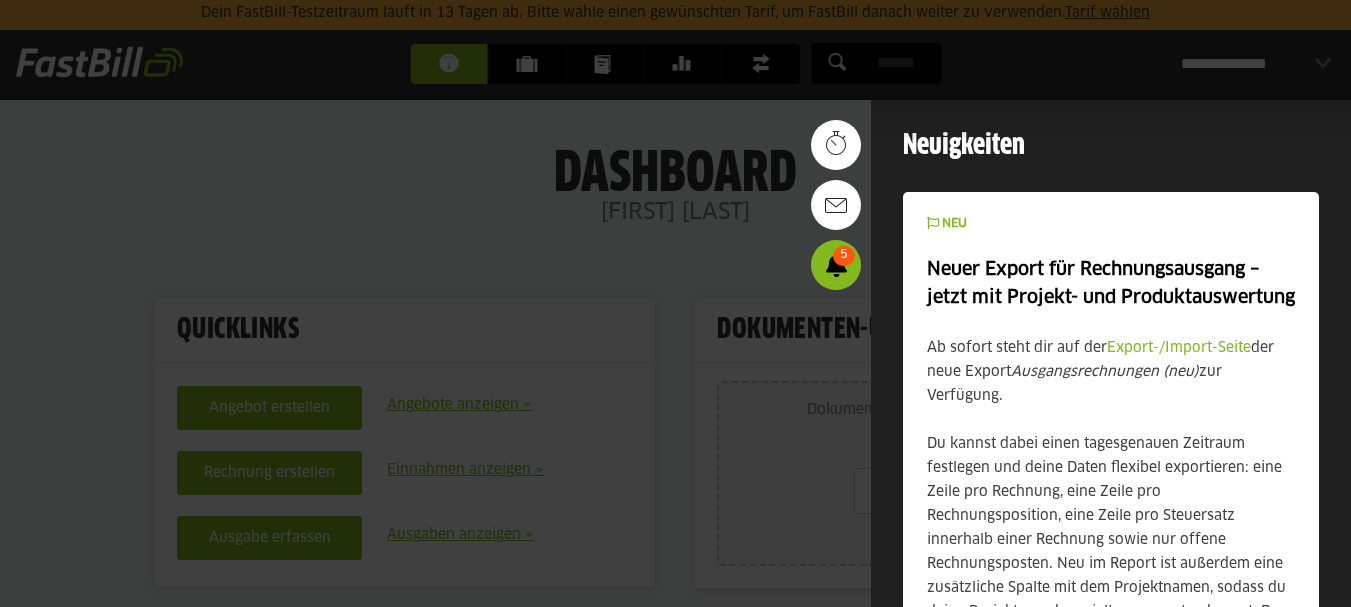 scroll, scrollTop: 0, scrollLeft: 0, axis: both 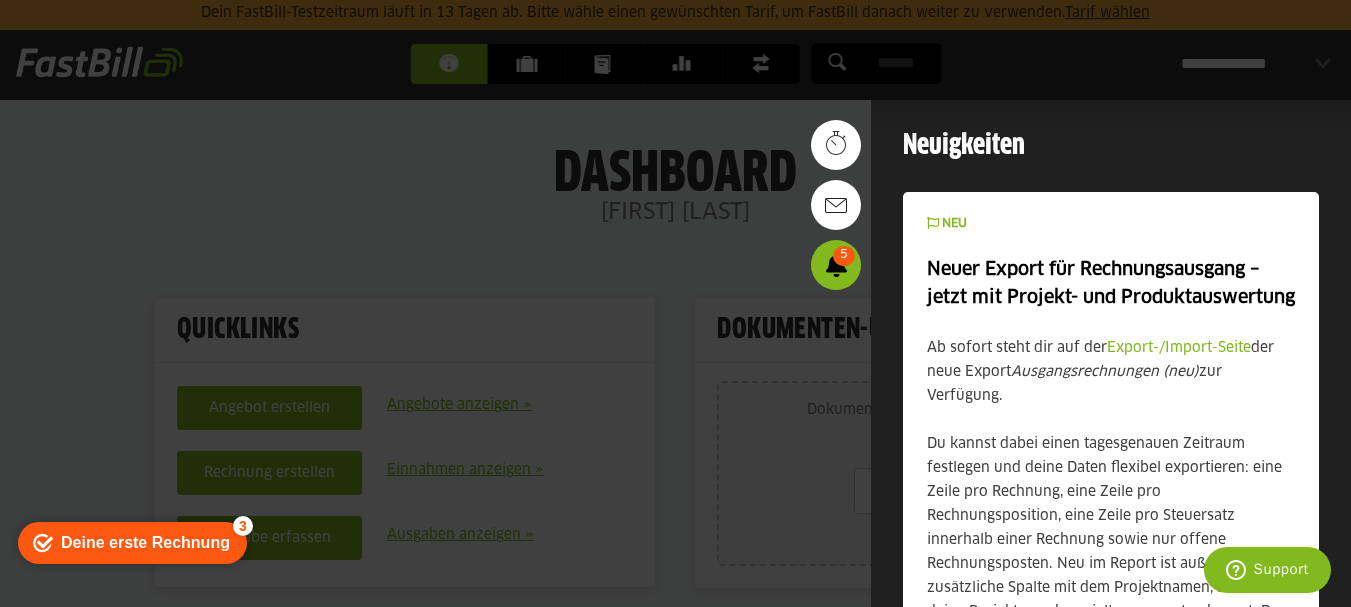 click on "Deine erste Rechnung" at bounding box center [145, 543] 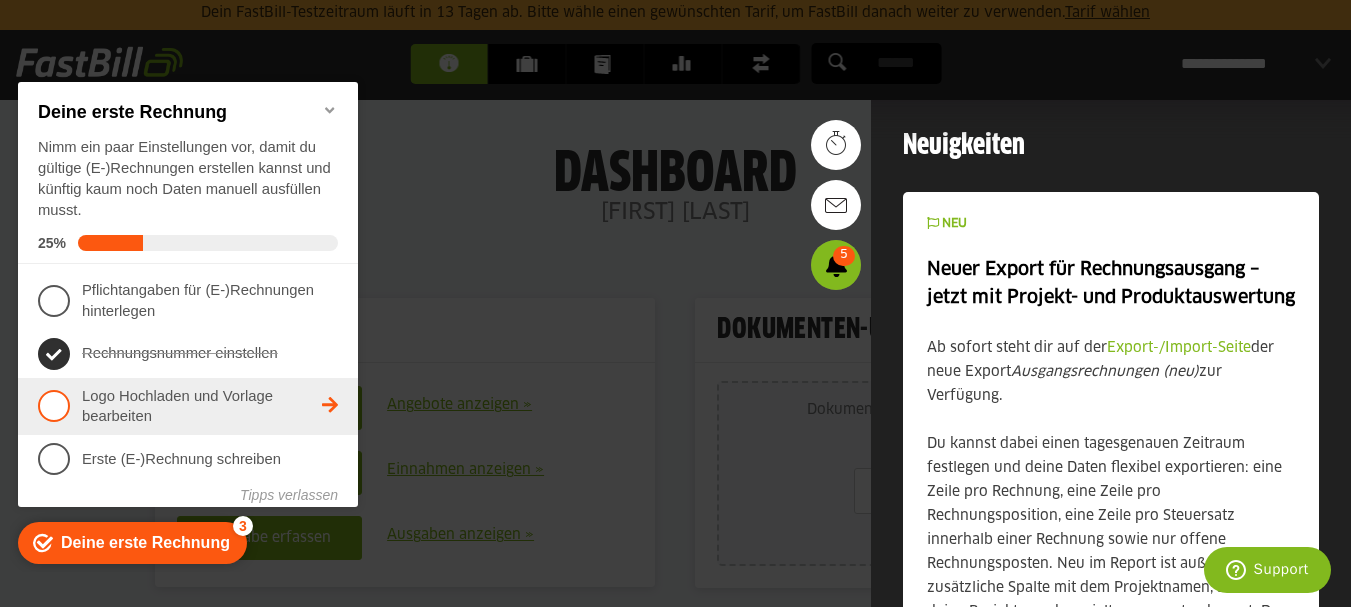 click on "Logo Hochladen und Vorlage bearbeiten  - incomplete" at bounding box center [202, 406] 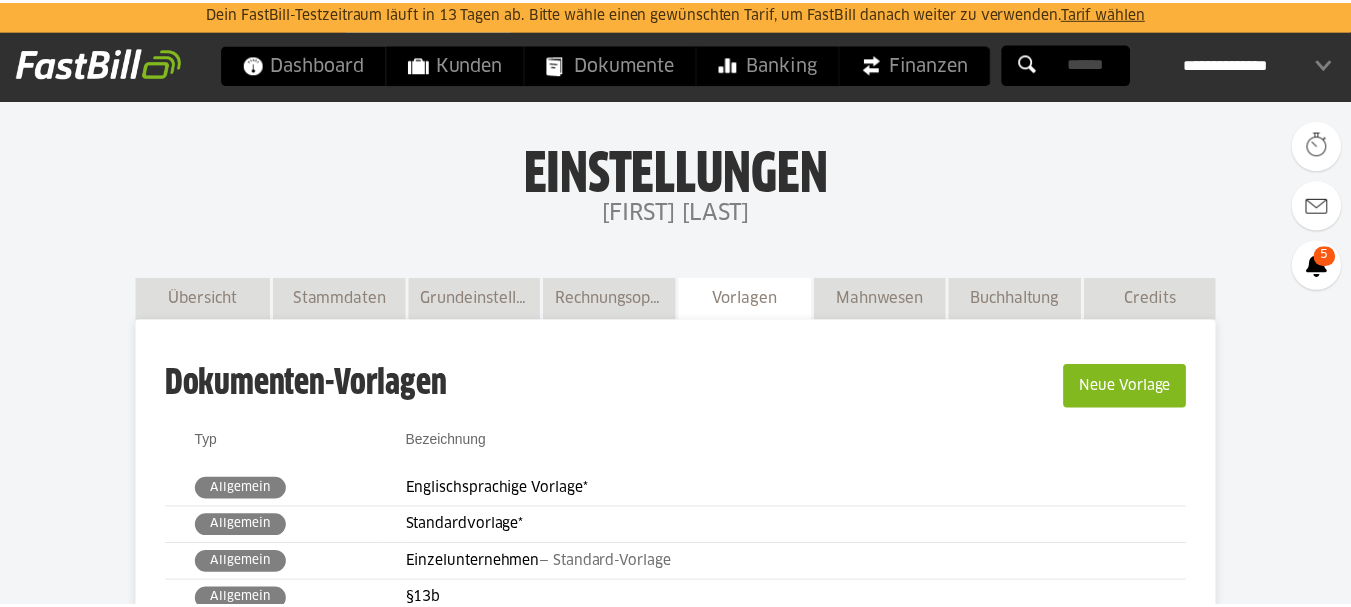 scroll, scrollTop: 0, scrollLeft: 0, axis: both 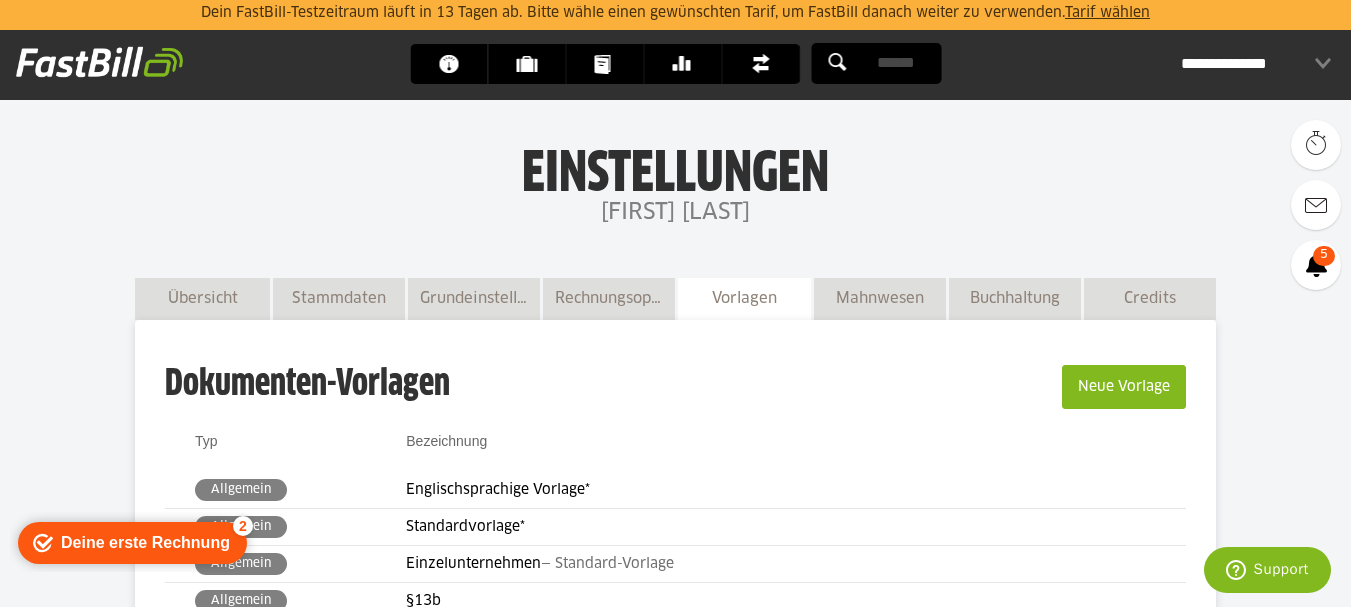drag, startPoint x: 115, startPoint y: 538, endPoint x: 45, endPoint y: 535, distance: 70.064255 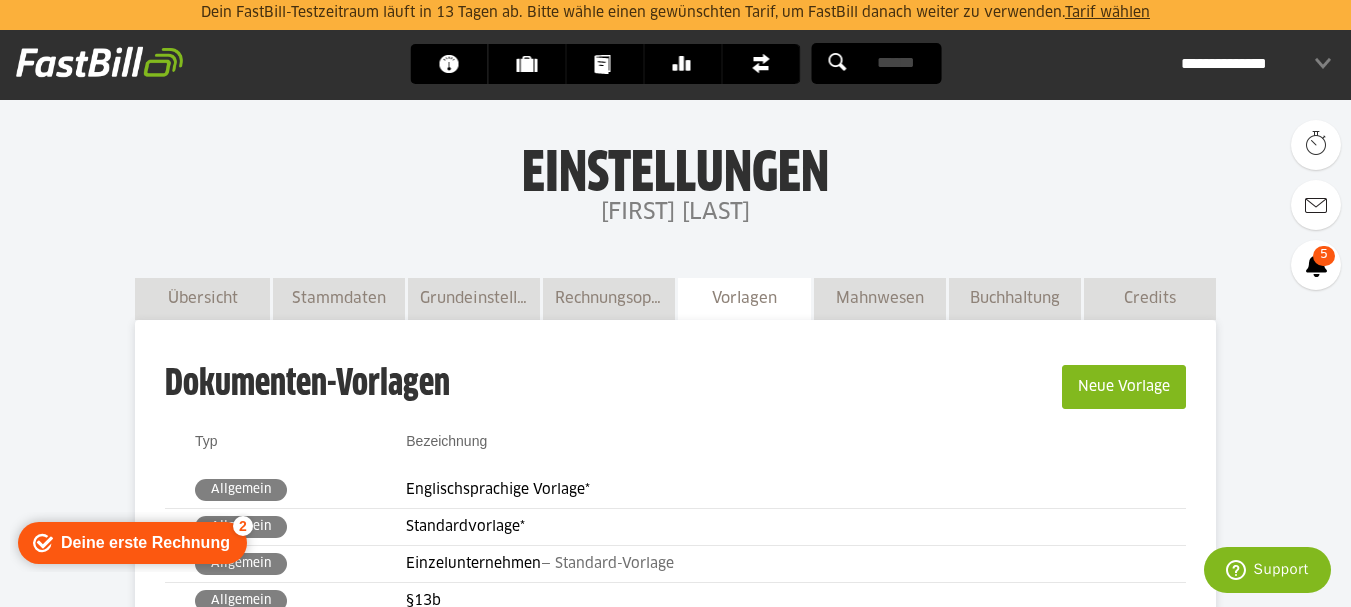 click on "Dein FastBill-Testzeitraum läuft in 13 Tagen ab. Bitte wähle einen gewünschten Tarif, um FastBill danach weiter zu verwenden.                                                 Tarif wählen
Dashboard
Kunden
Dokumente Banking Finanzen" at bounding box center [675, 989] 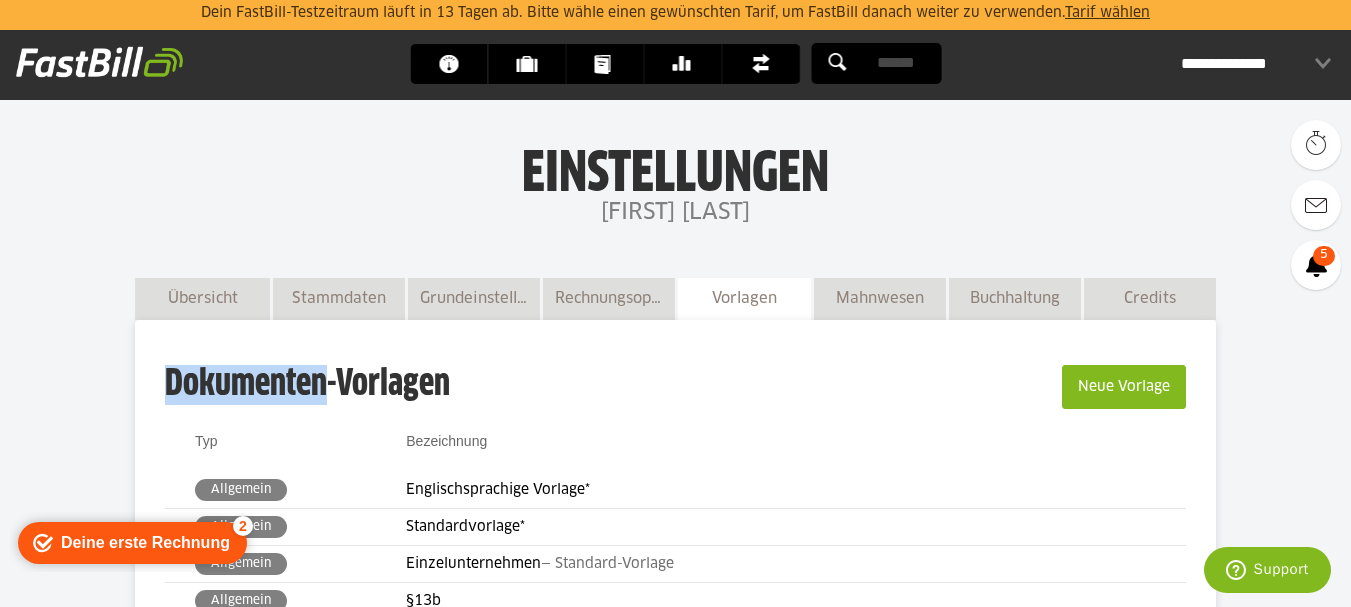 click on "Dein FastBill-Testzeitraum läuft in 13 Tagen ab. Bitte wähle einen gewünschten Tarif, um FastBill danach weiter zu verwenden.                                                 Tarif wählen
Dashboard
Kunden
Dokumente Banking Finanzen" at bounding box center (675, 989) 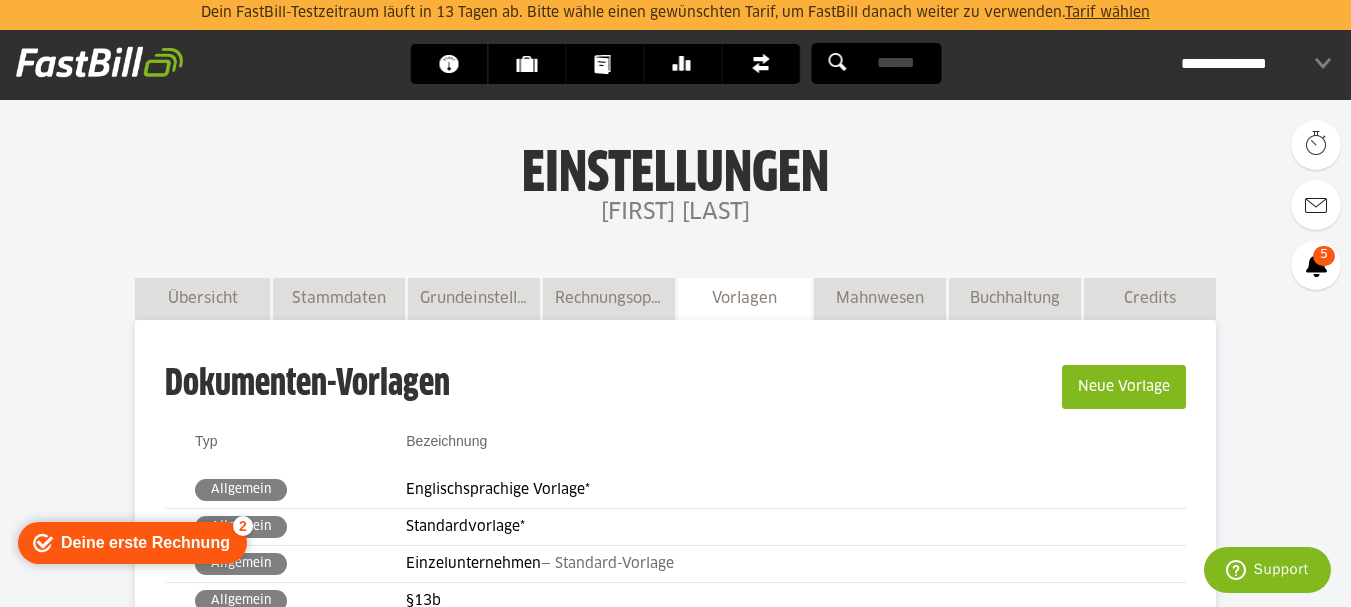 click on "2" at bounding box center (243, 526) 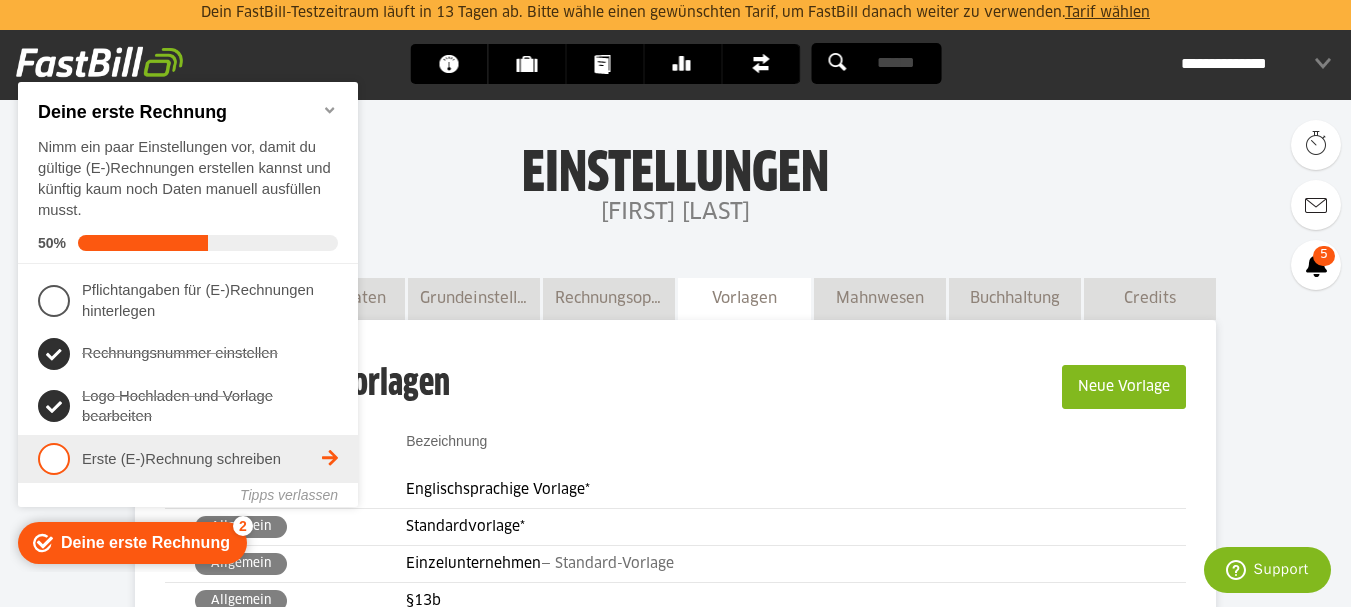 click on "Erste (E-)Rechnung schreiben  - incomplete" 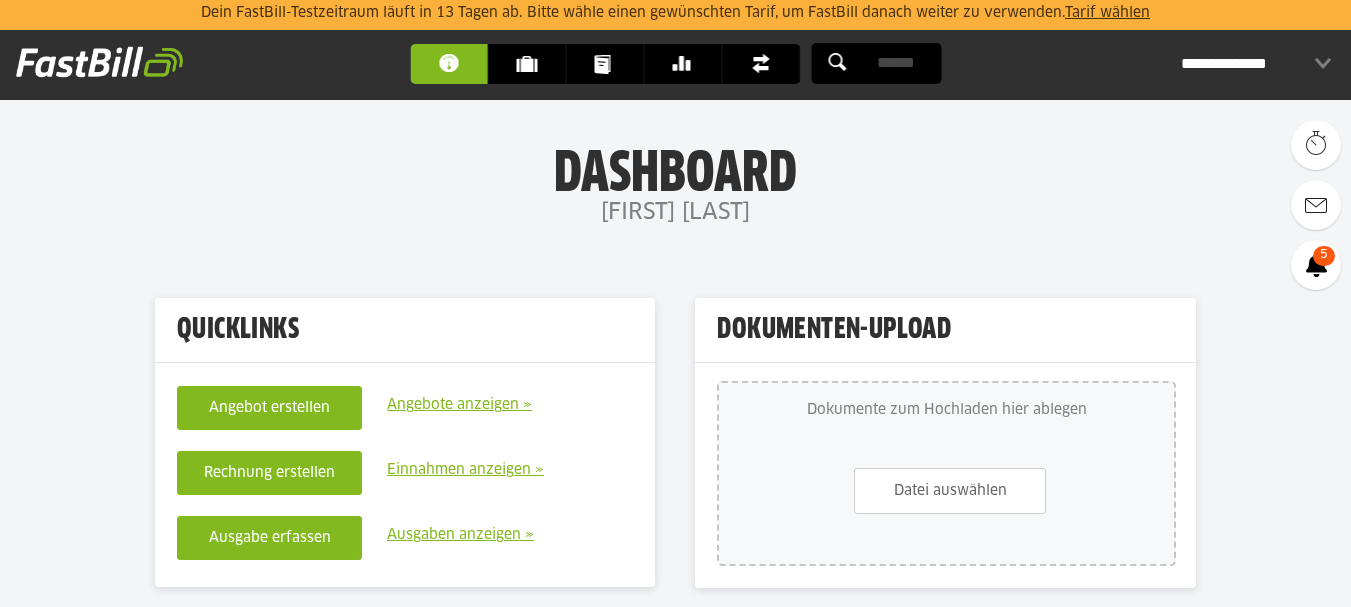 scroll, scrollTop: 0, scrollLeft: 0, axis: both 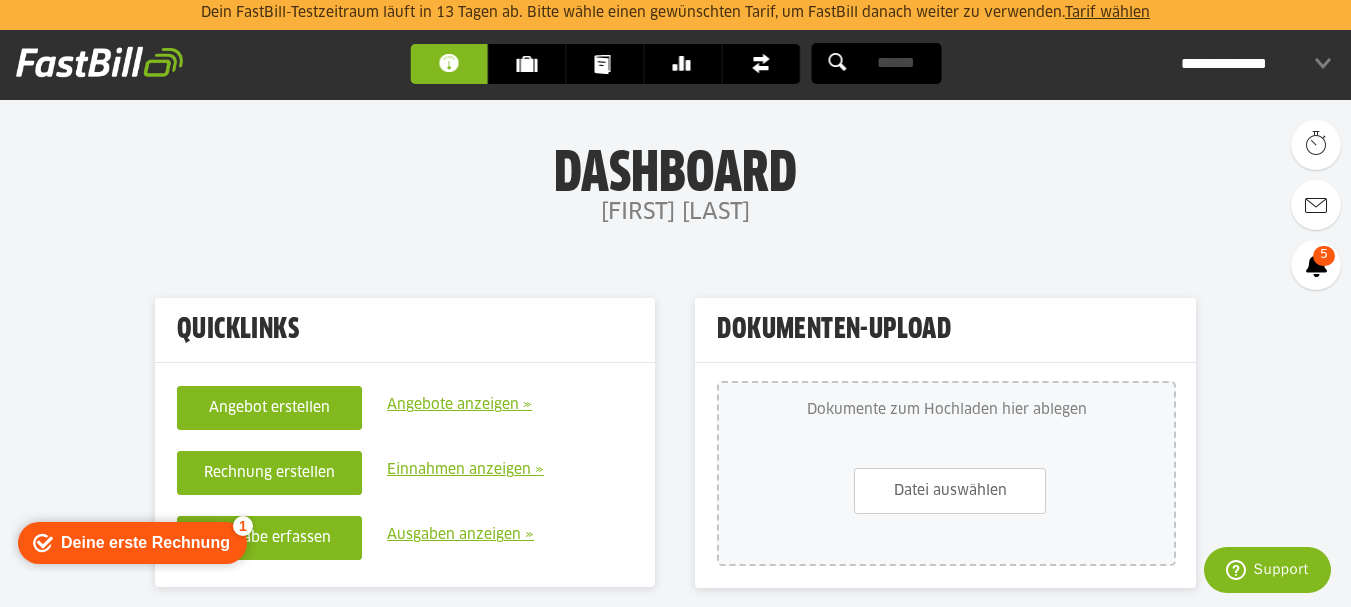 click on "Deine erste Rechnung" at bounding box center (145, 543) 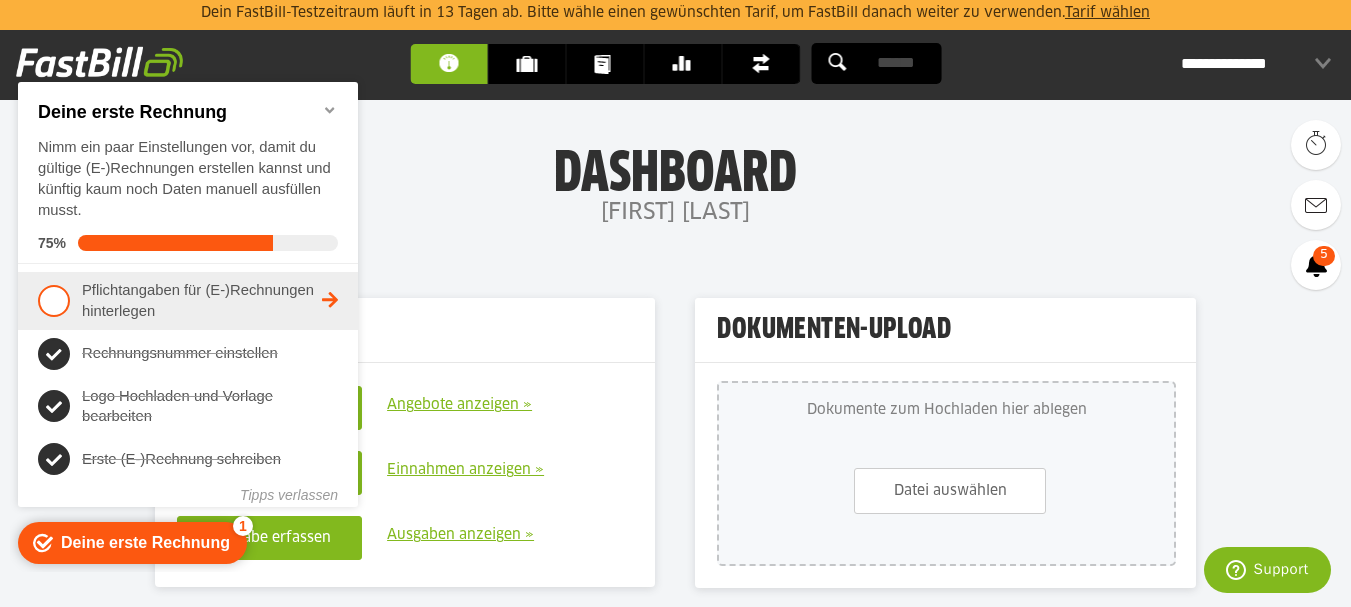 click on "1 Pflichtangaben für (E-)Rechnungen hinterlegen  - incomplete" at bounding box center [188, 300] 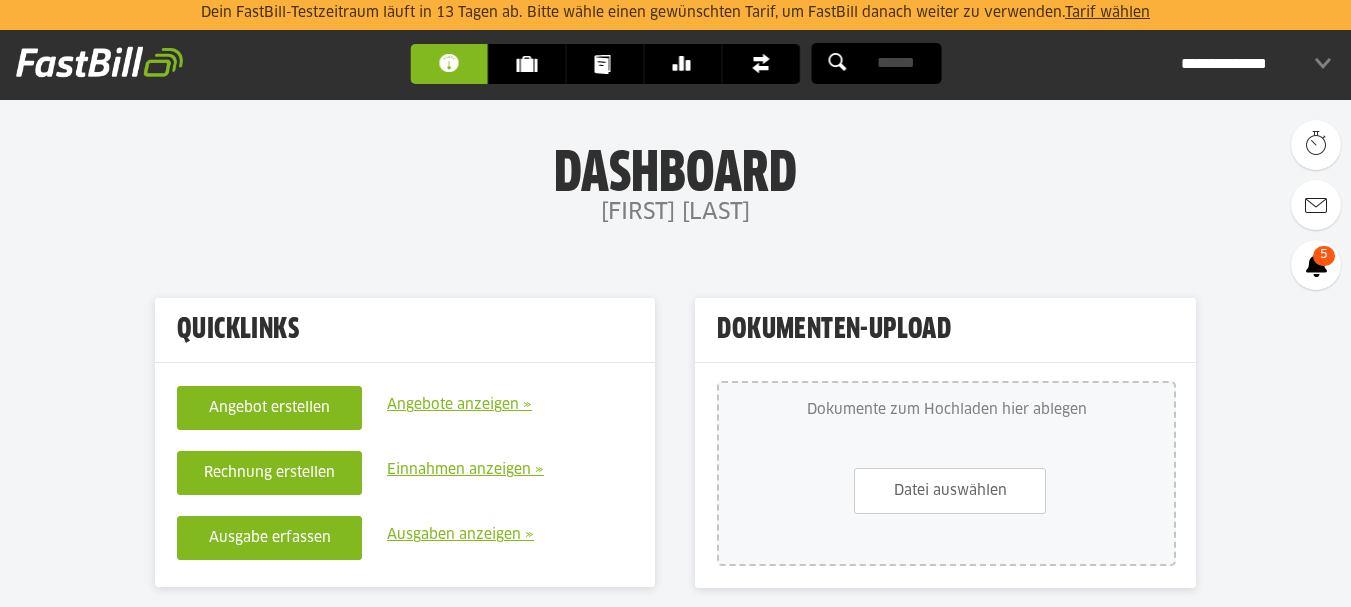 scroll, scrollTop: 0, scrollLeft: 0, axis: both 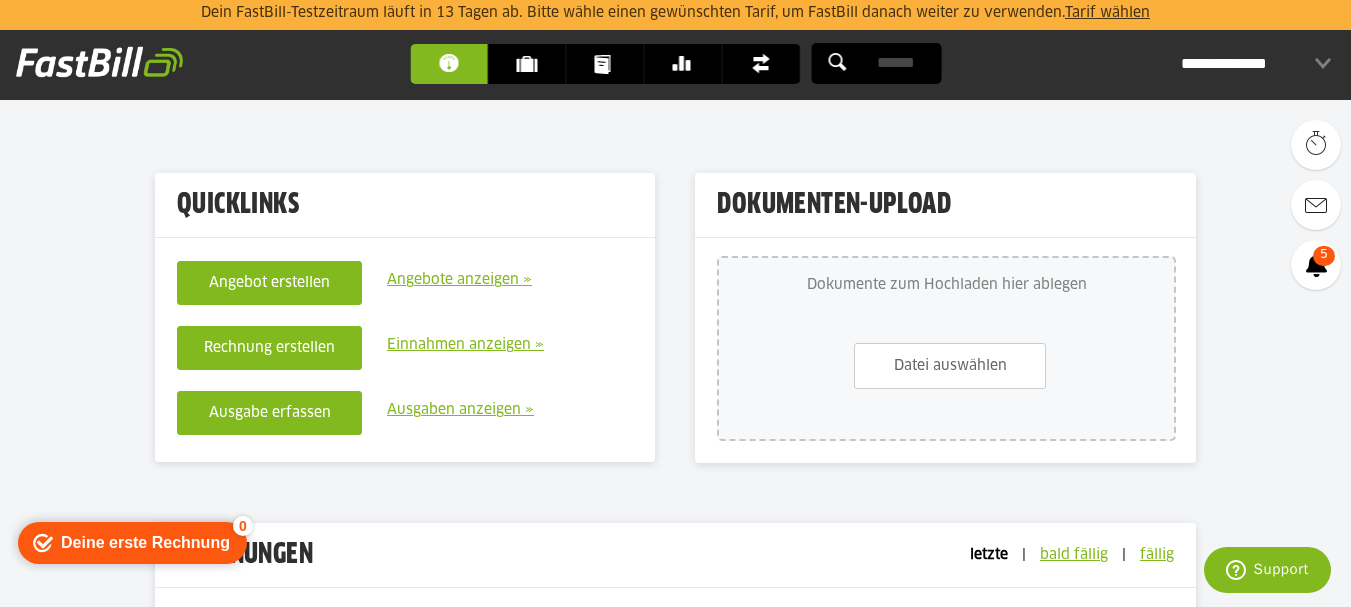 click on "Quicklinks" at bounding box center [405, 205] 